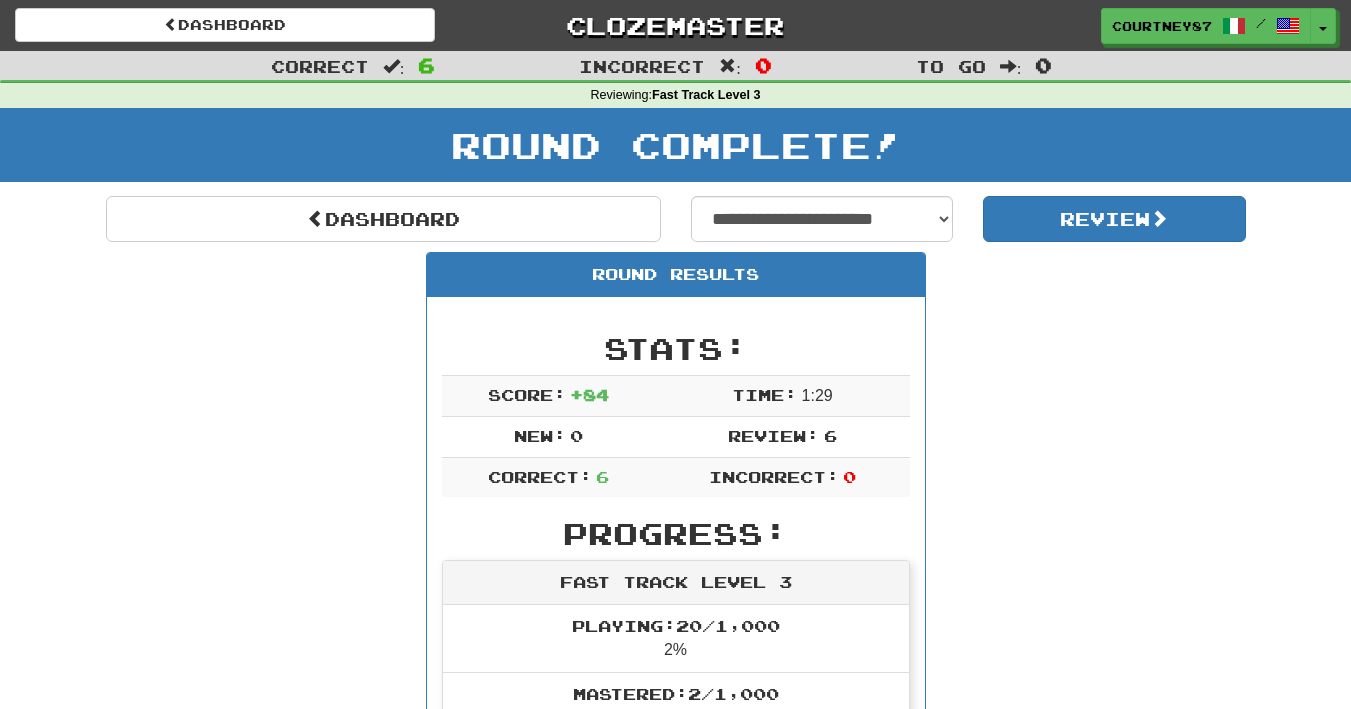 scroll, scrollTop: 0, scrollLeft: 0, axis: both 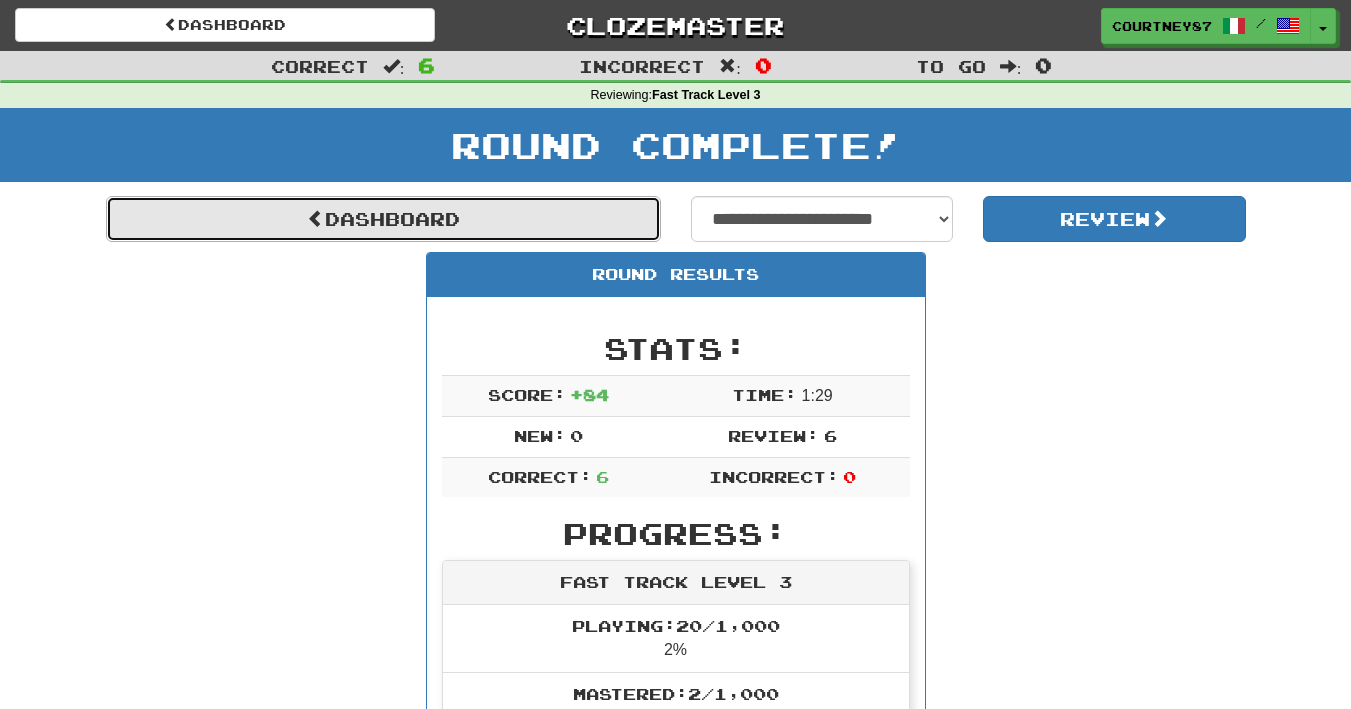click on "Dashboard" at bounding box center [383, 219] 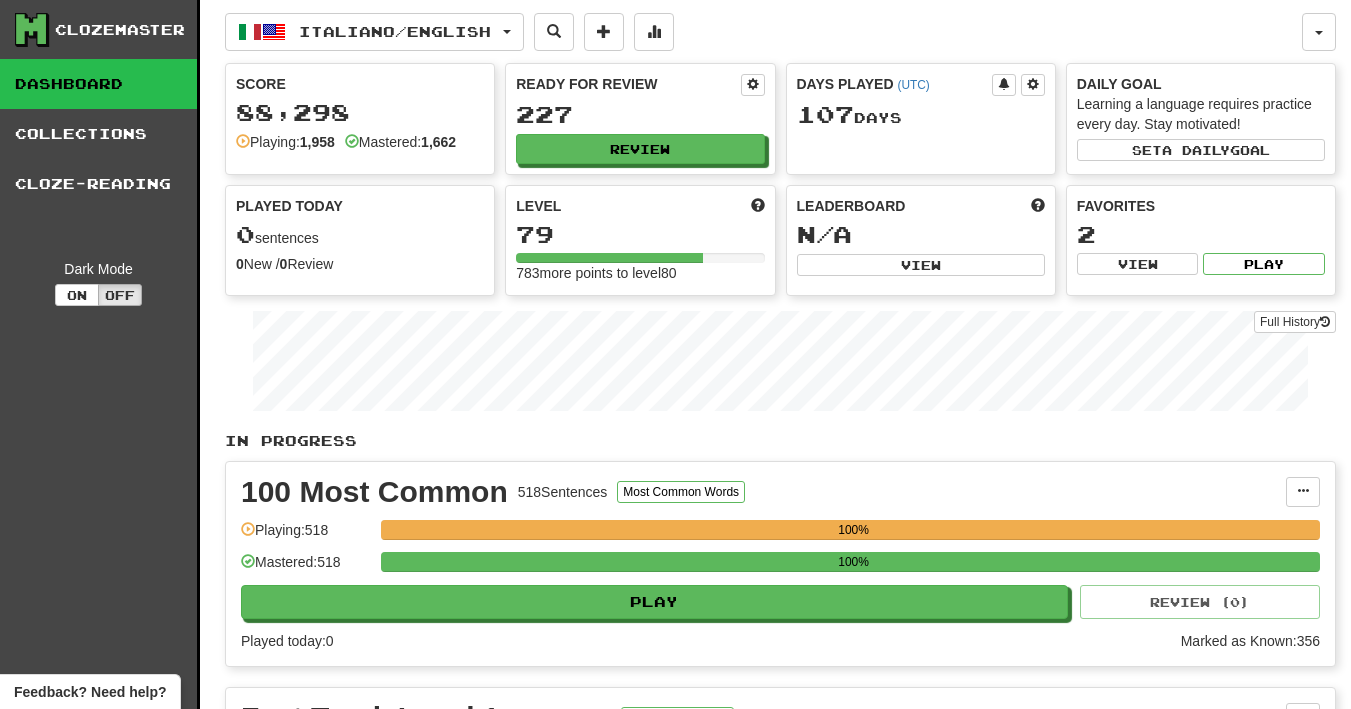 scroll, scrollTop: 0, scrollLeft: 0, axis: both 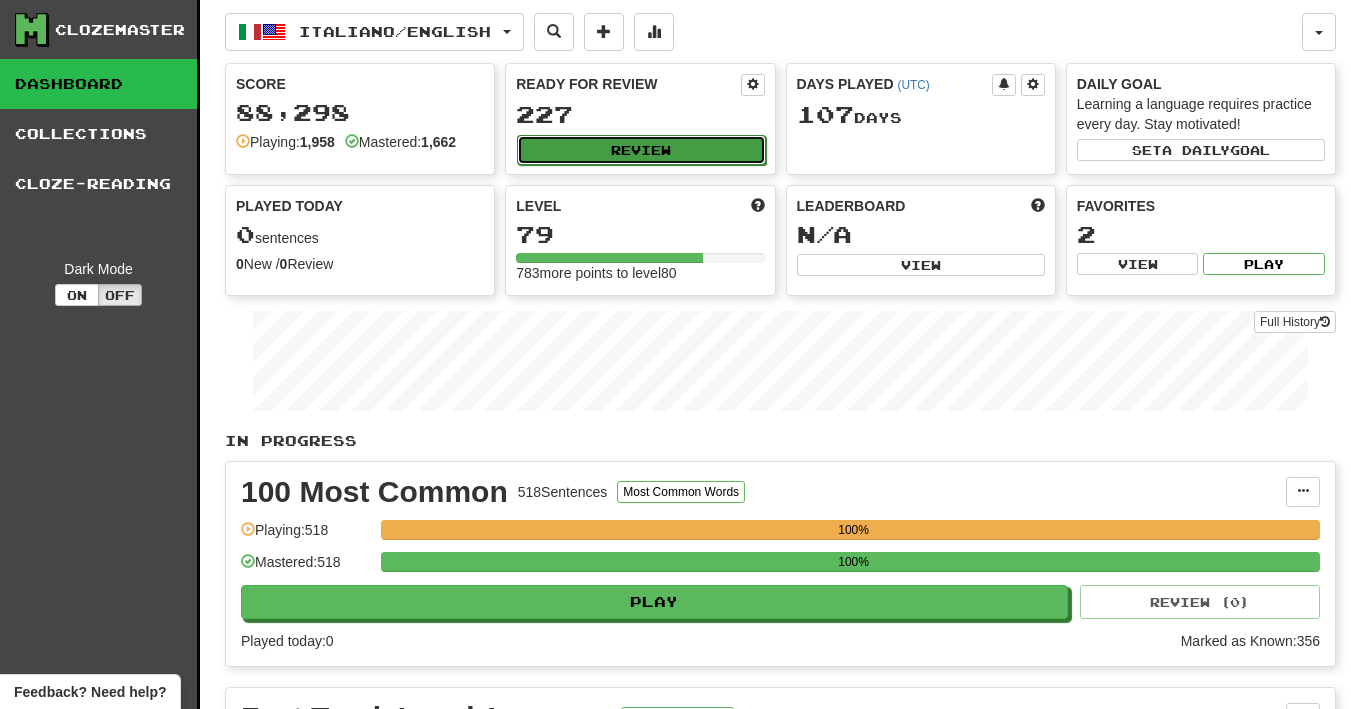 click on "Review" at bounding box center [641, 150] 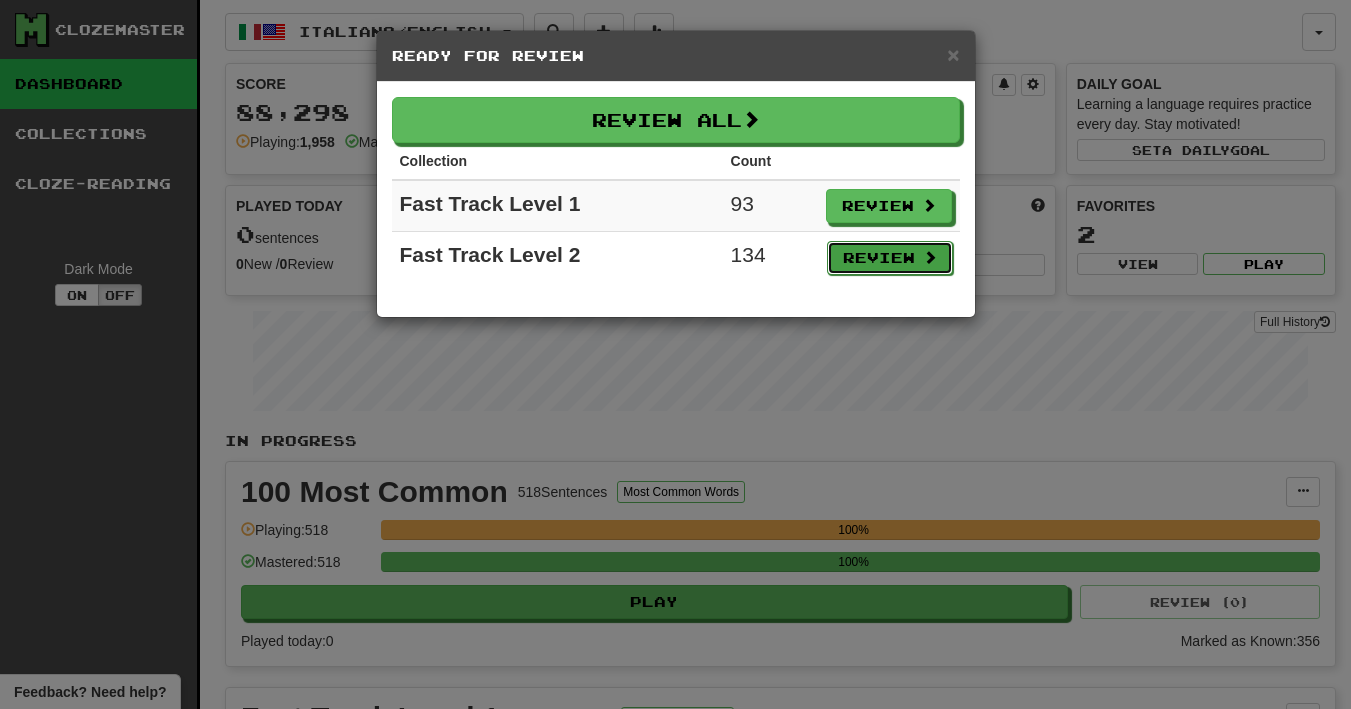 click on "Review" at bounding box center (890, 258) 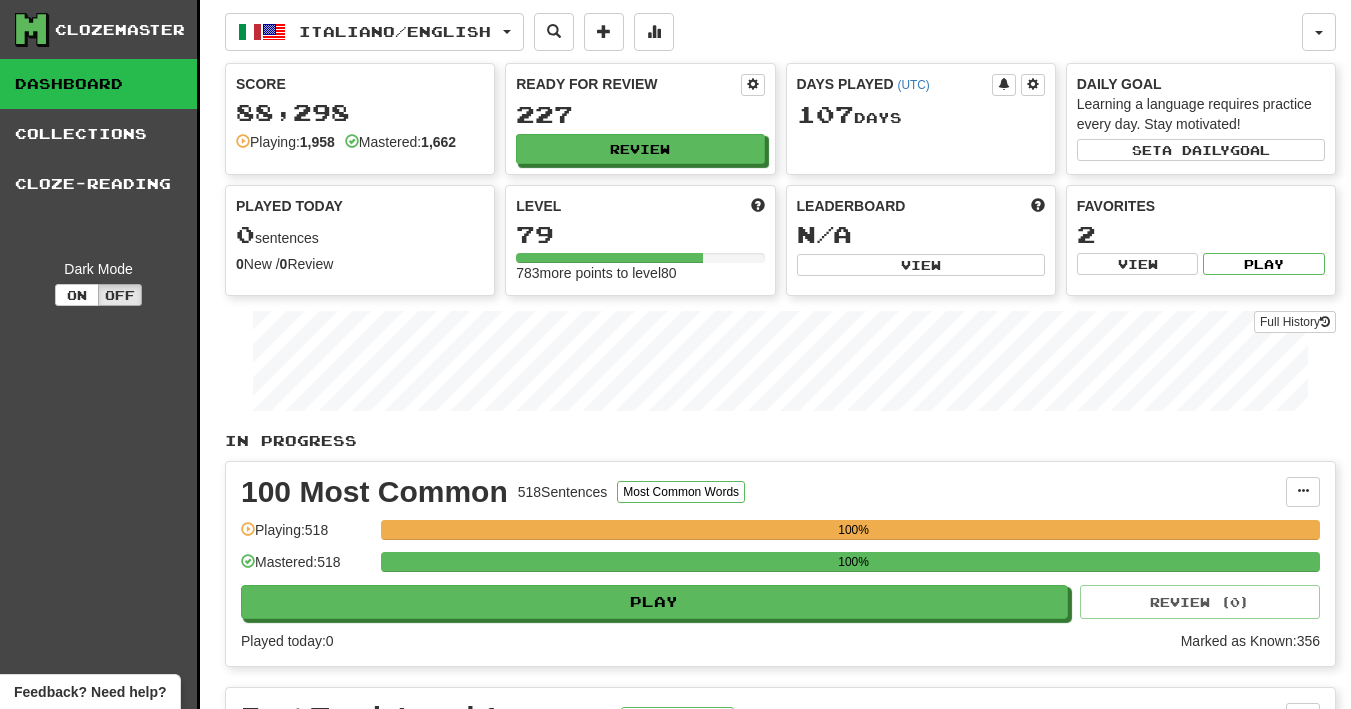 select on "**" 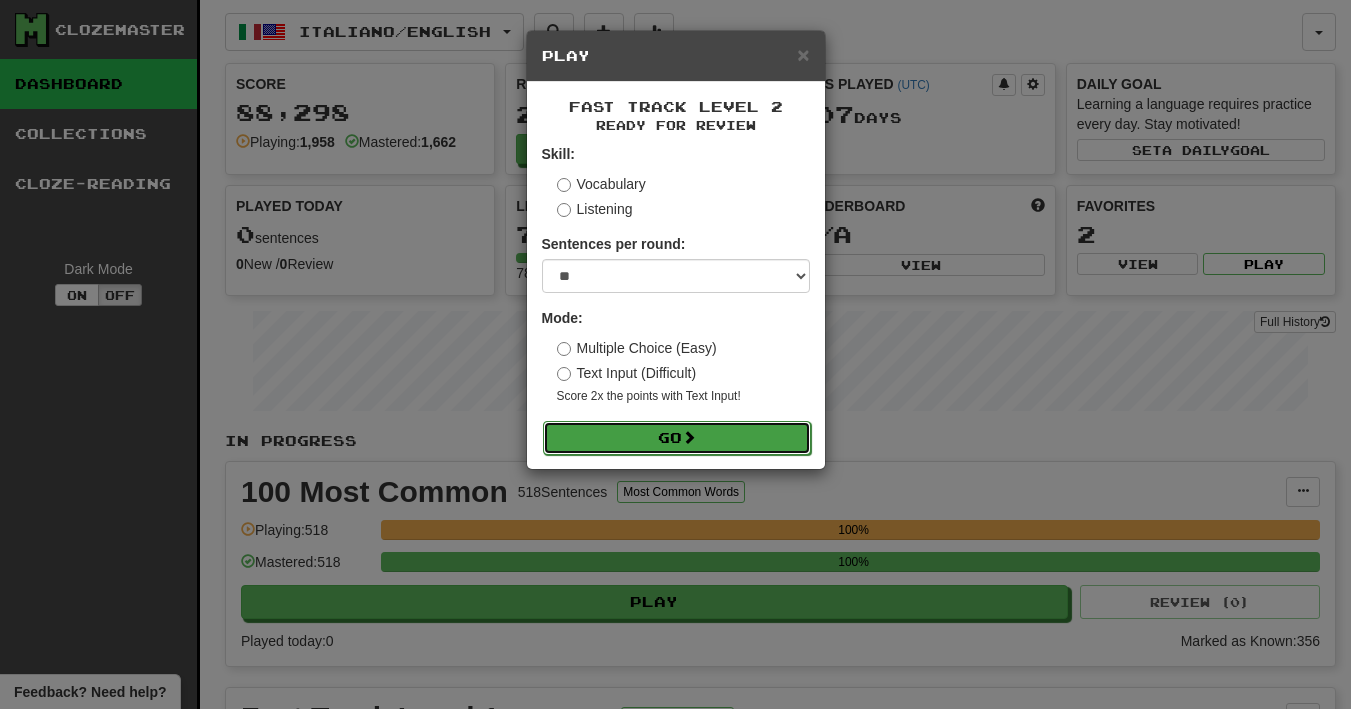 click on "Go" at bounding box center [677, 438] 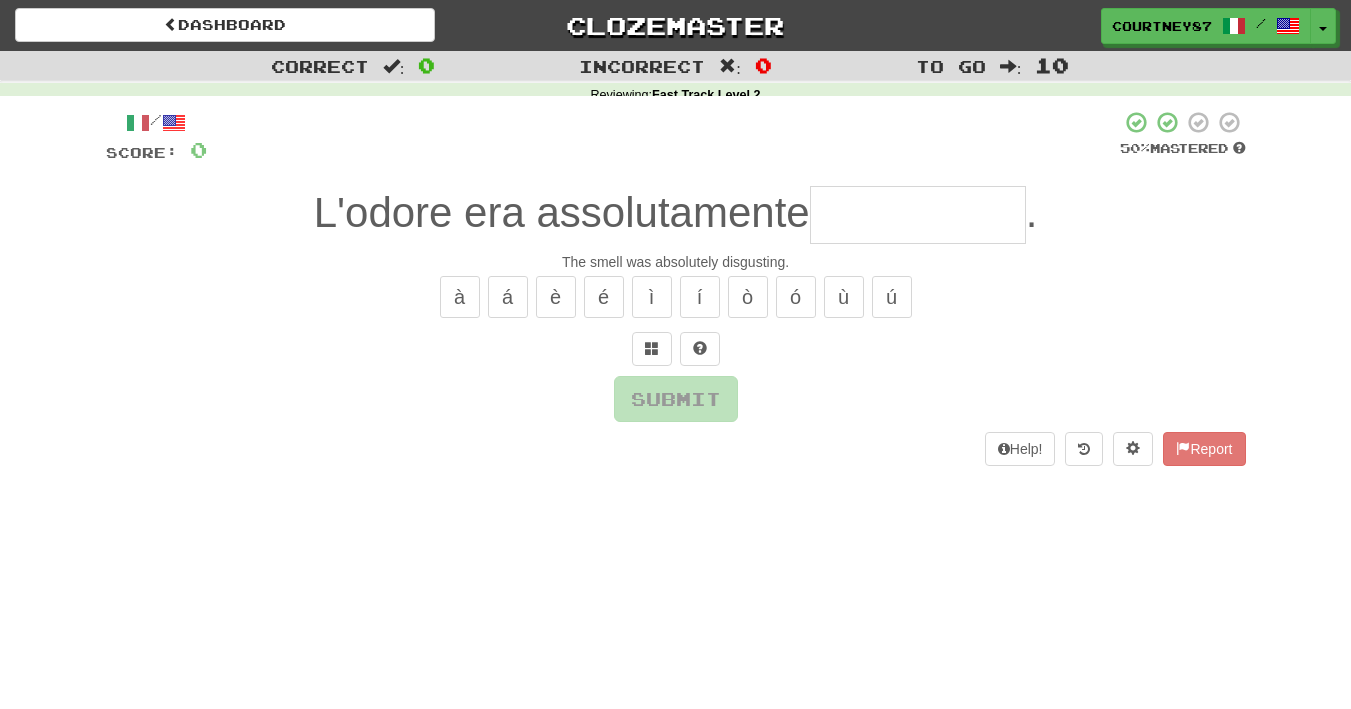 scroll, scrollTop: 0, scrollLeft: 0, axis: both 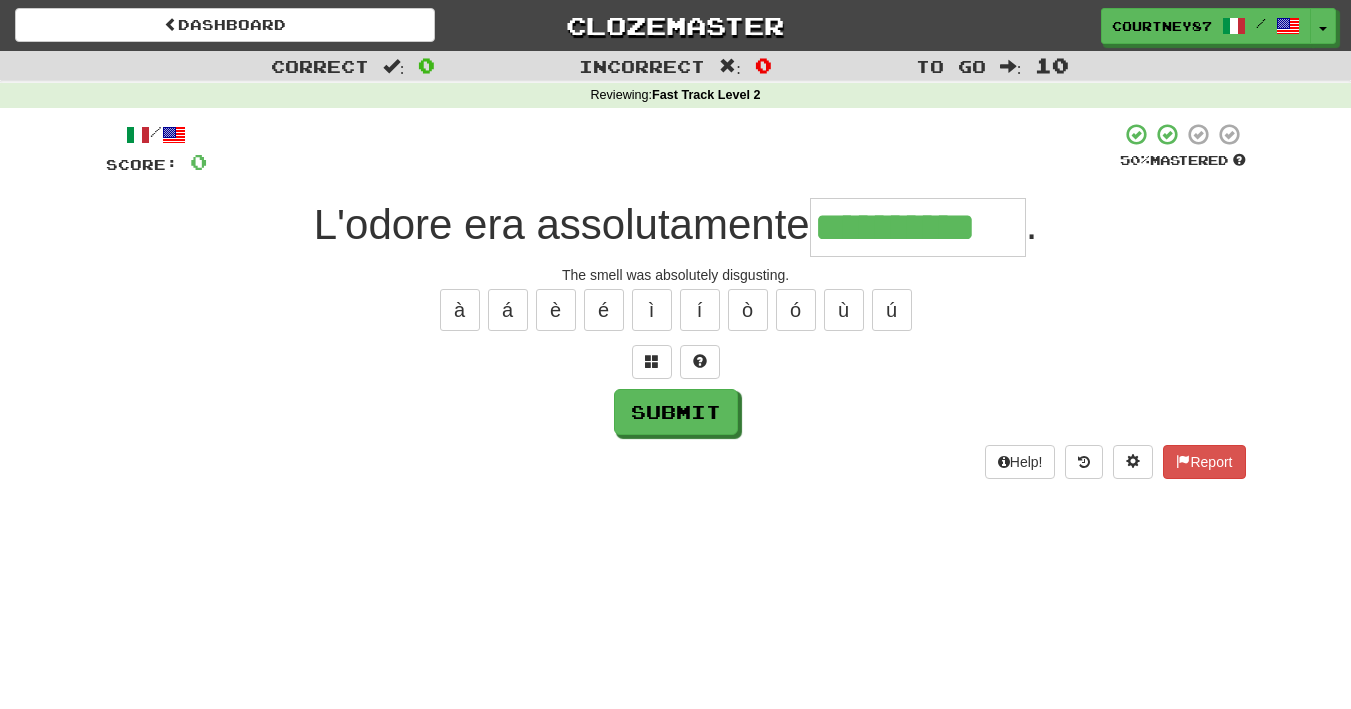 type on "**********" 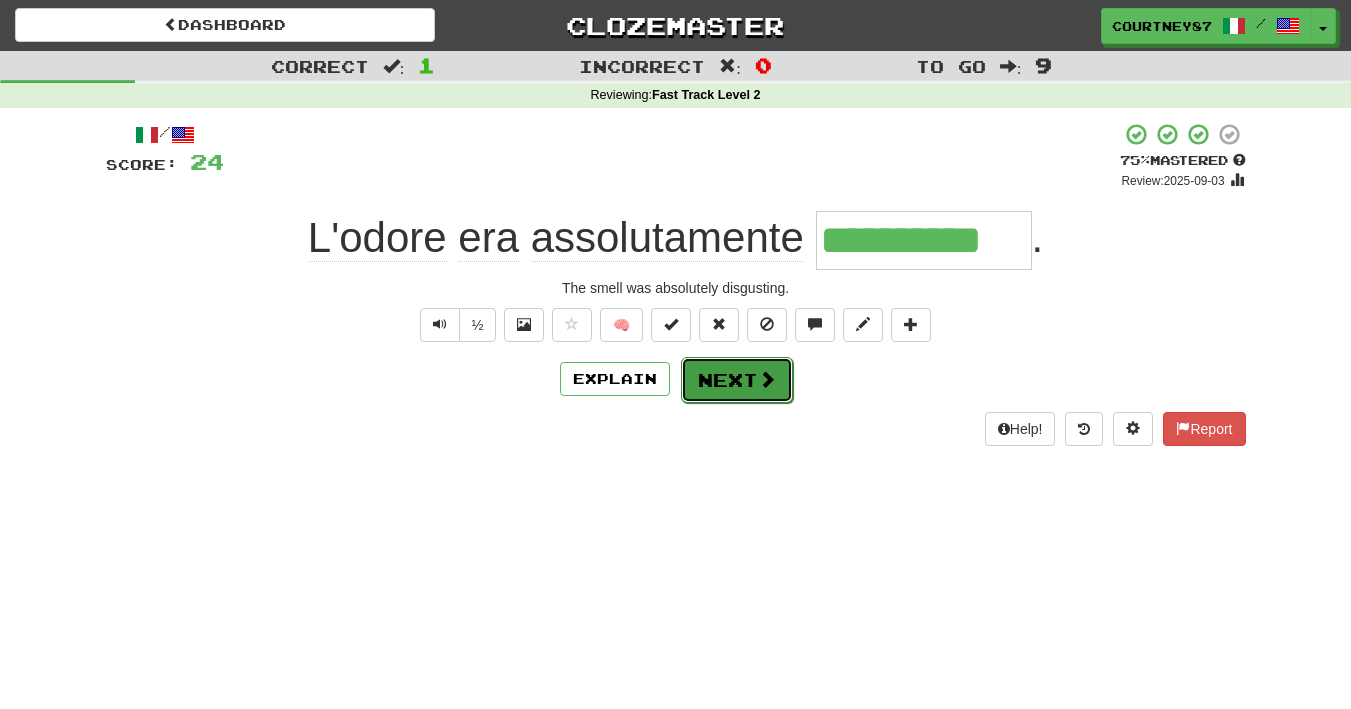 click at bounding box center [767, 379] 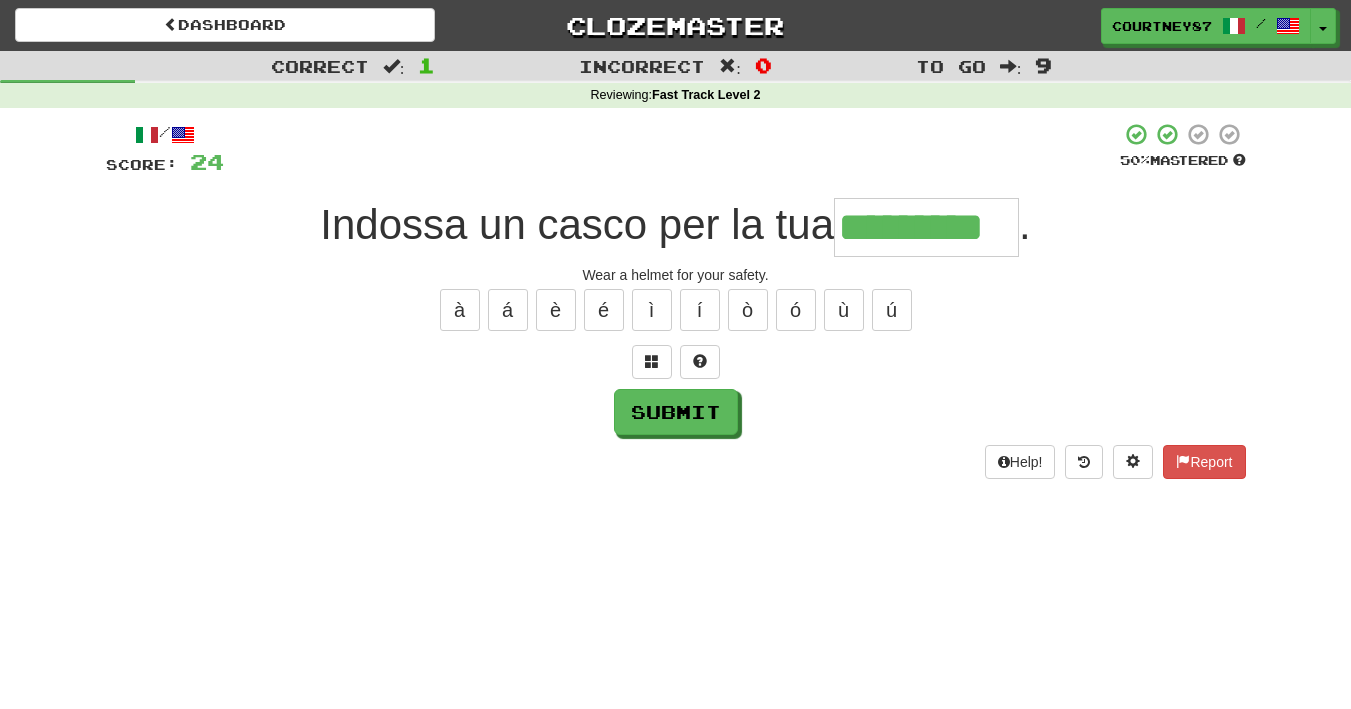type on "*********" 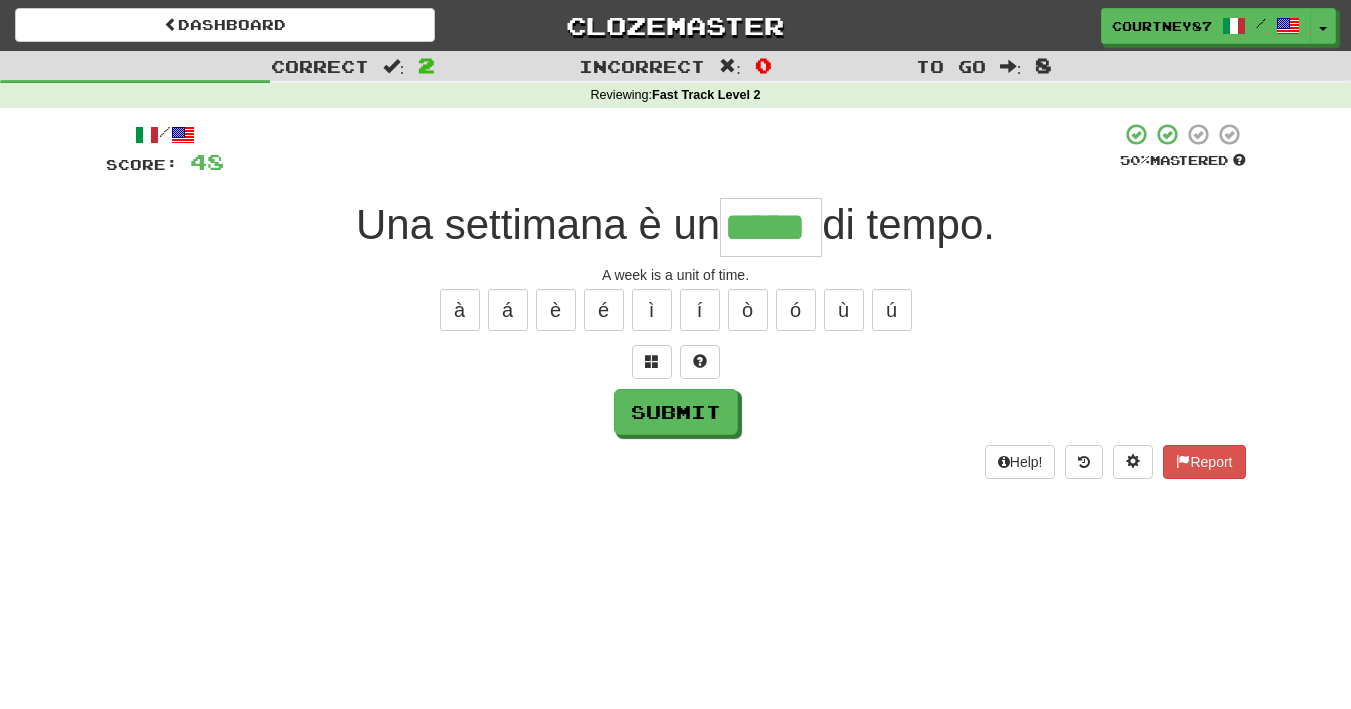 scroll, scrollTop: 0, scrollLeft: 0, axis: both 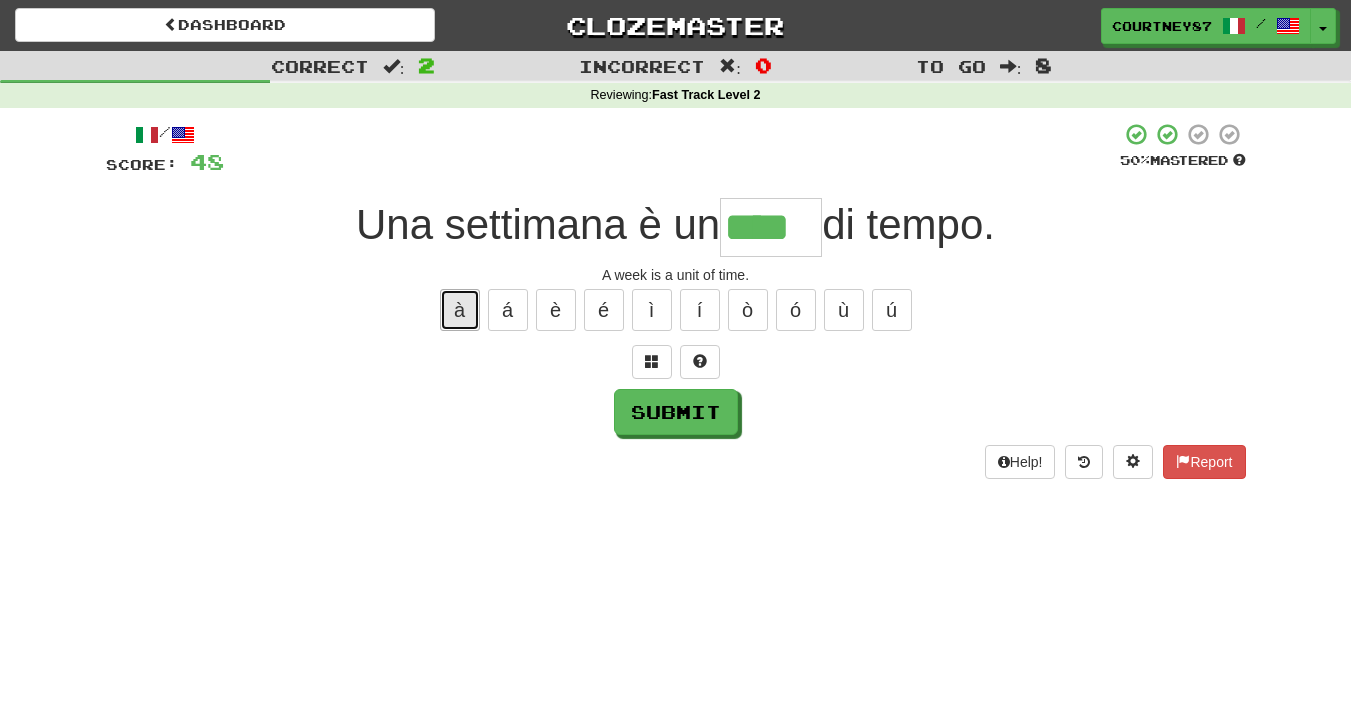 click on "à" at bounding box center [460, 310] 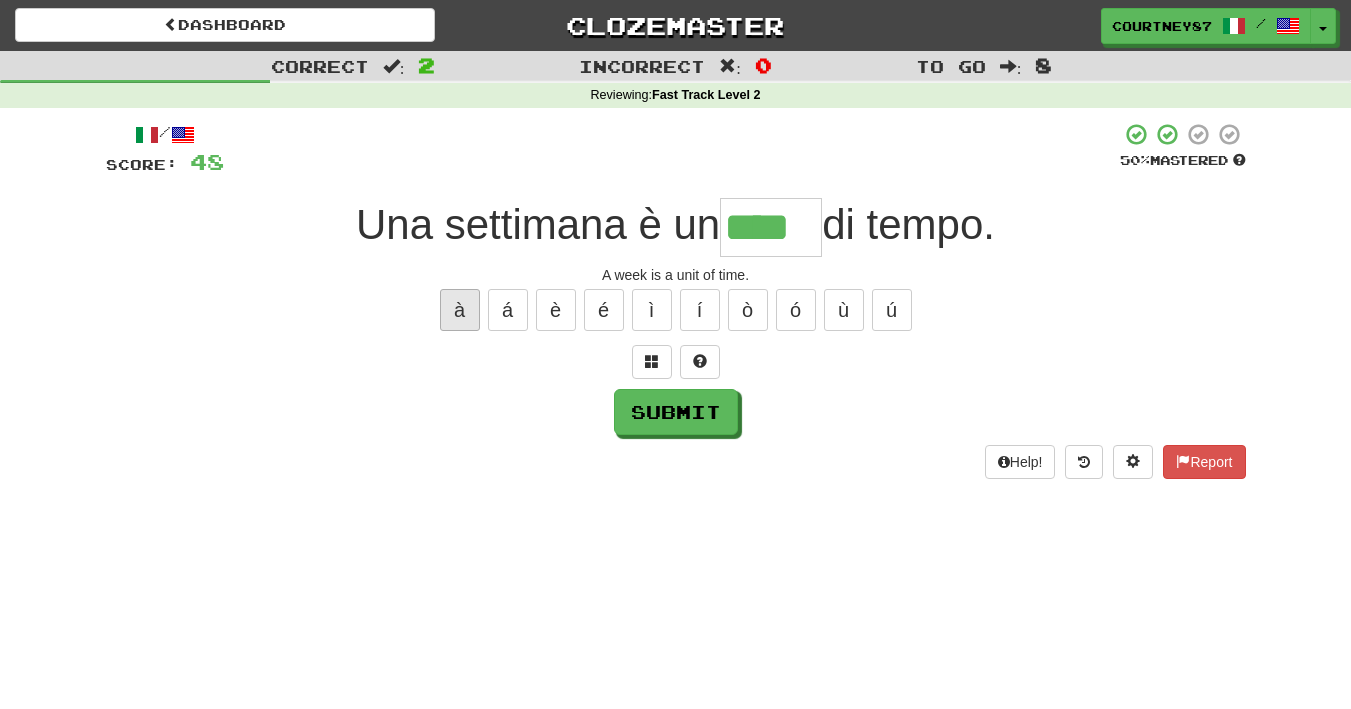 type on "*****" 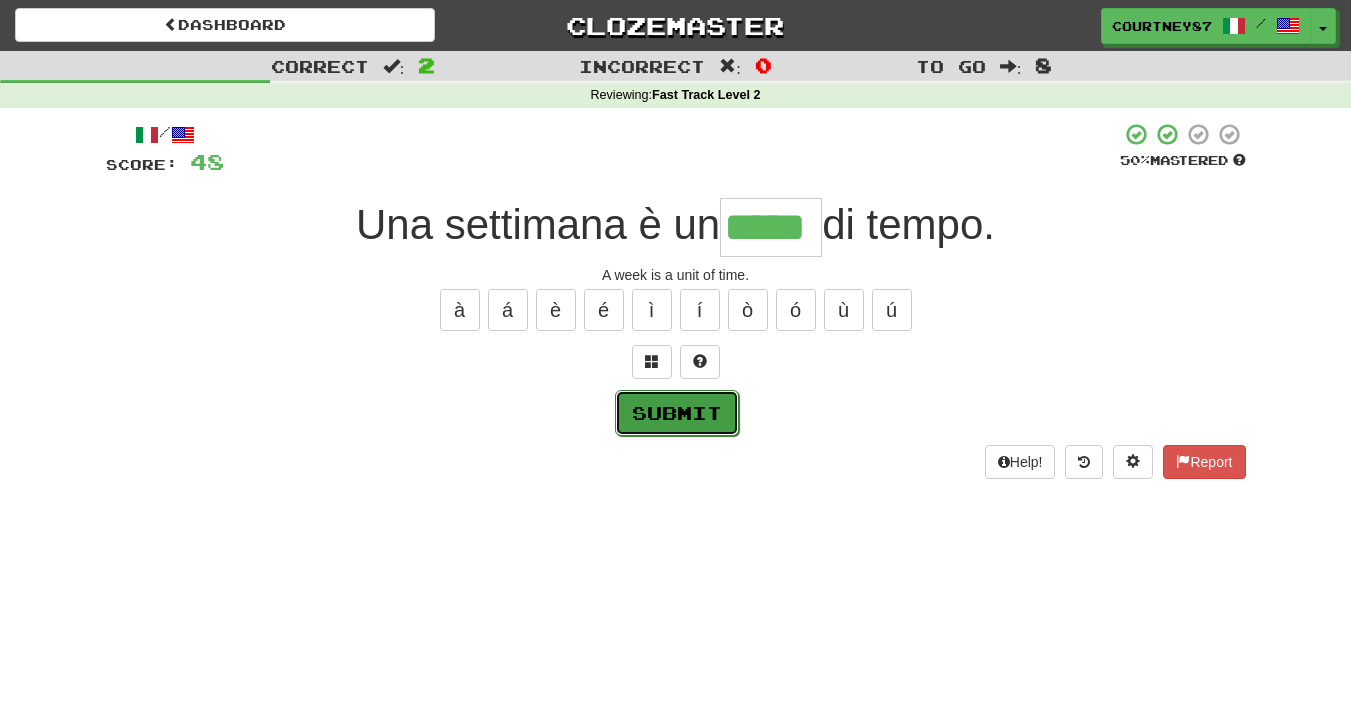 click on "Submit" at bounding box center (677, 413) 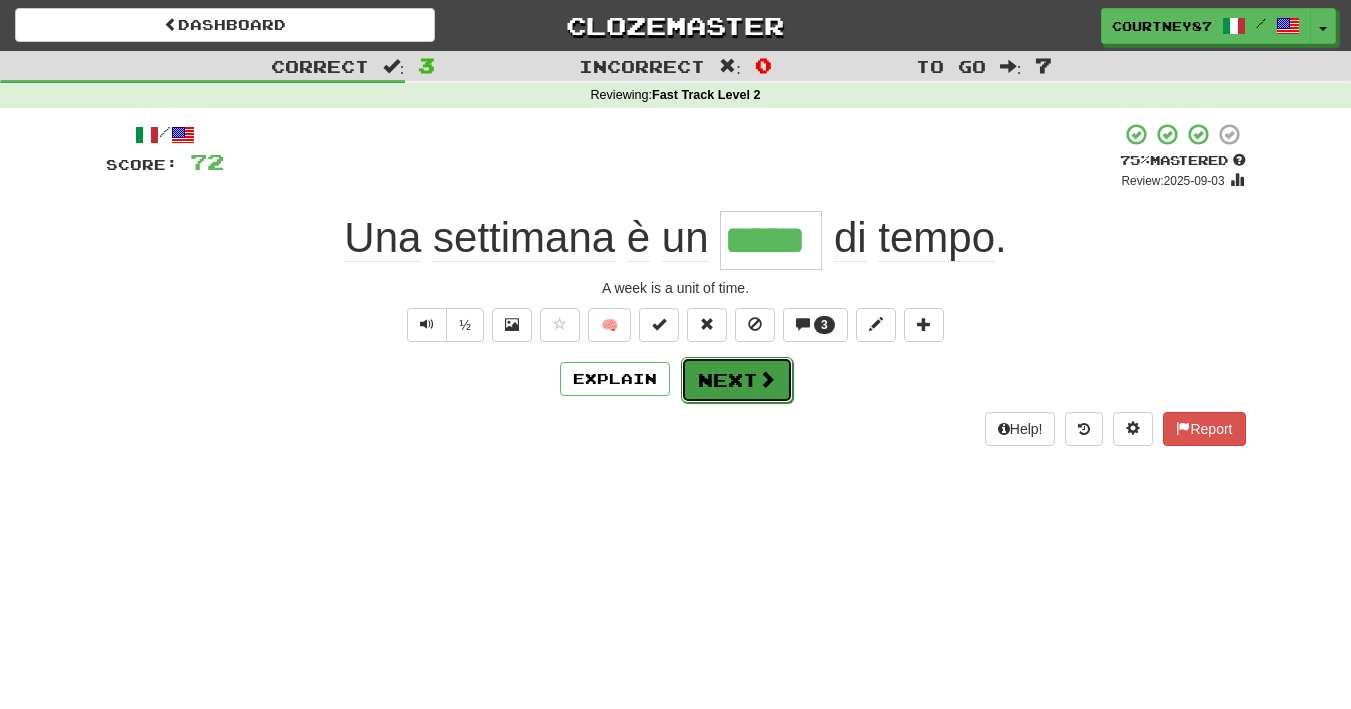 click on "Next" at bounding box center [737, 380] 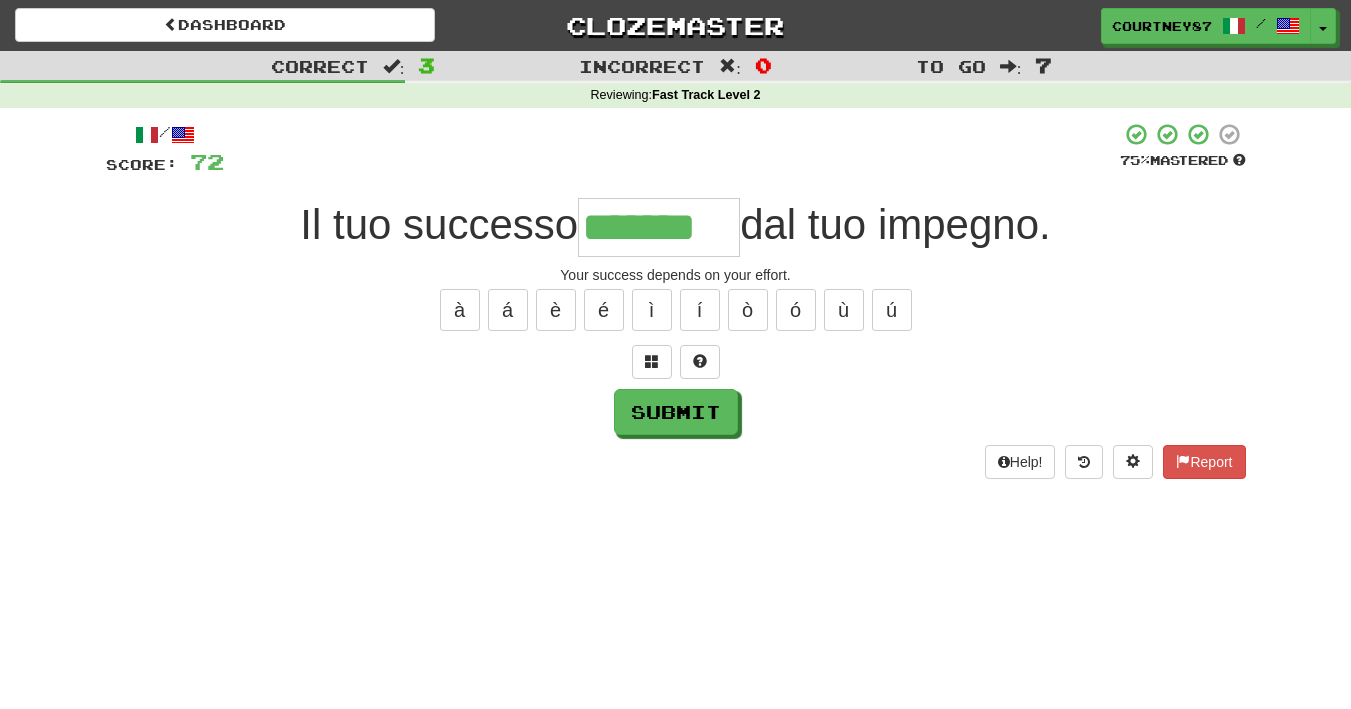 type on "*******" 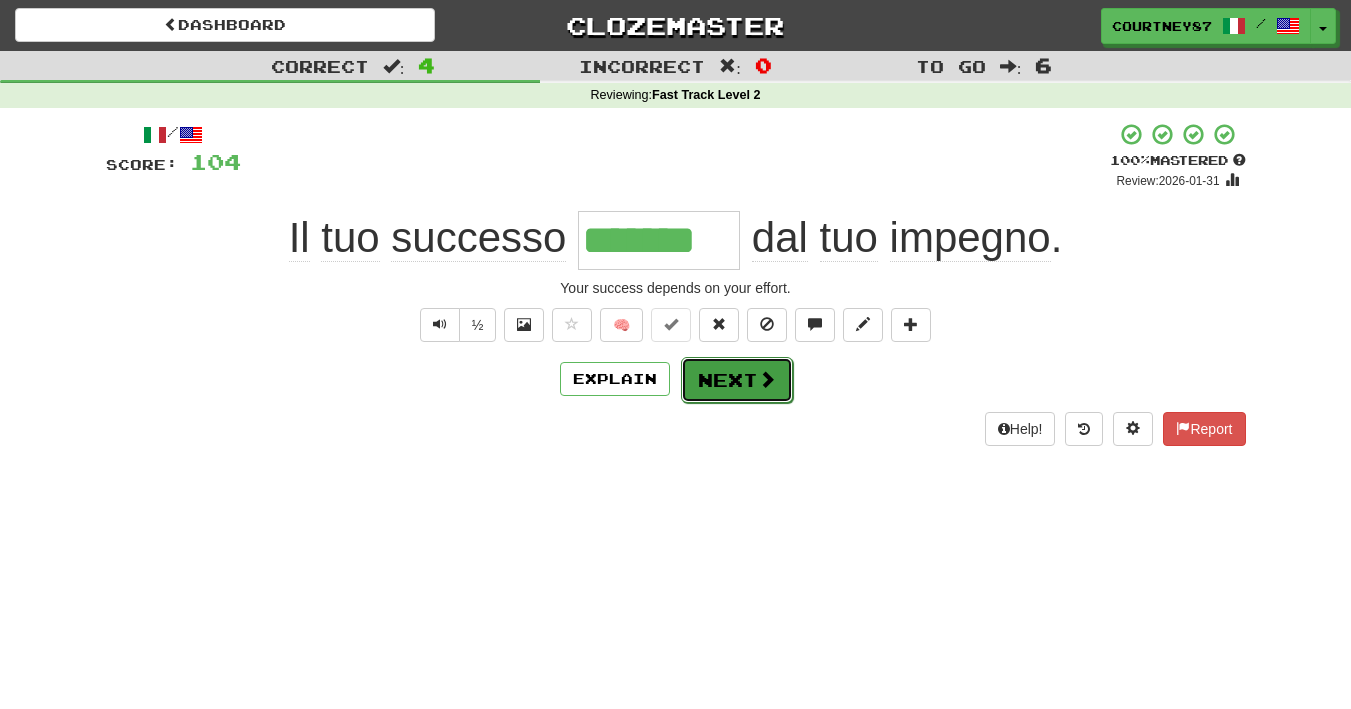 click on "Next" at bounding box center (737, 380) 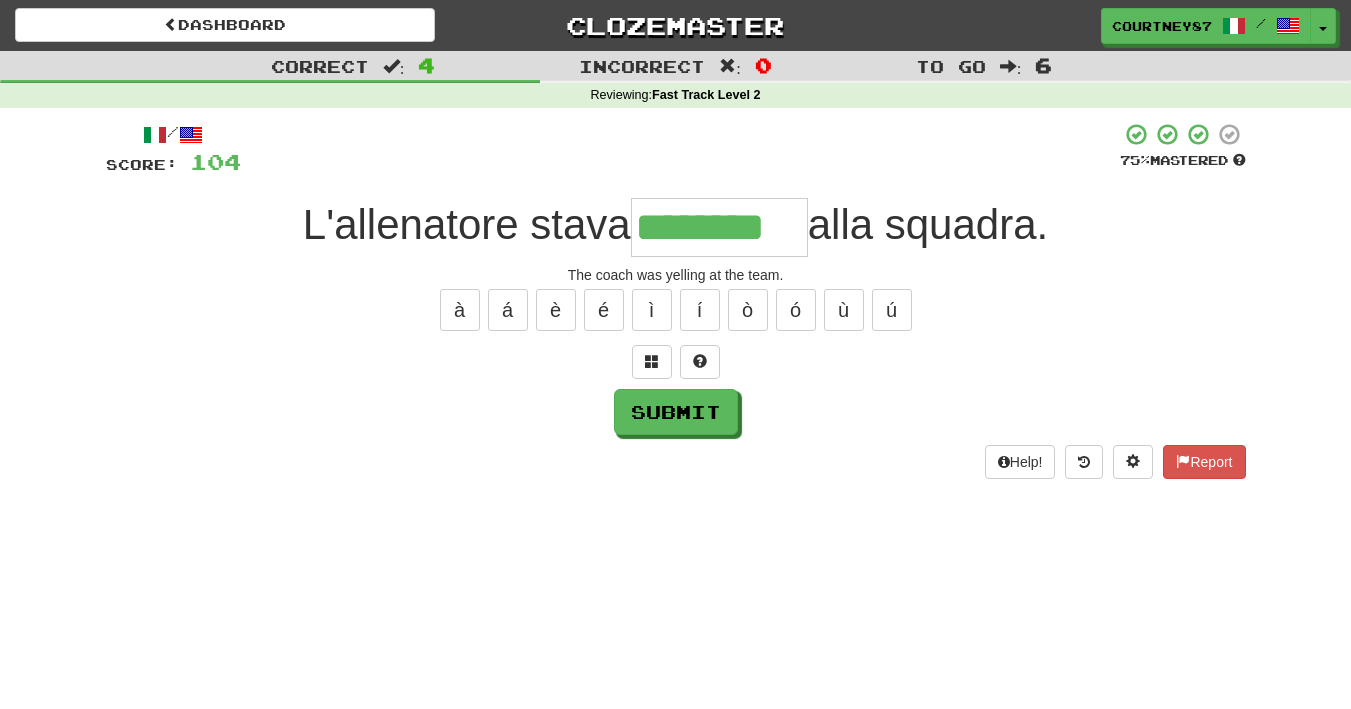 type on "********" 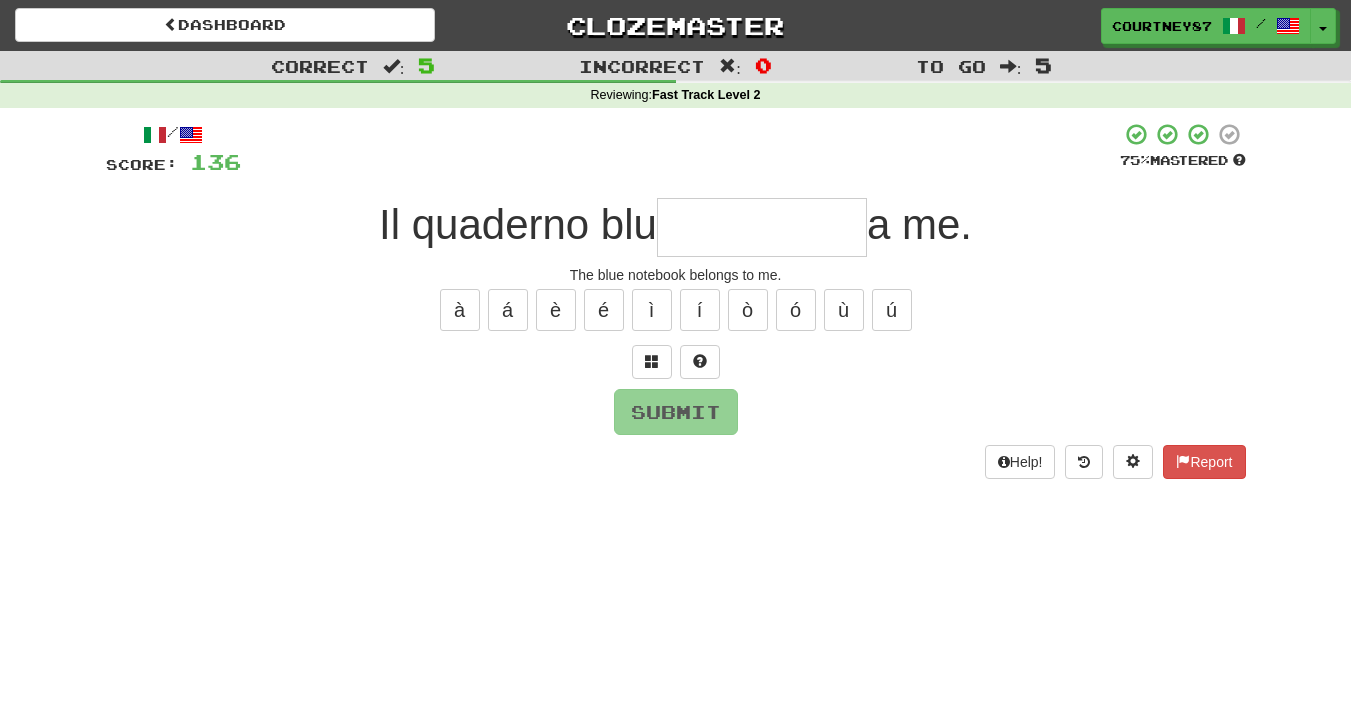 type on "*" 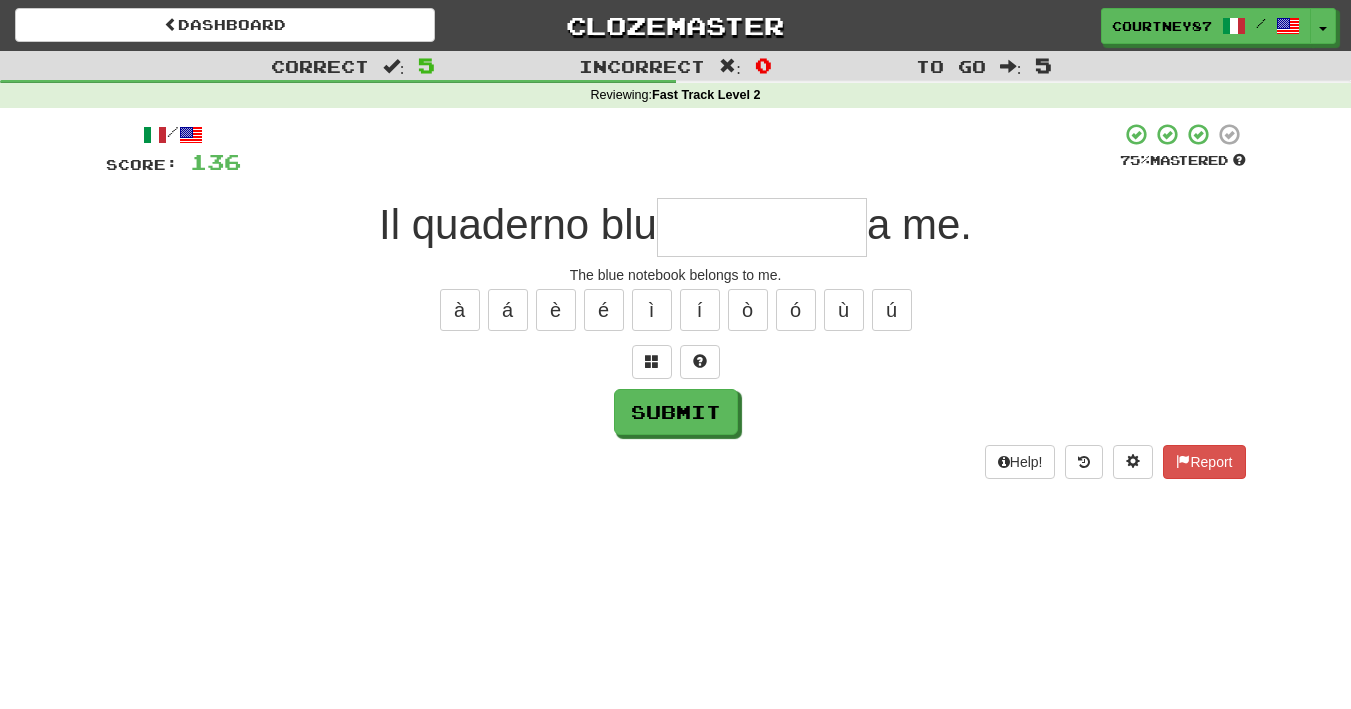 type on "*" 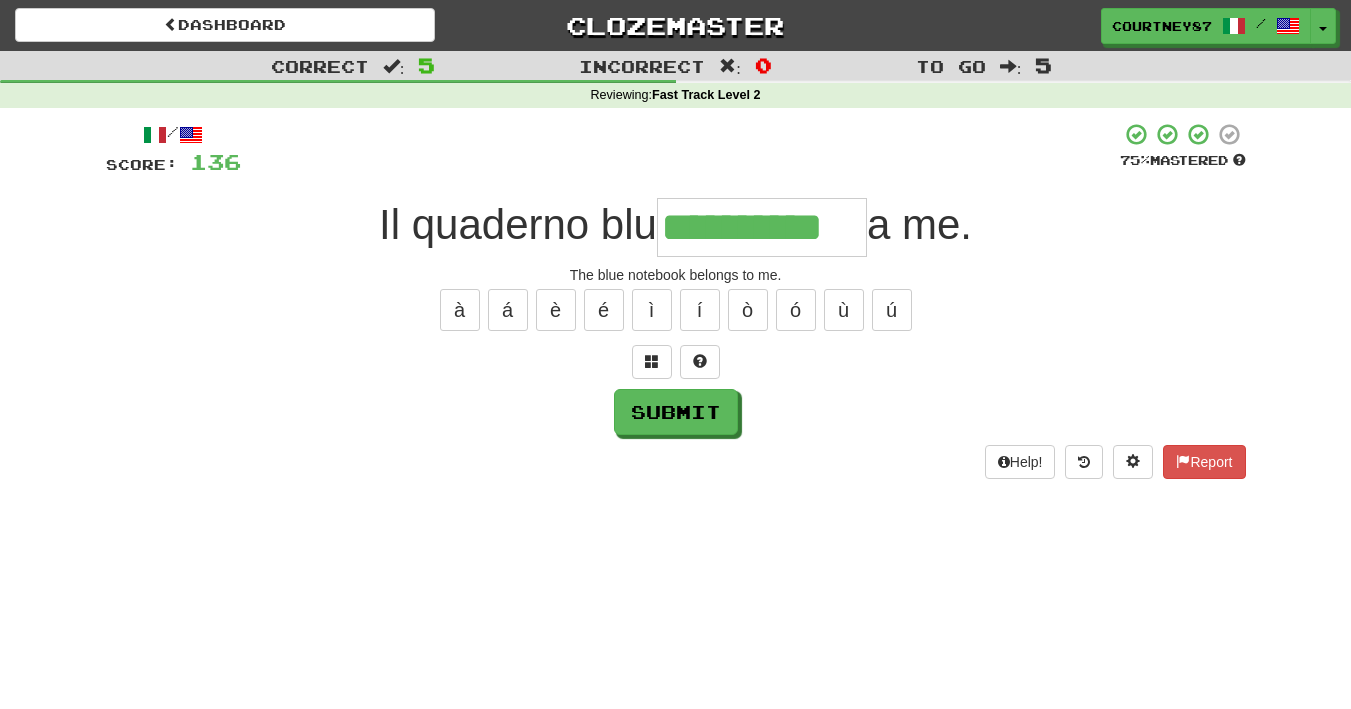 type on "**********" 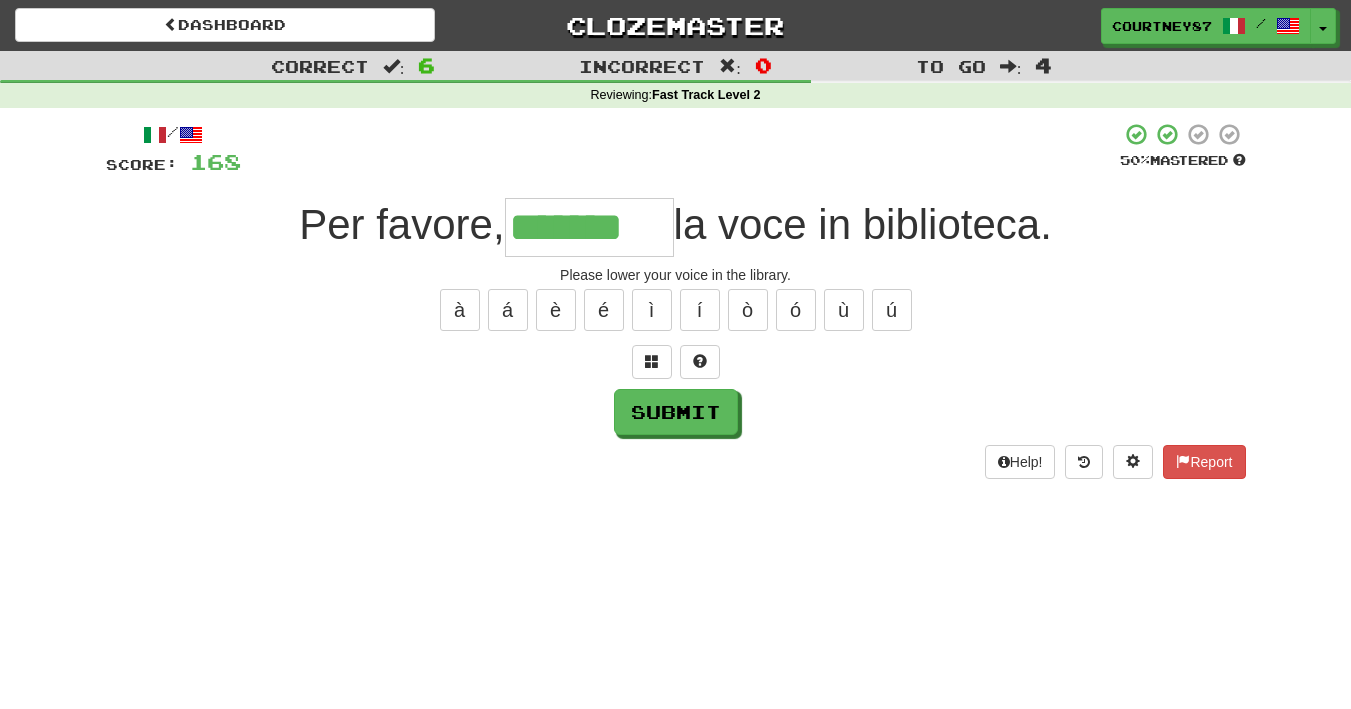 type on "*******" 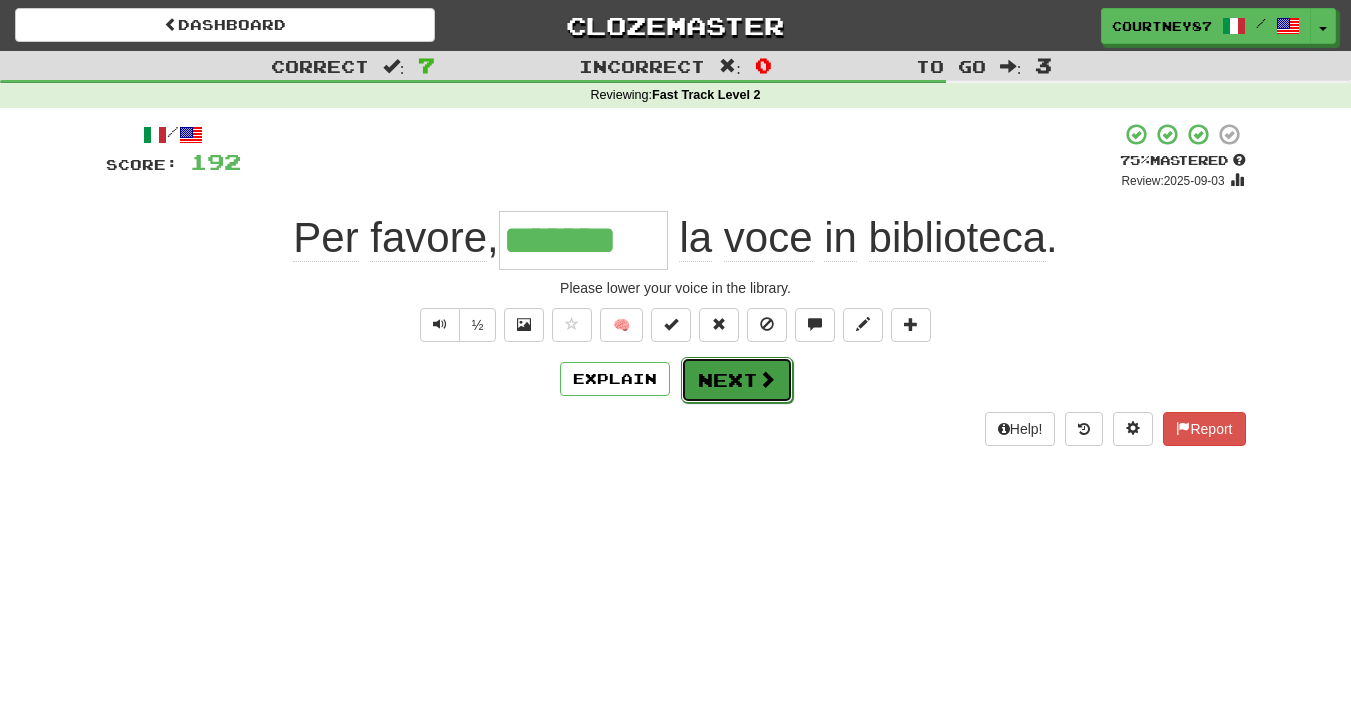 click on "Next" at bounding box center (737, 380) 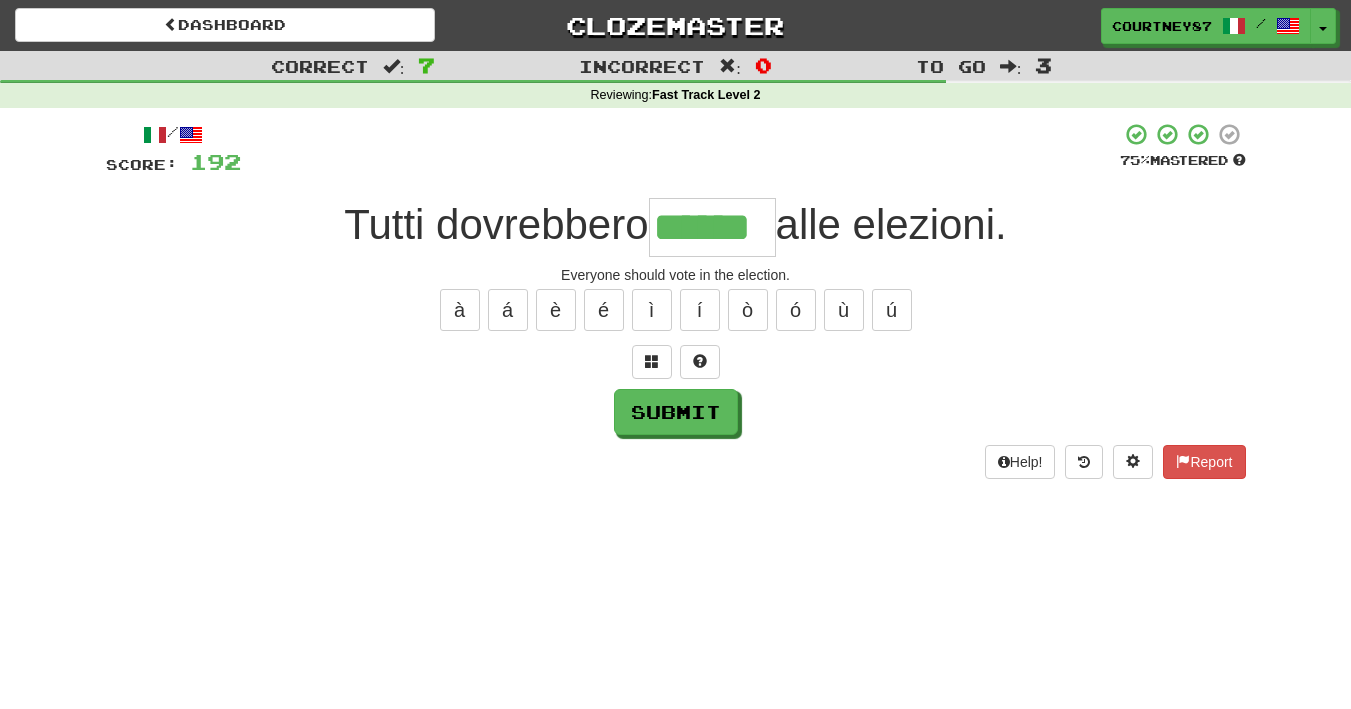 type on "******" 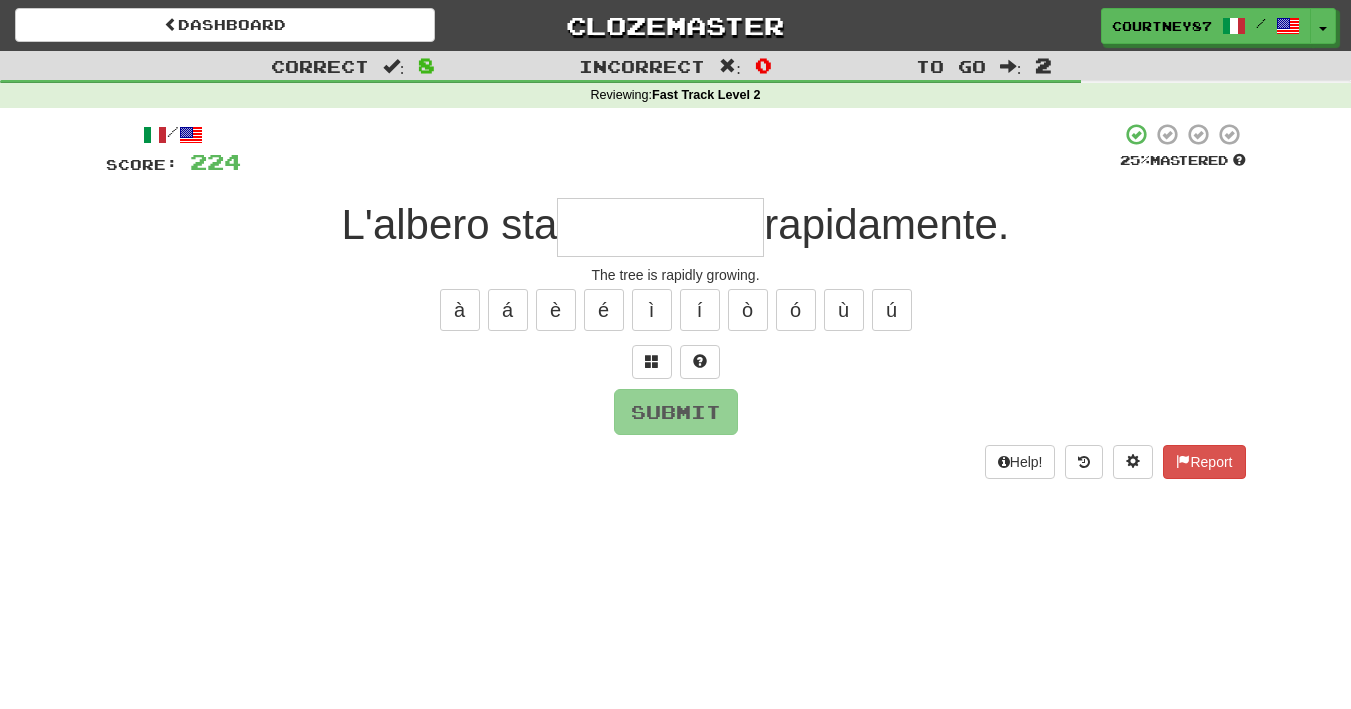 type on "*" 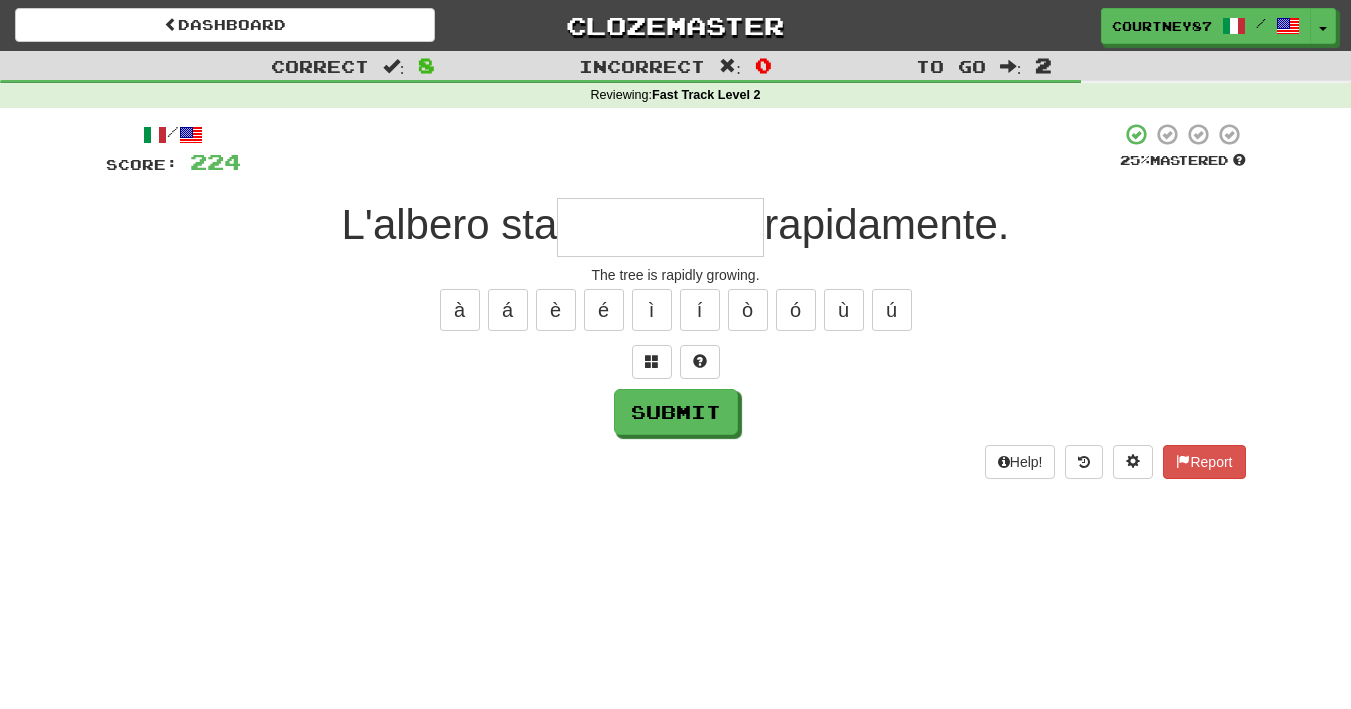 type on "*" 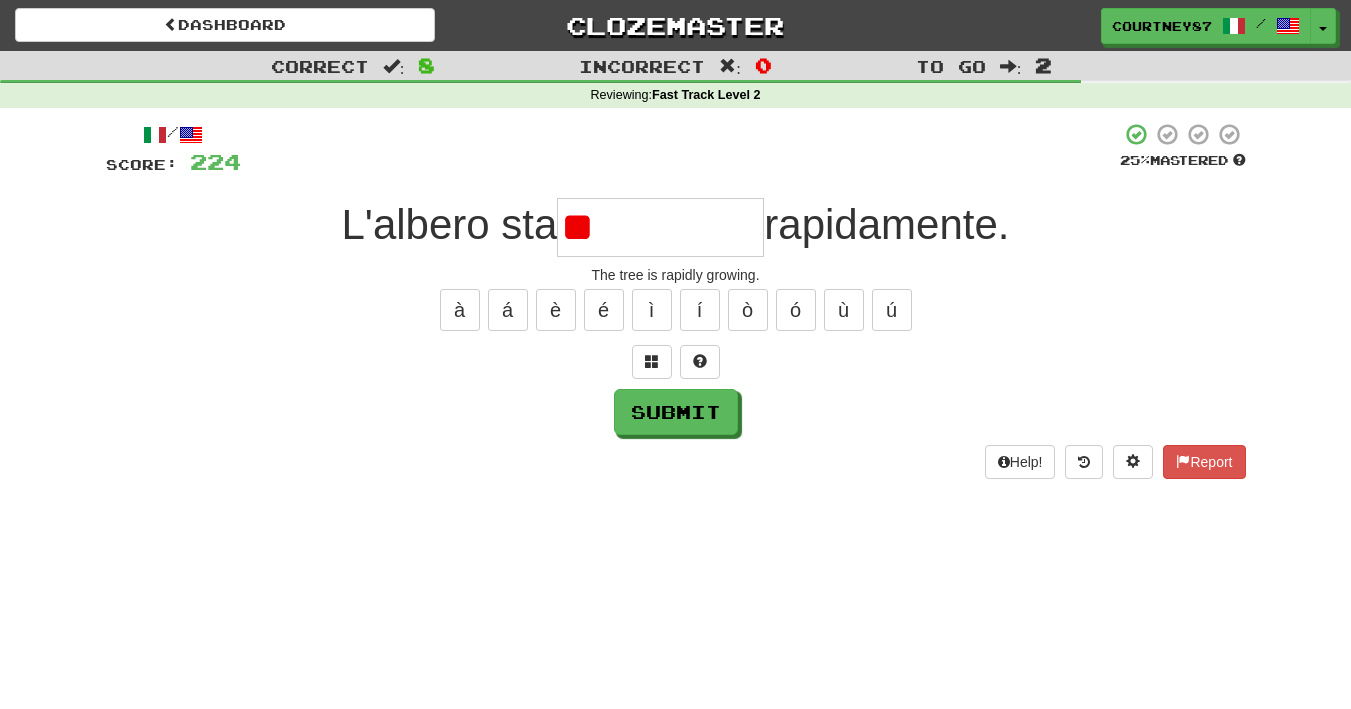 type on "*" 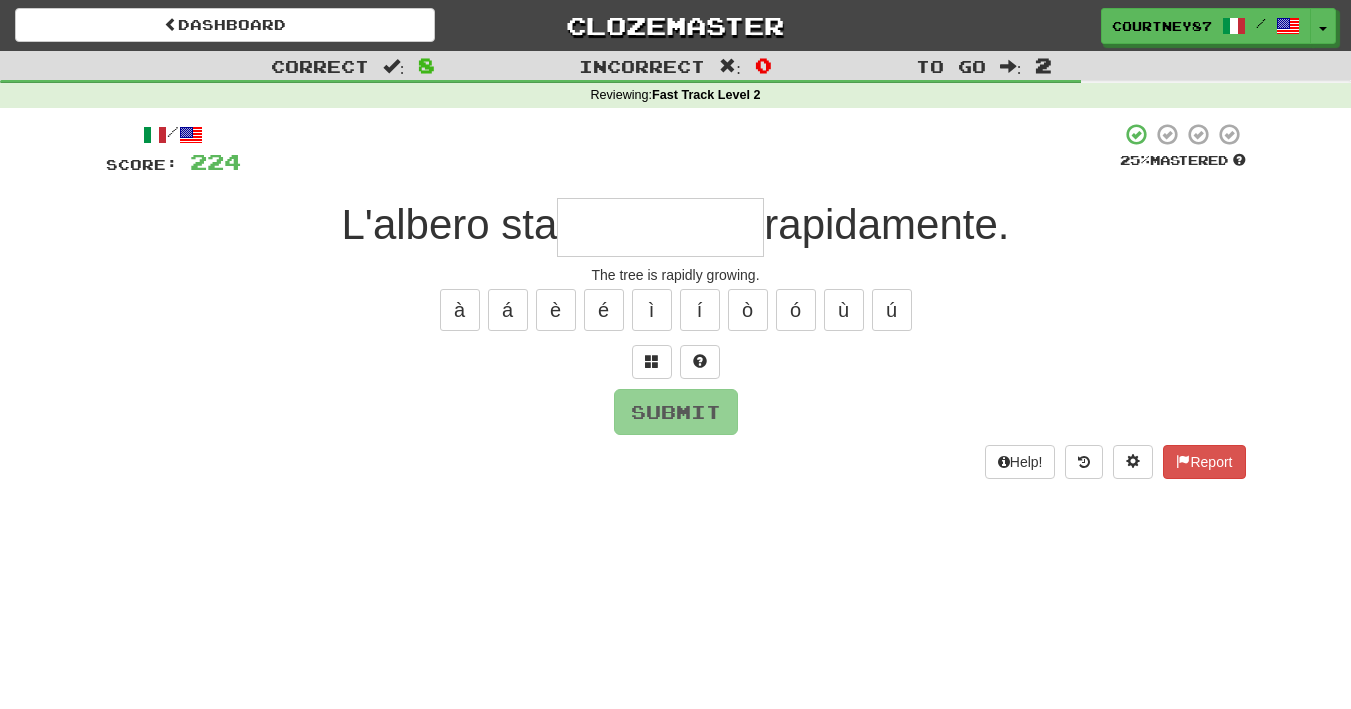 type on "*" 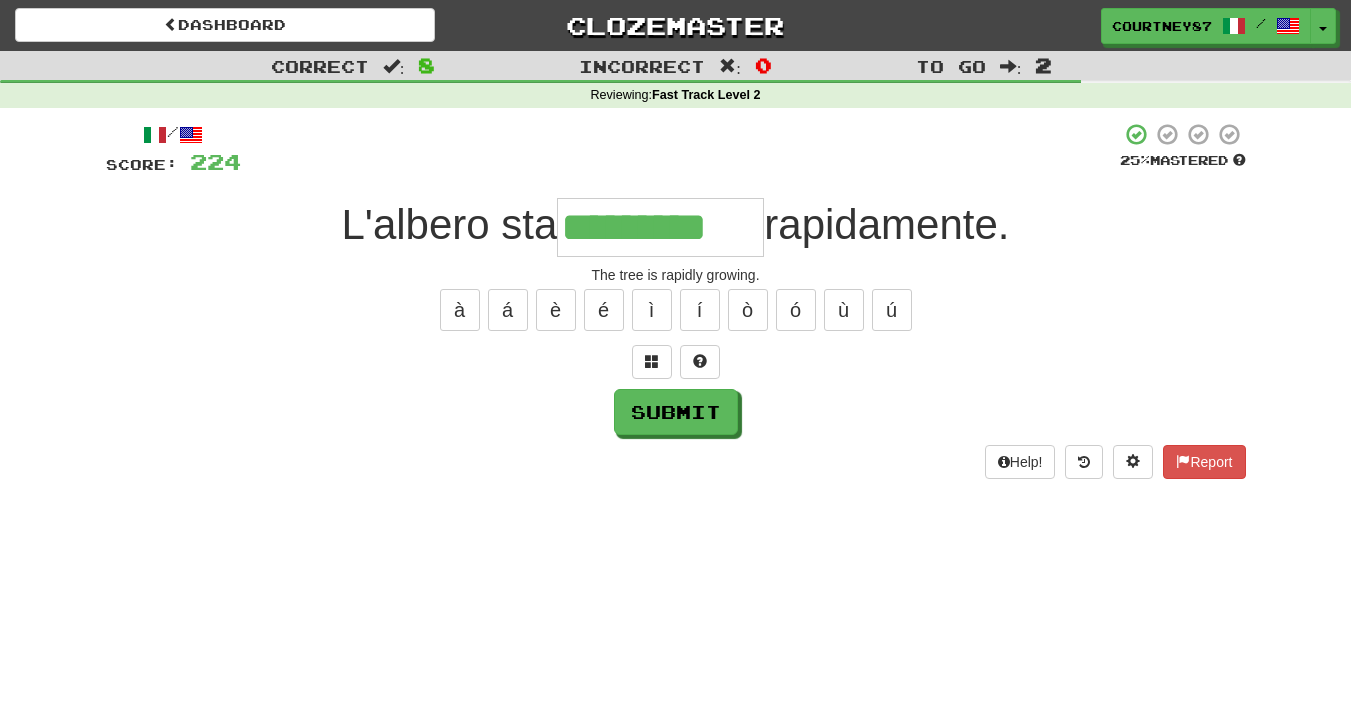 type on "*********" 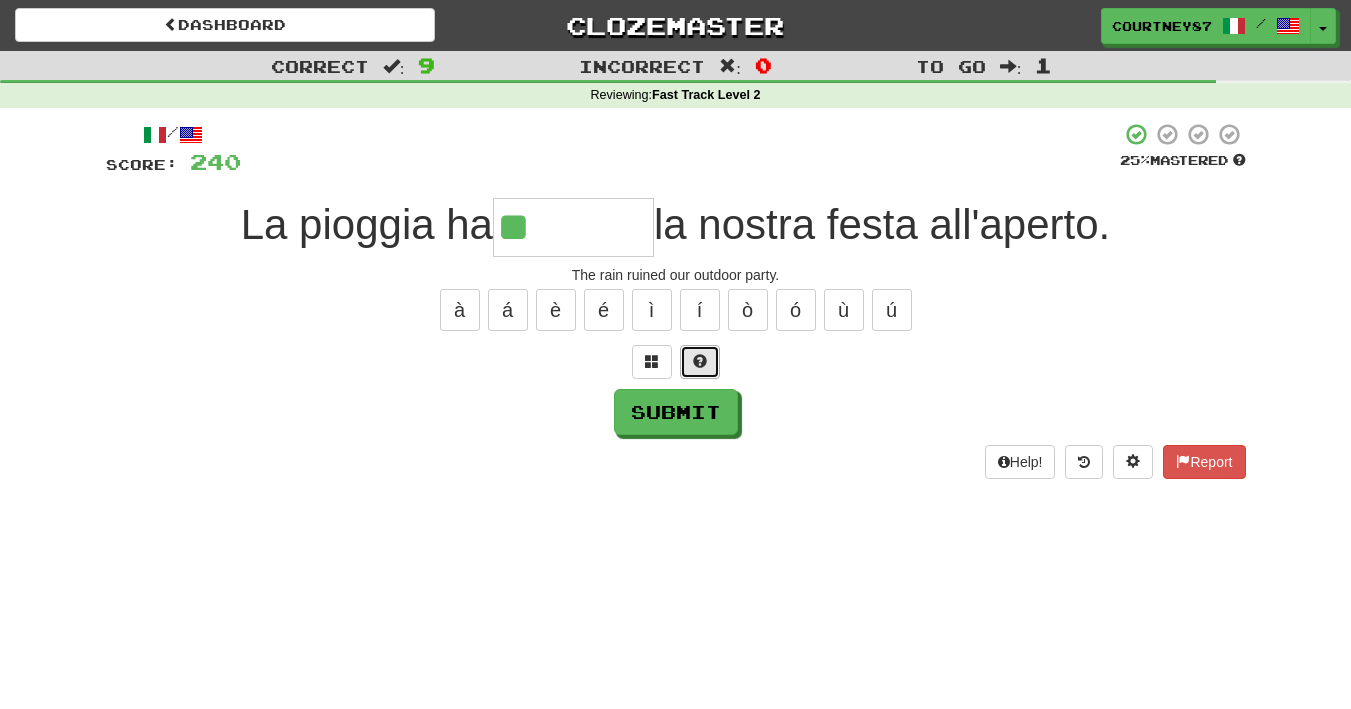 click at bounding box center [700, 362] 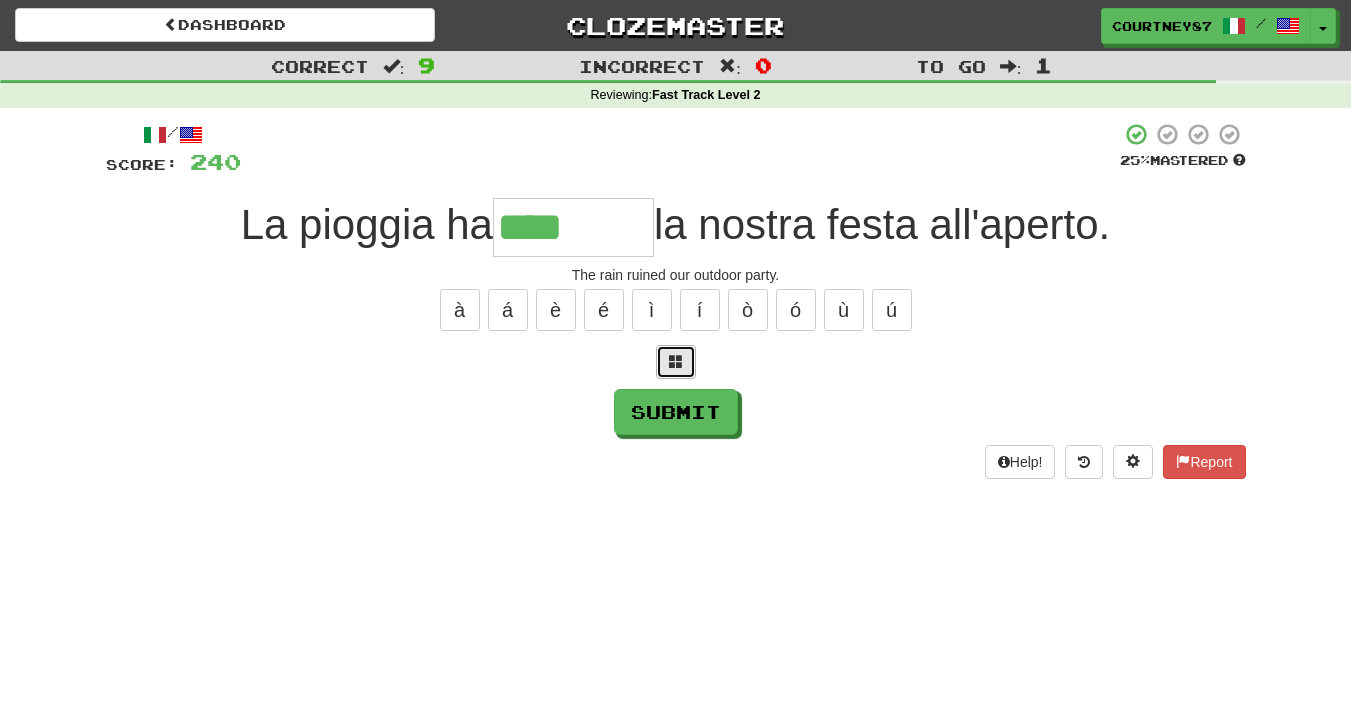 click at bounding box center (676, 361) 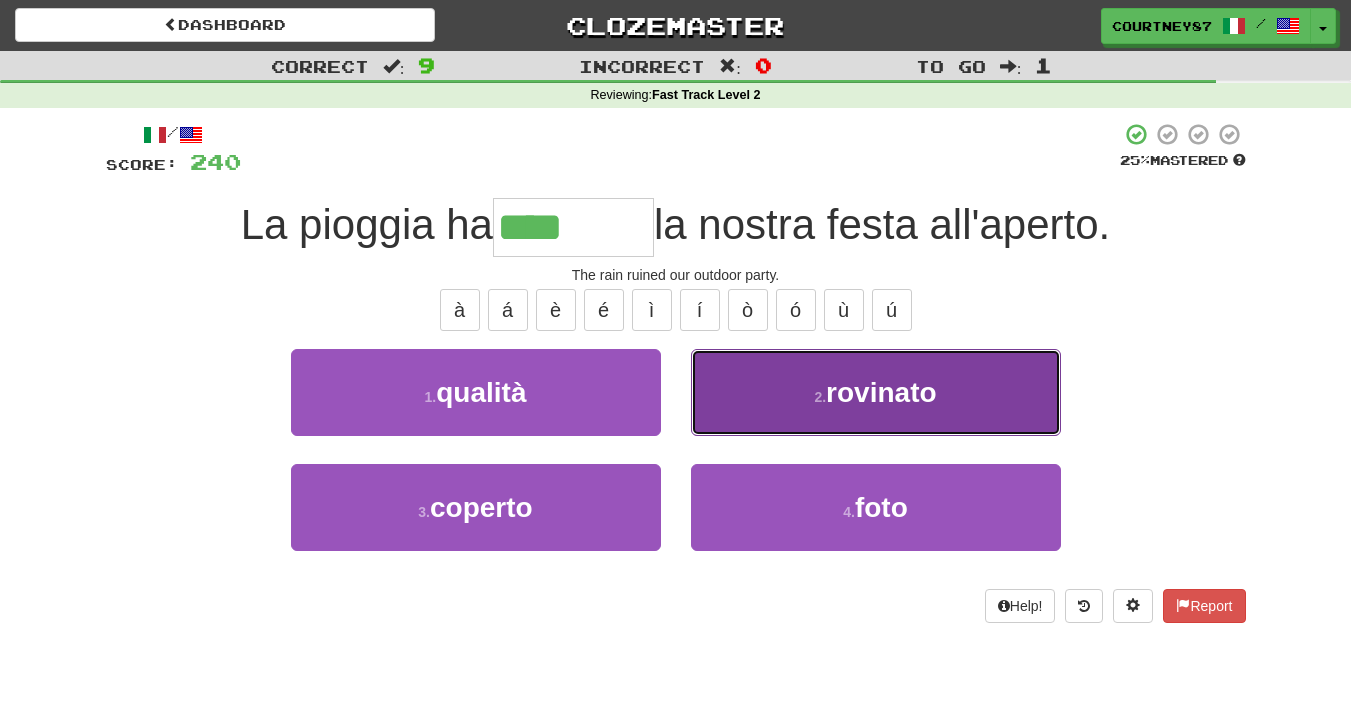 click on "2 .  rovinato" at bounding box center (876, 392) 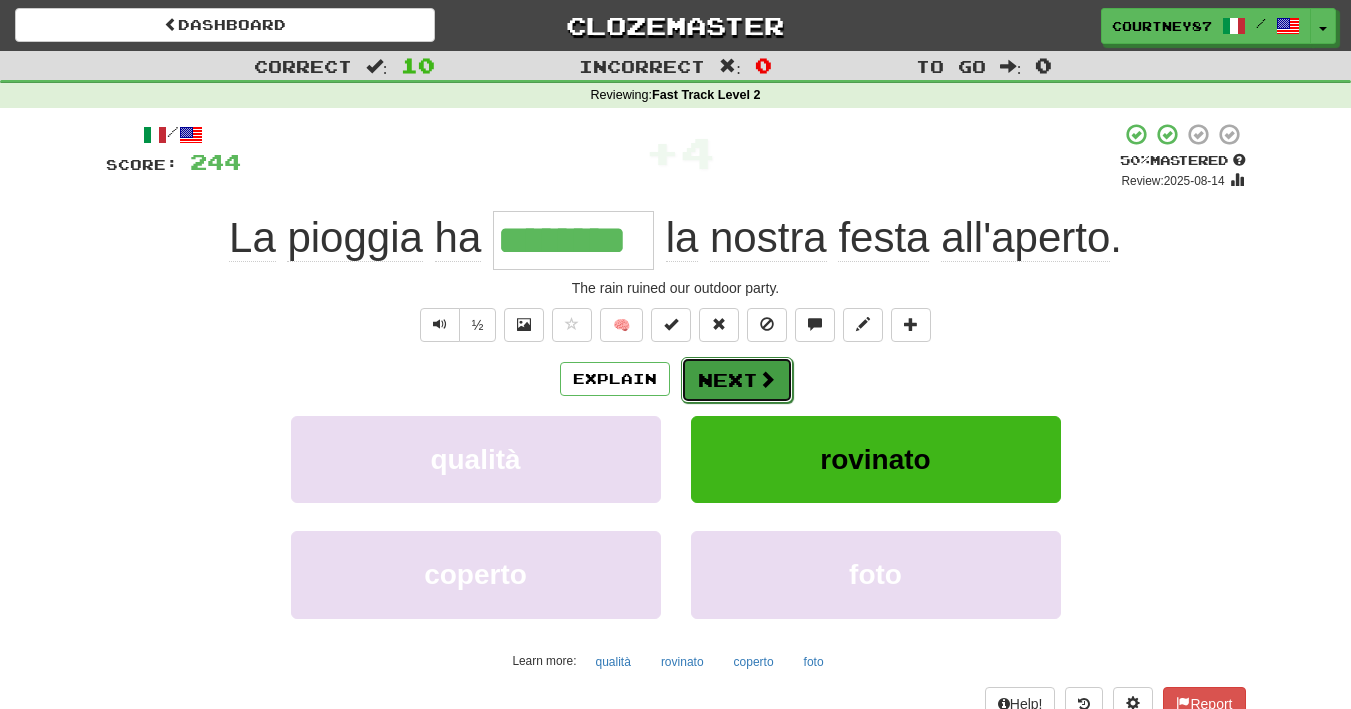 click on "Next" at bounding box center (737, 380) 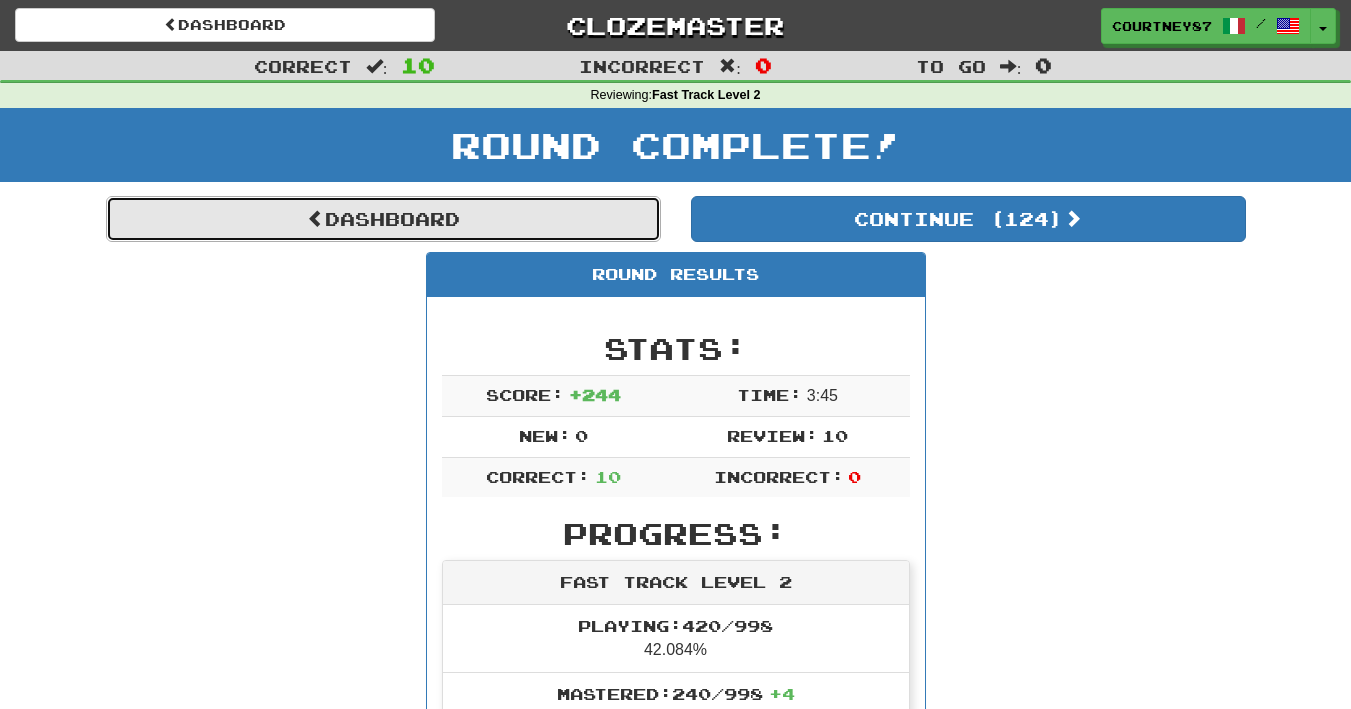 click on "Dashboard" at bounding box center [383, 219] 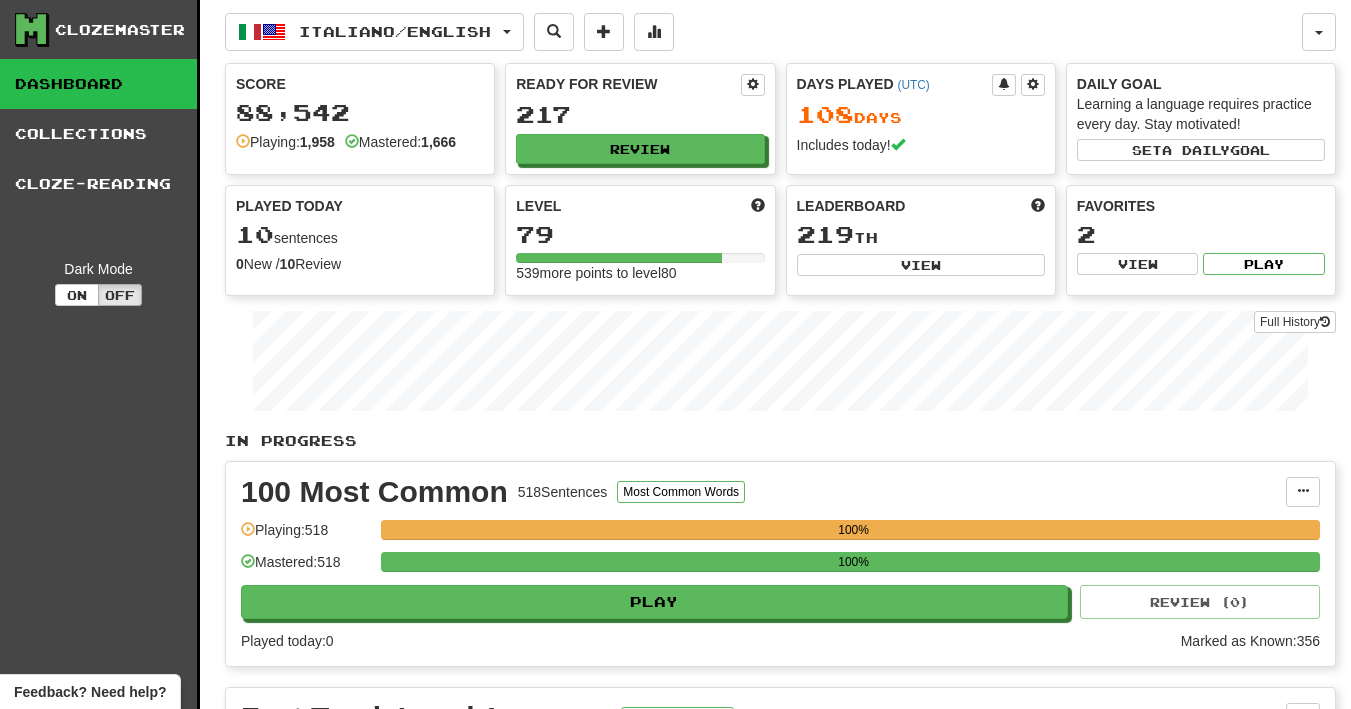 scroll, scrollTop: 0, scrollLeft: 0, axis: both 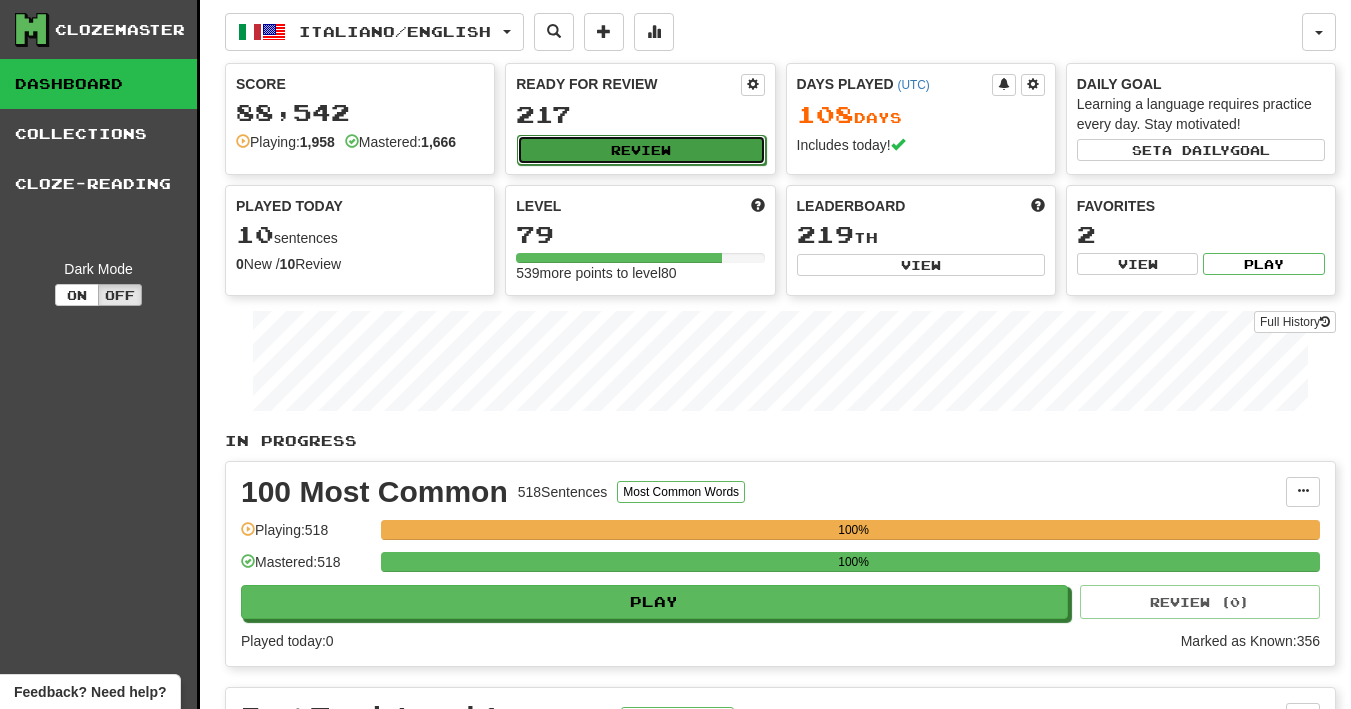click on "Review" at bounding box center (641, 150) 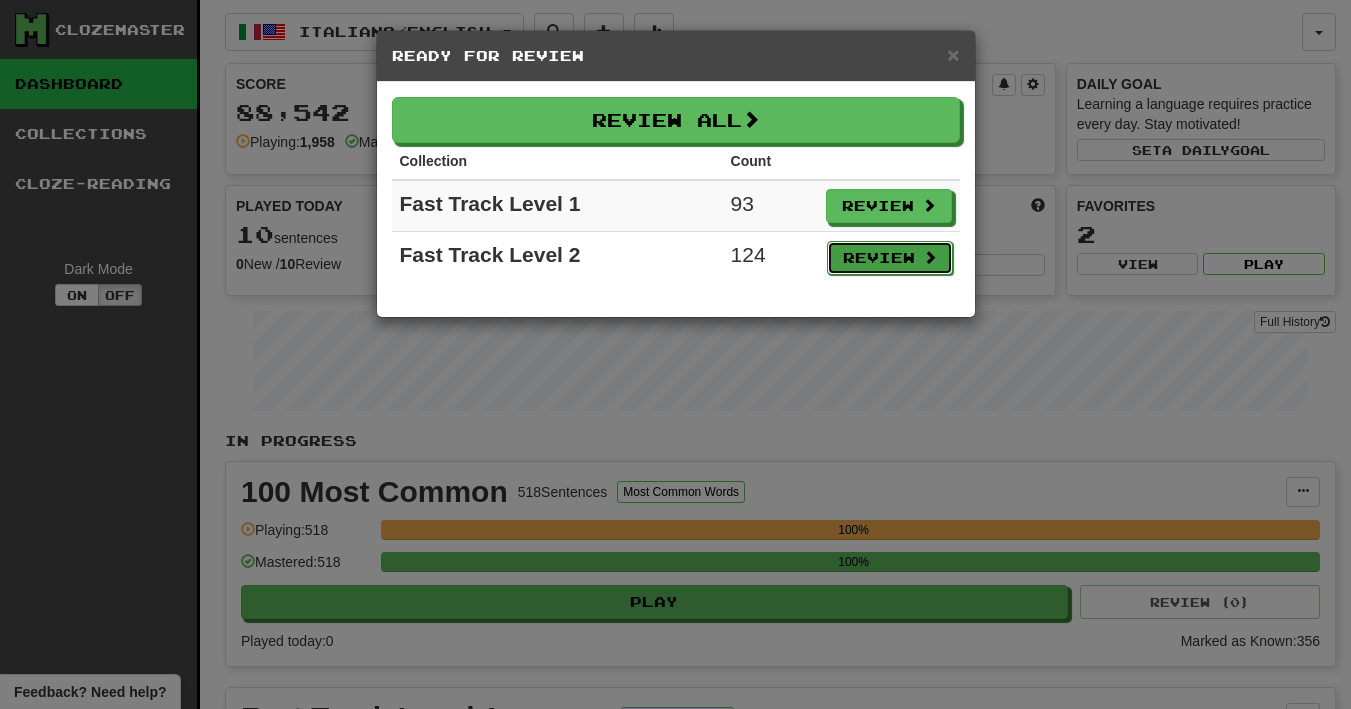 click on "Review" at bounding box center (890, 258) 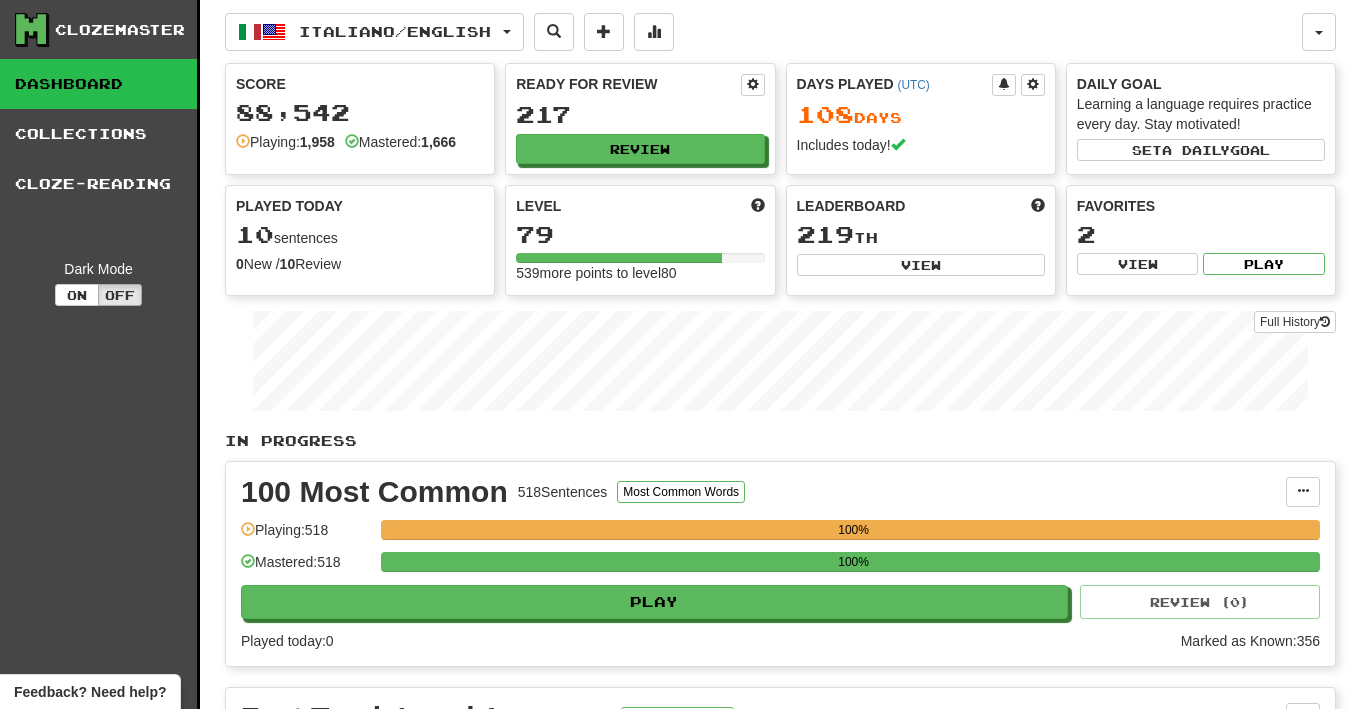 select on "**" 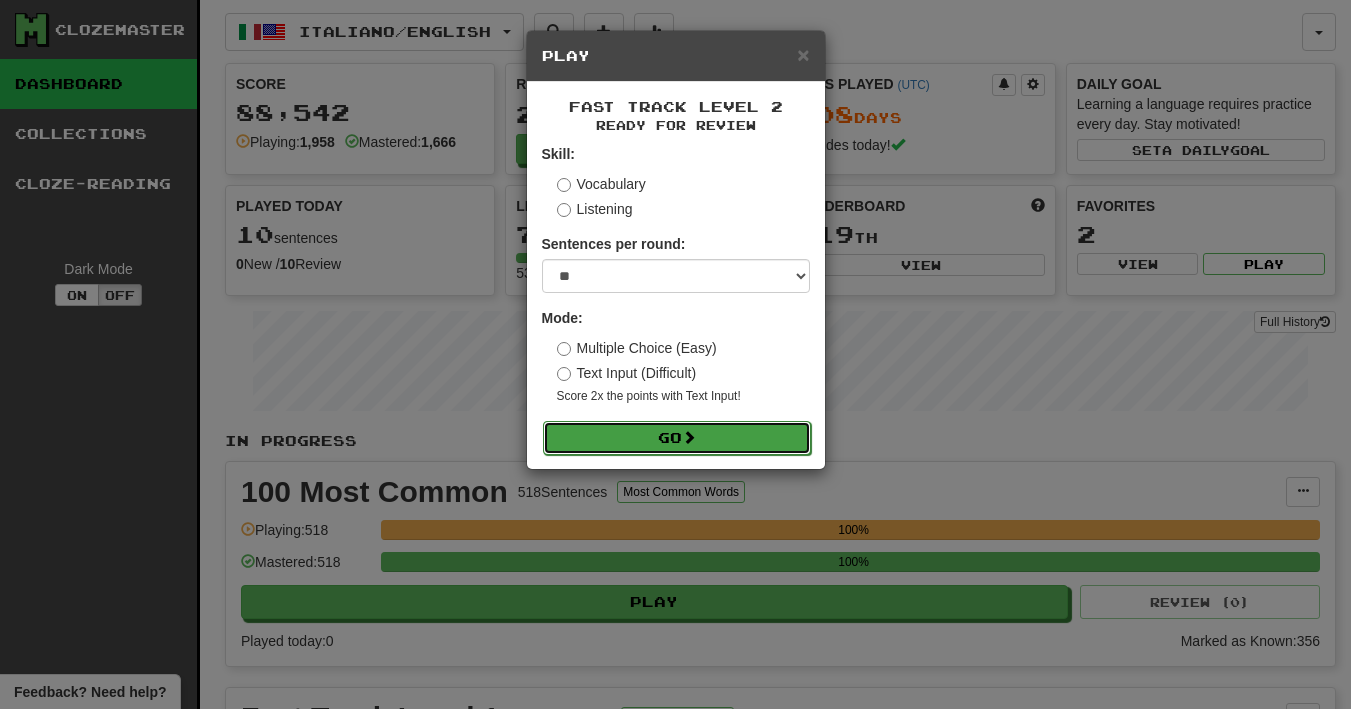 click on "Go" at bounding box center [677, 438] 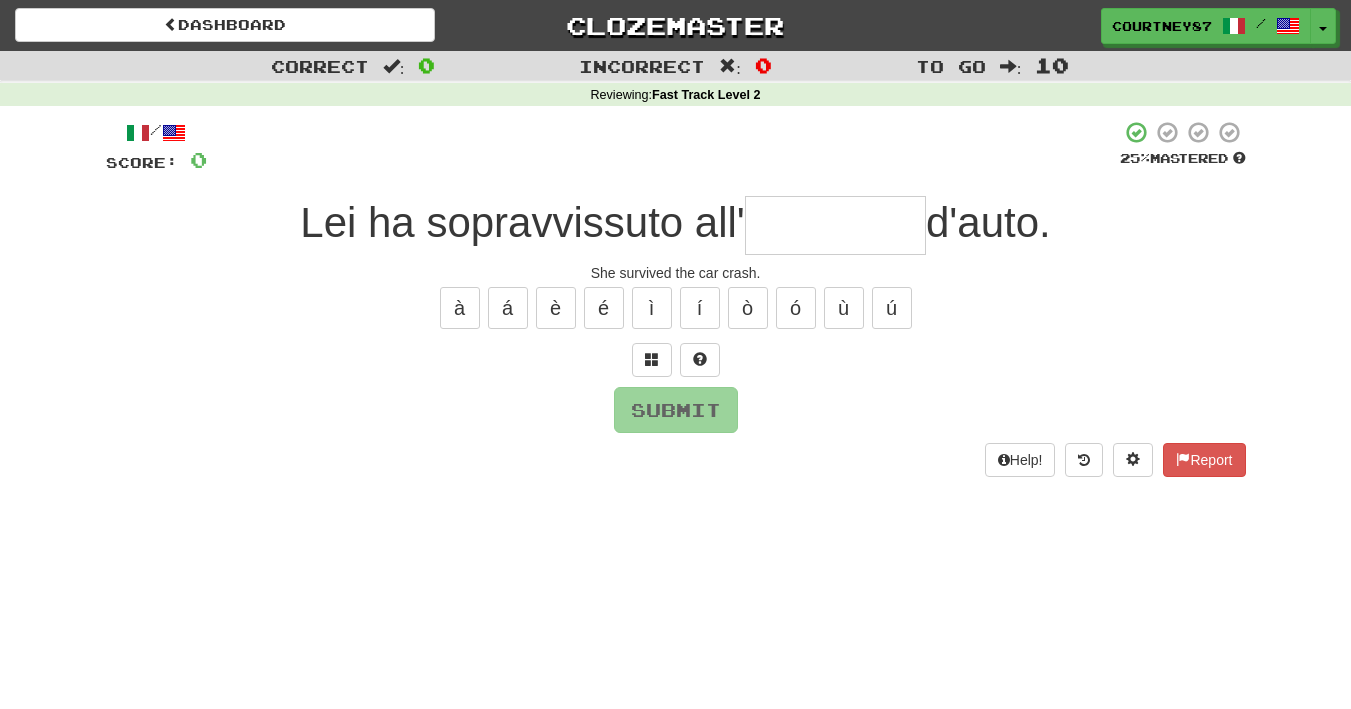 scroll, scrollTop: 0, scrollLeft: 0, axis: both 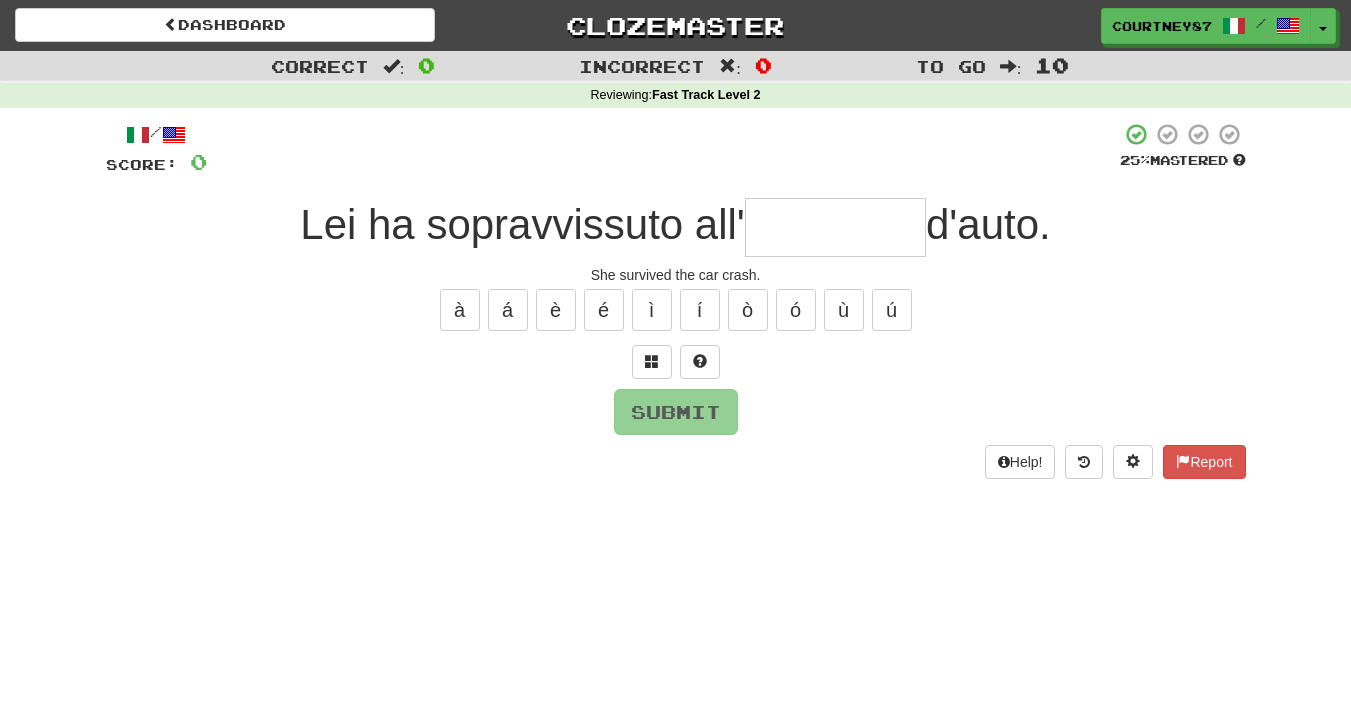 type on "*" 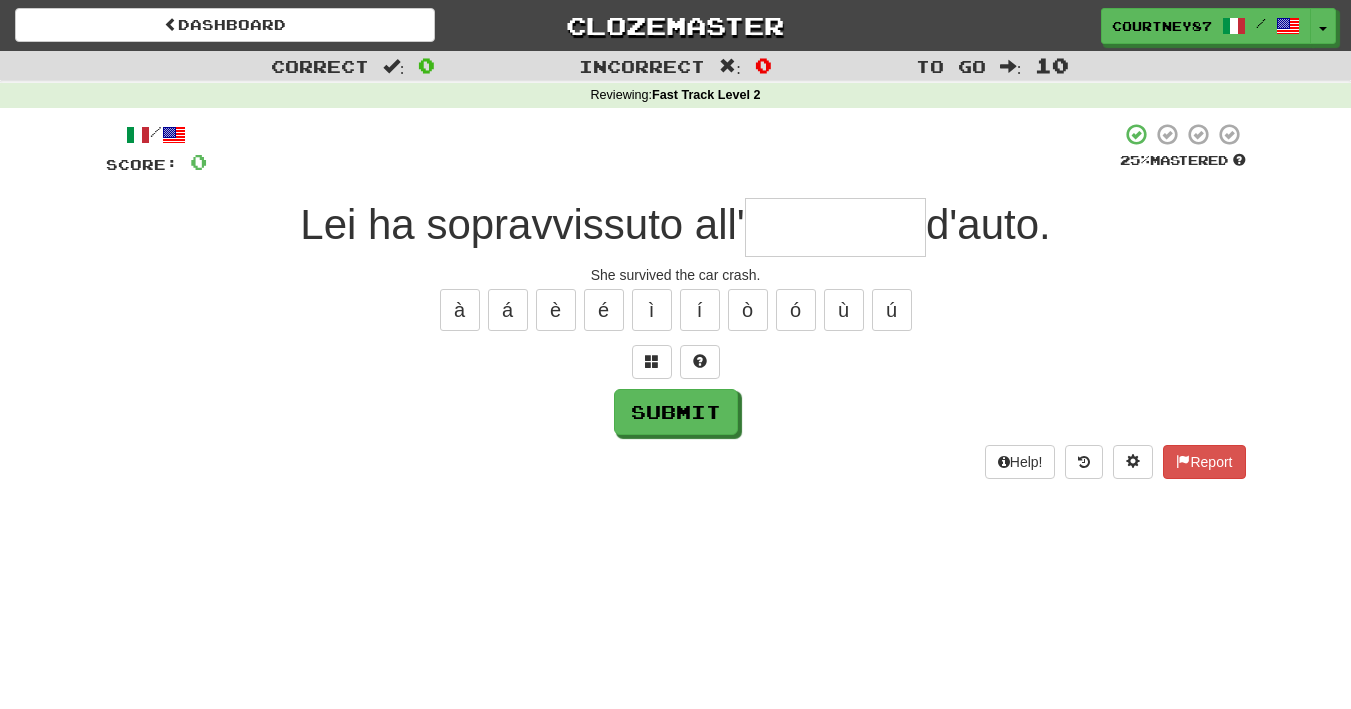 type on "*" 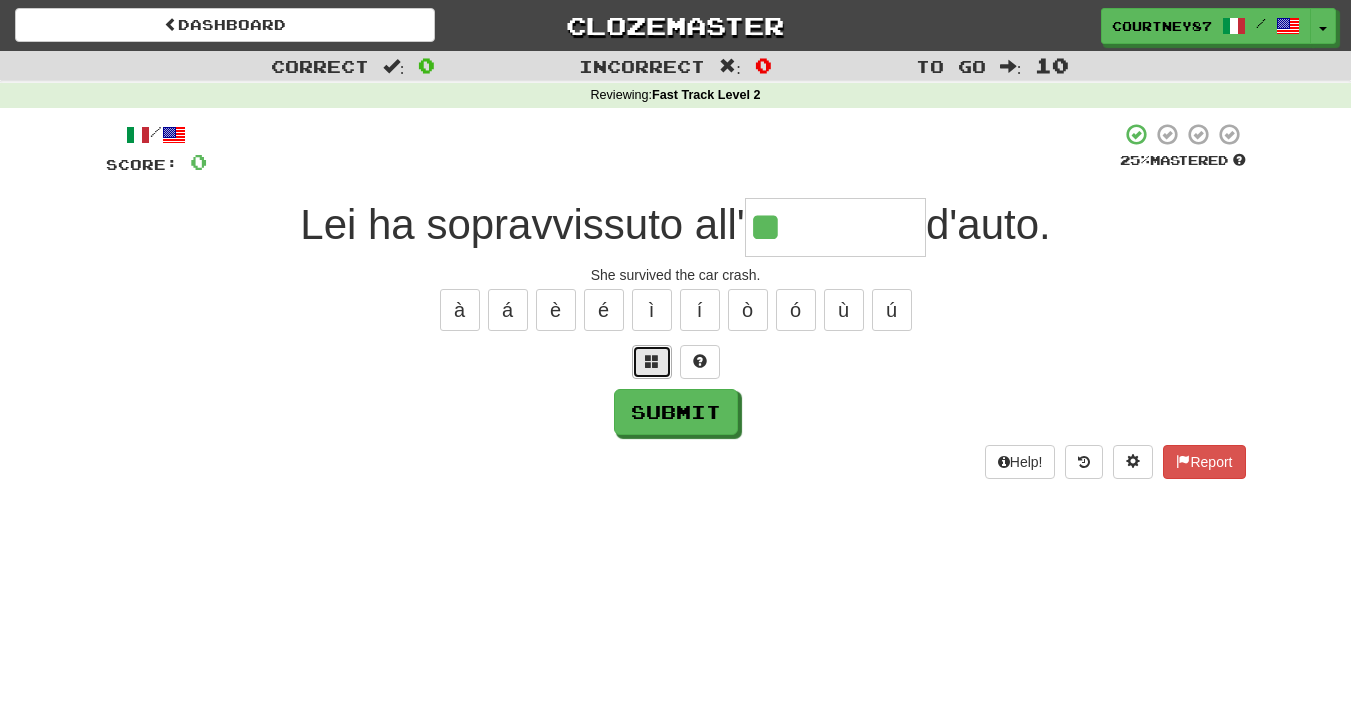 click at bounding box center (652, 361) 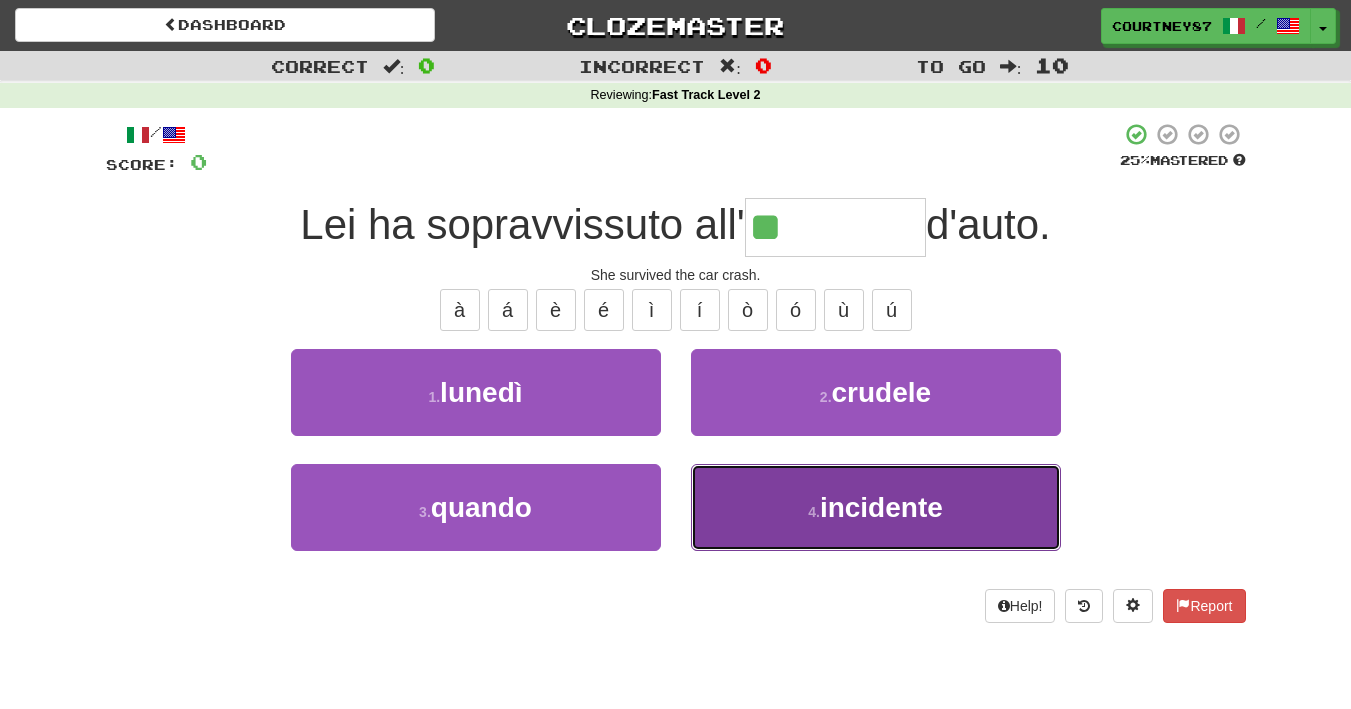 click on "4 .  incidente" at bounding box center (876, 507) 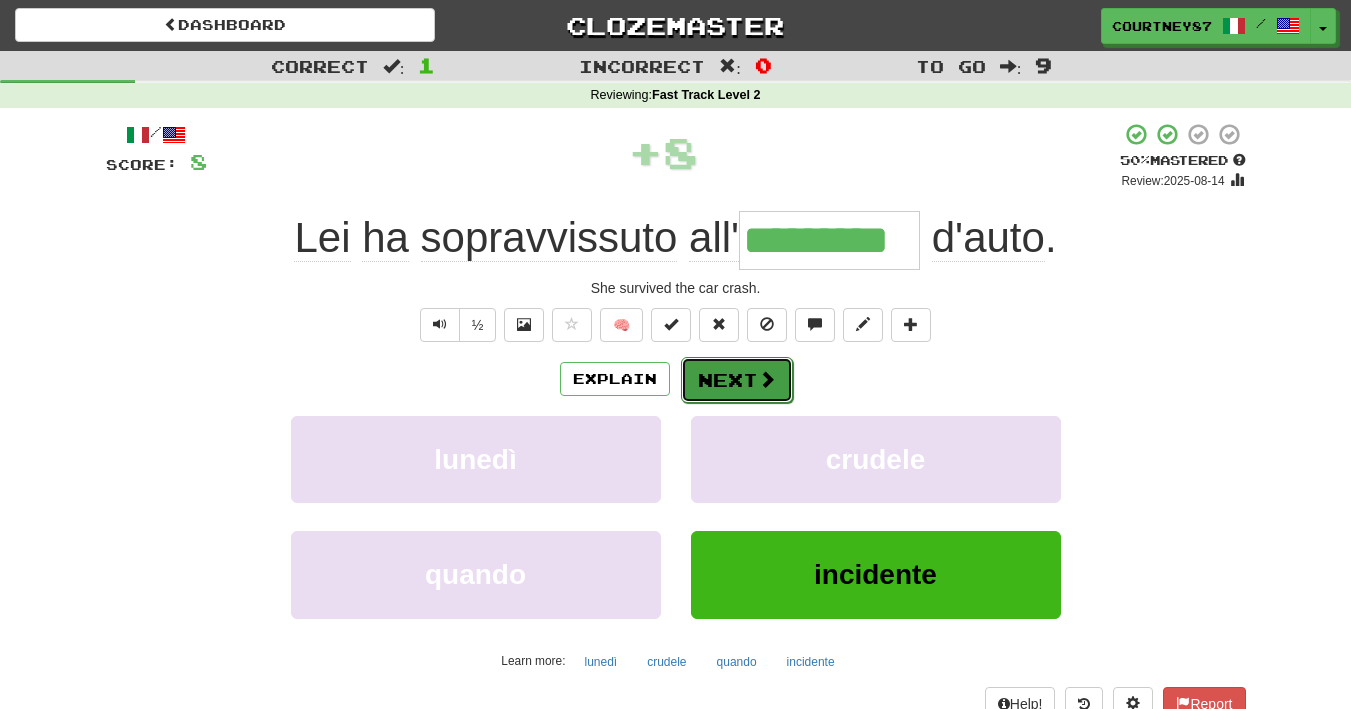 click on "Next" at bounding box center (737, 380) 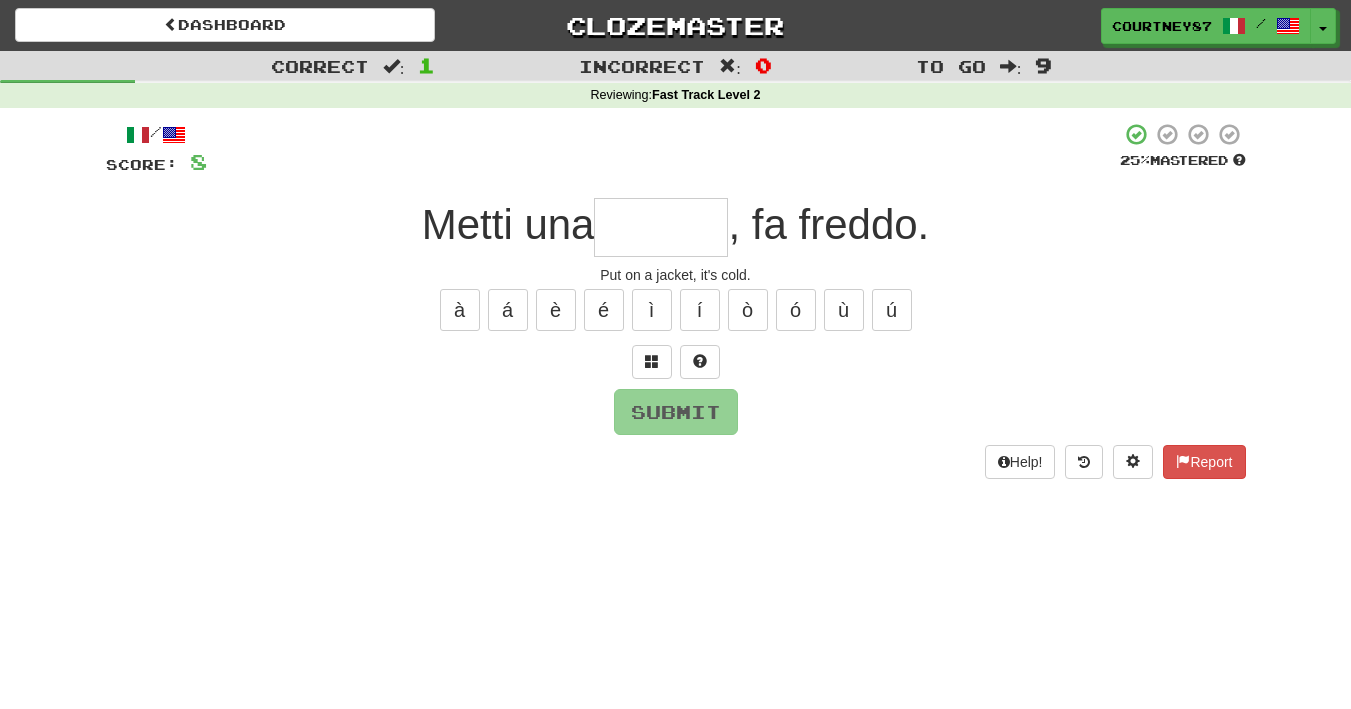 type on "*" 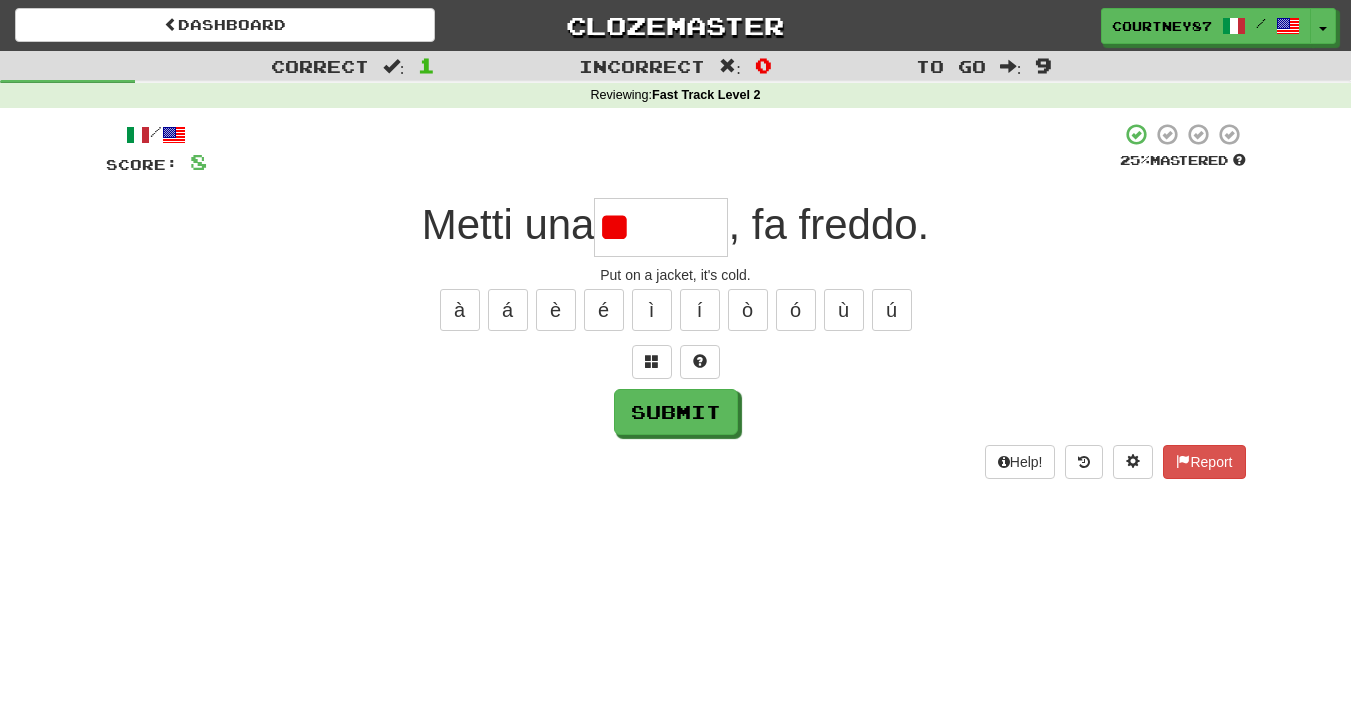 type on "*" 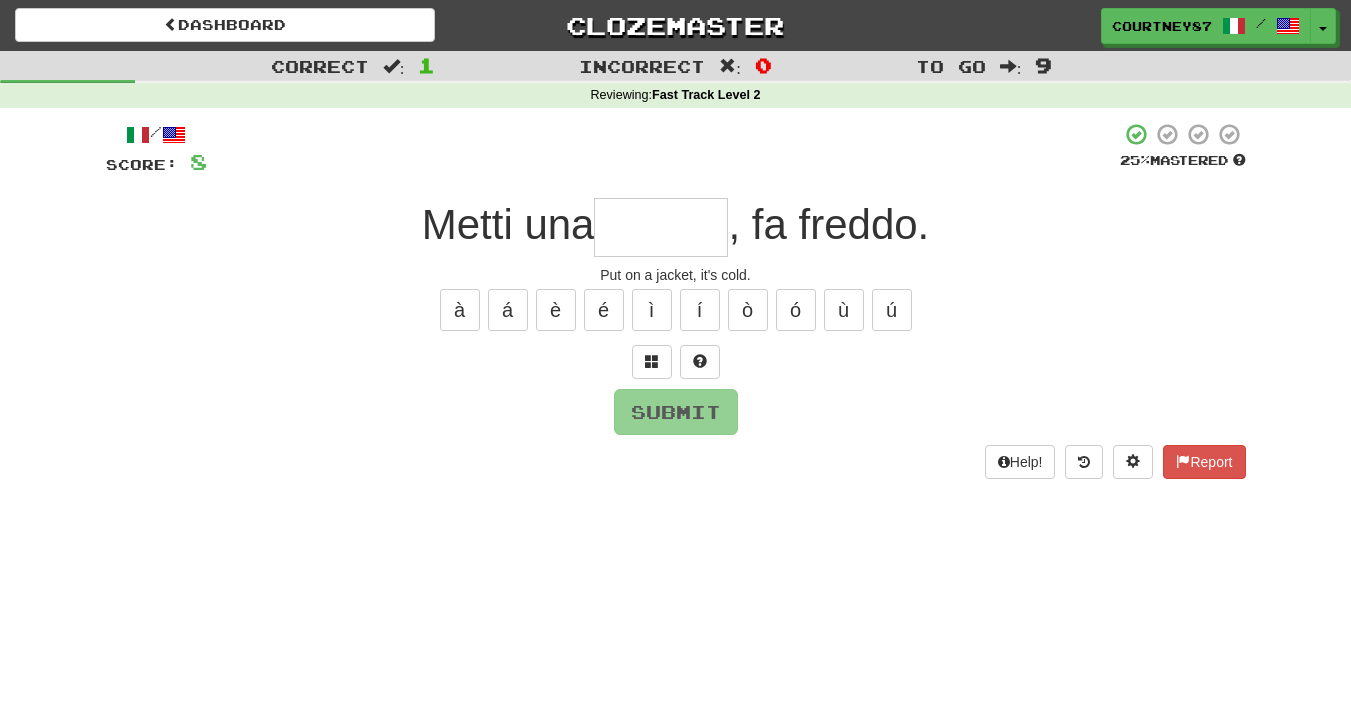type on "*" 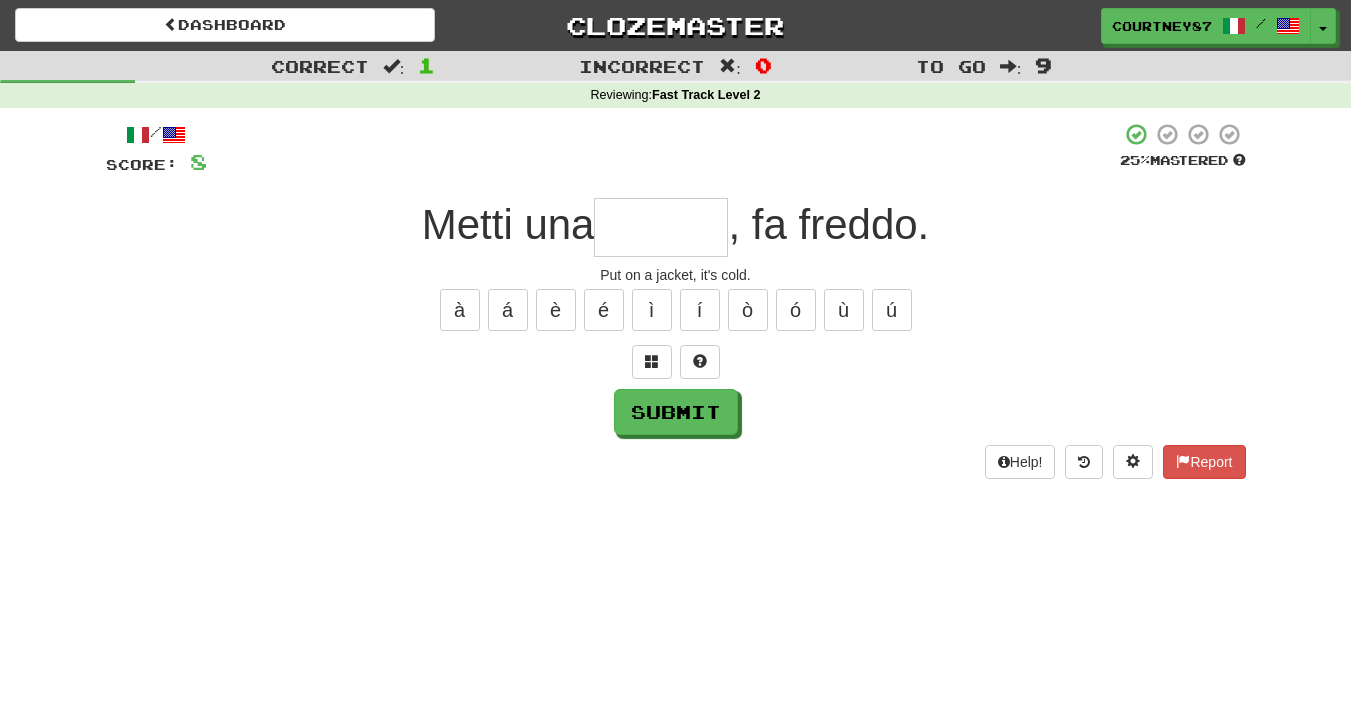 type on "*" 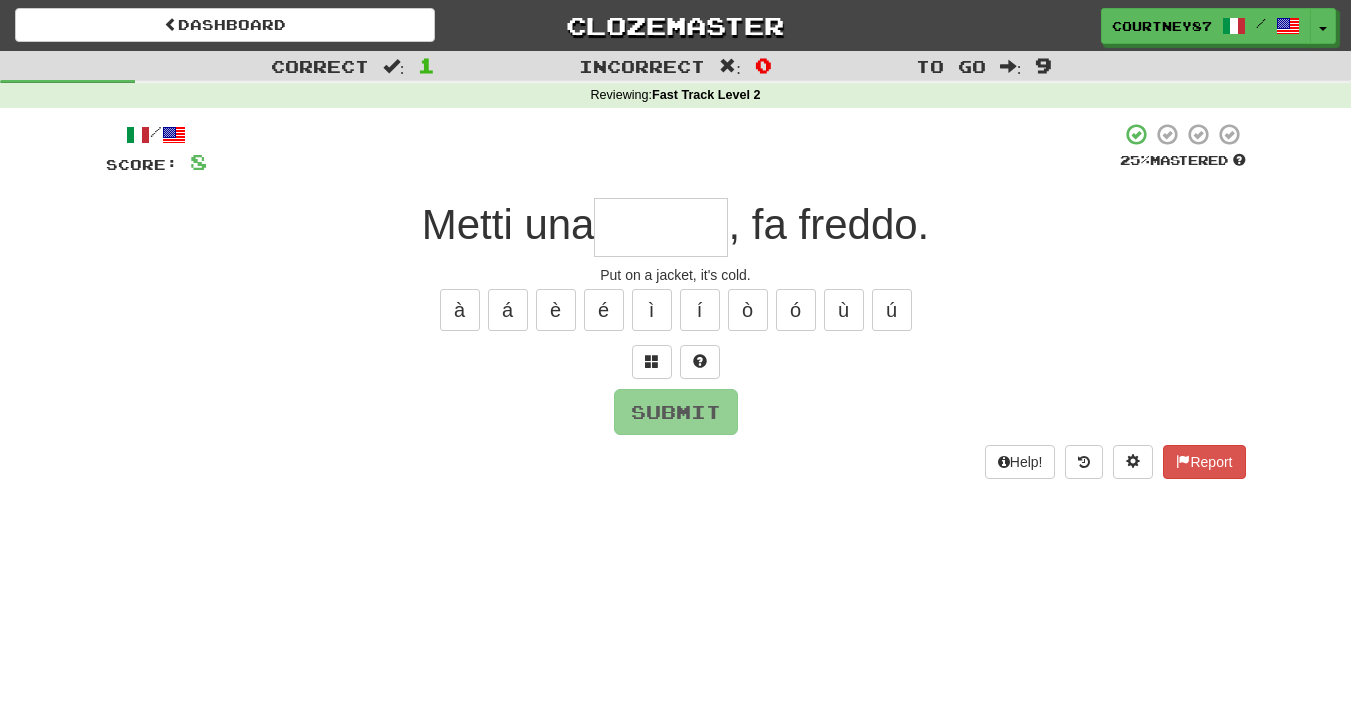 type on "*" 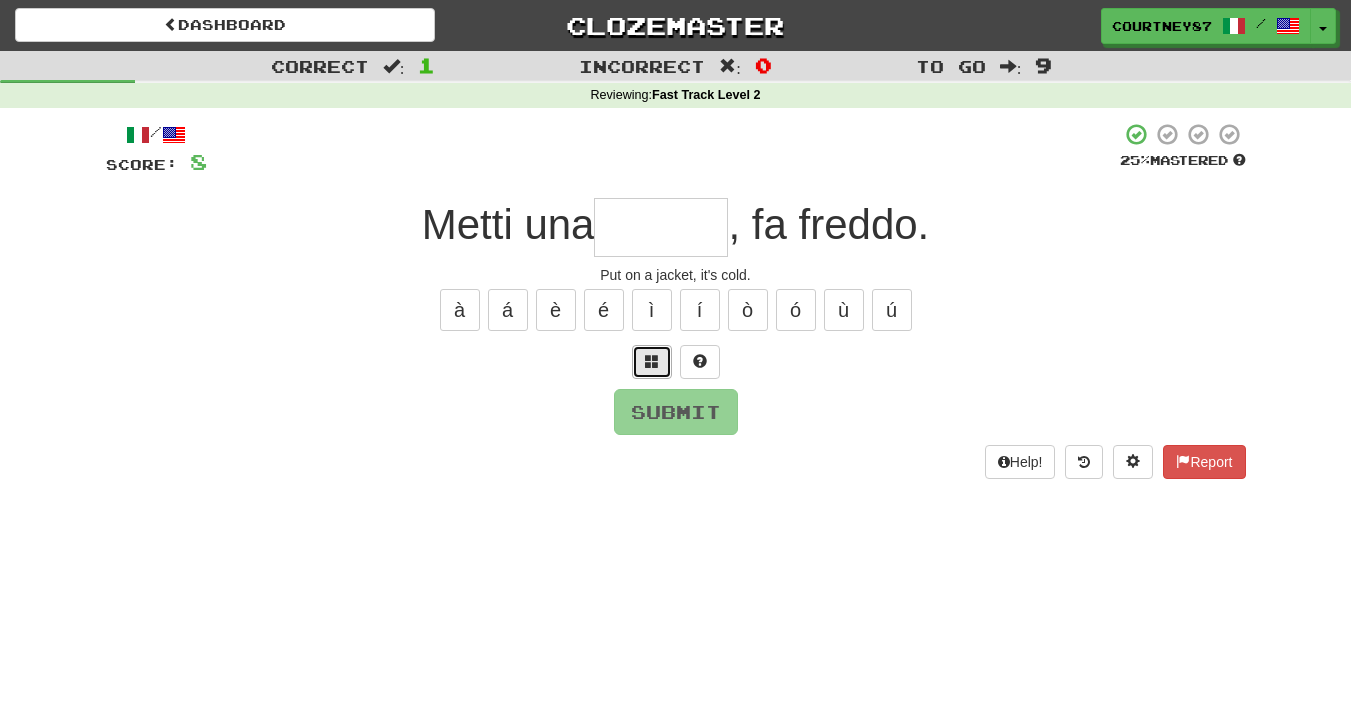 click at bounding box center (652, 361) 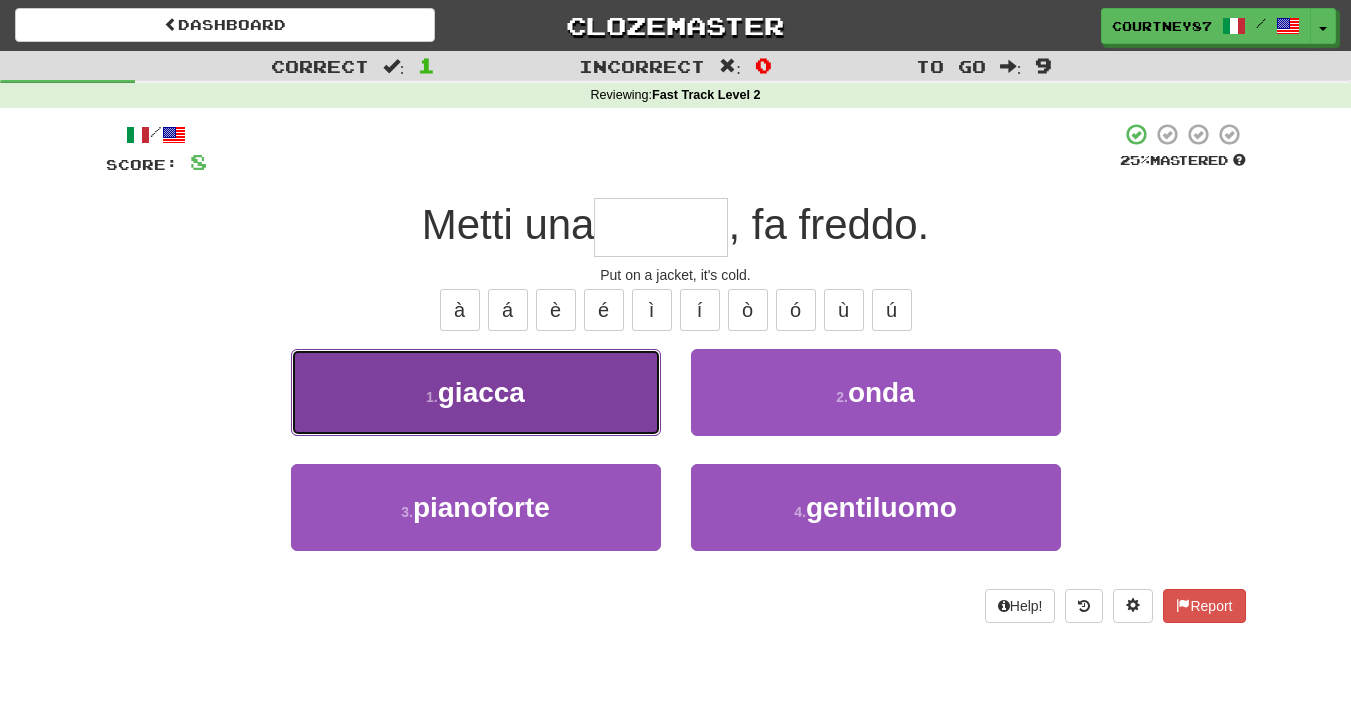 click on "1 .  giacca" at bounding box center (476, 392) 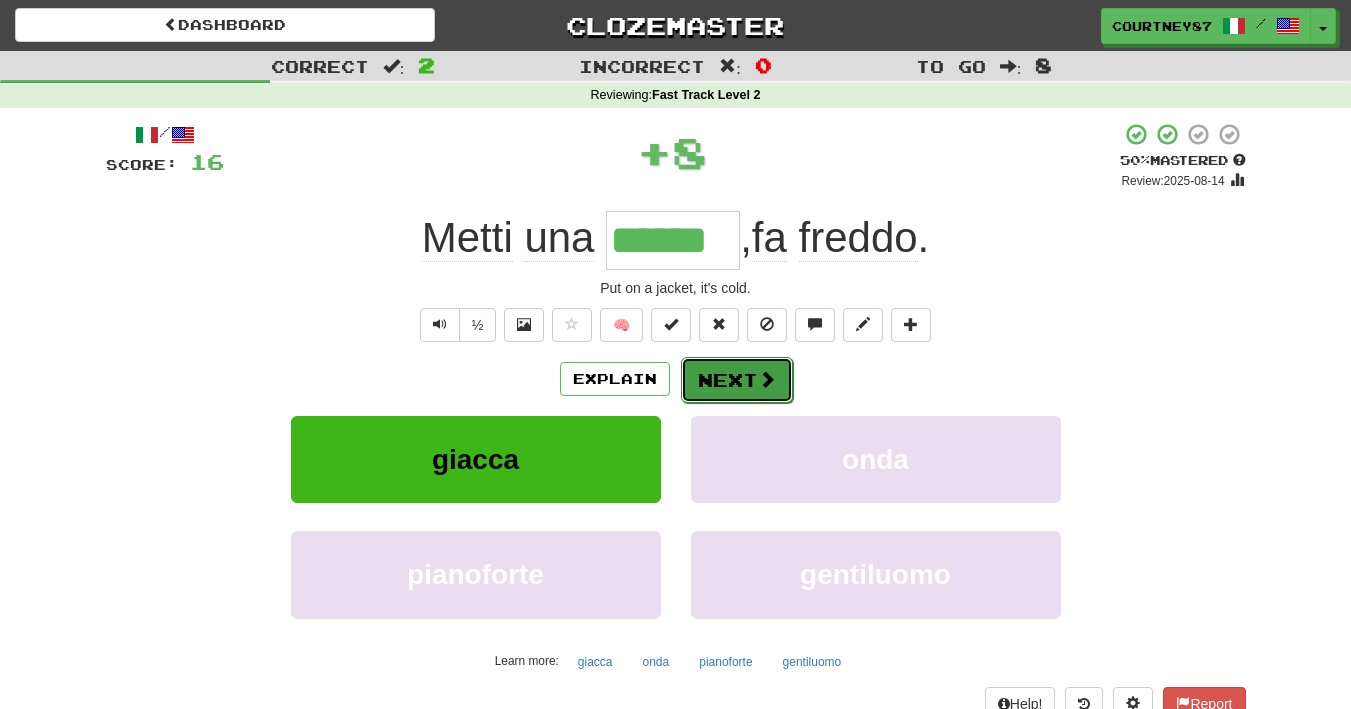 click on "Next" at bounding box center (737, 380) 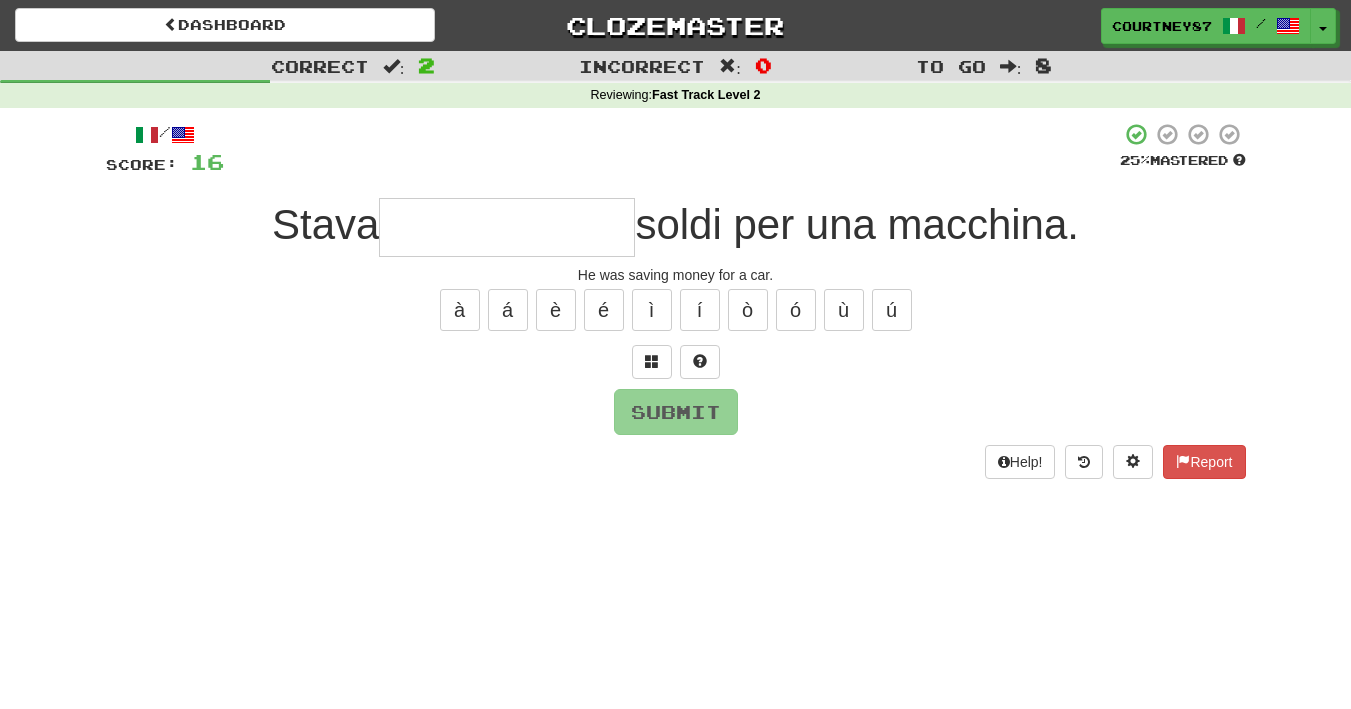 type on "*" 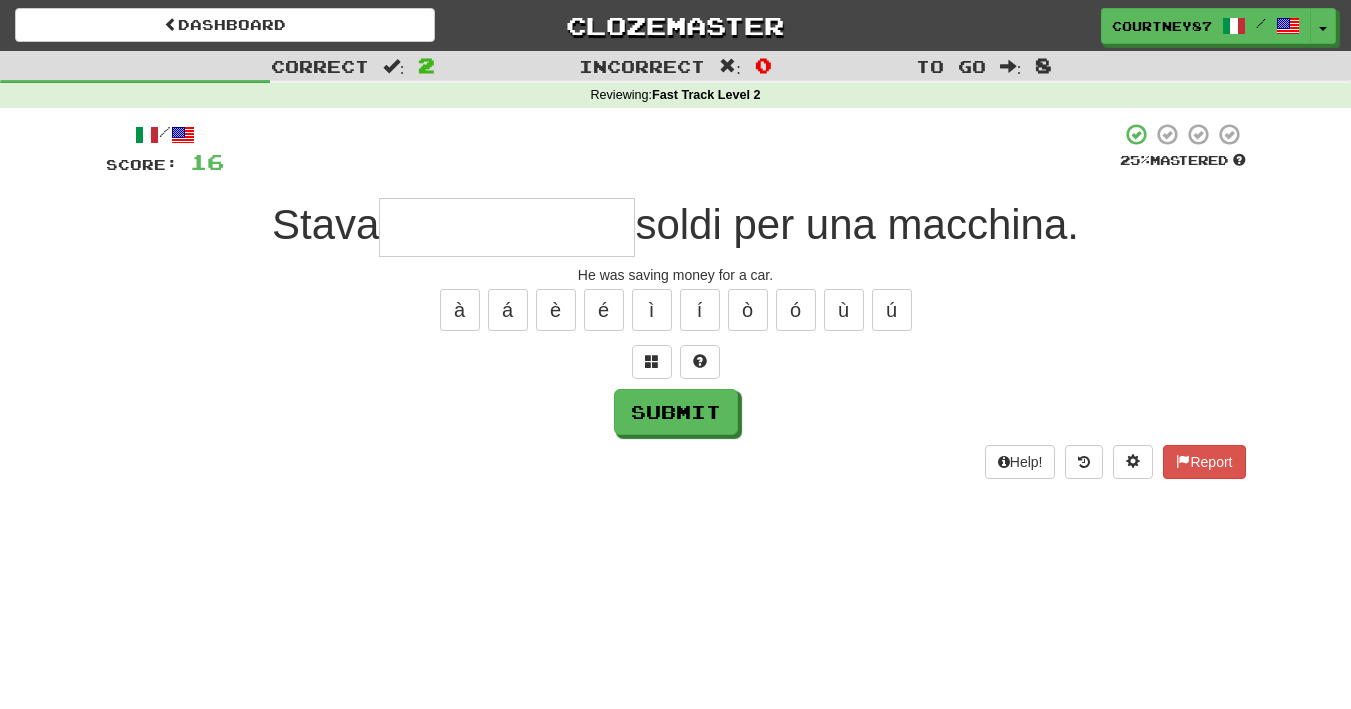 type on "*" 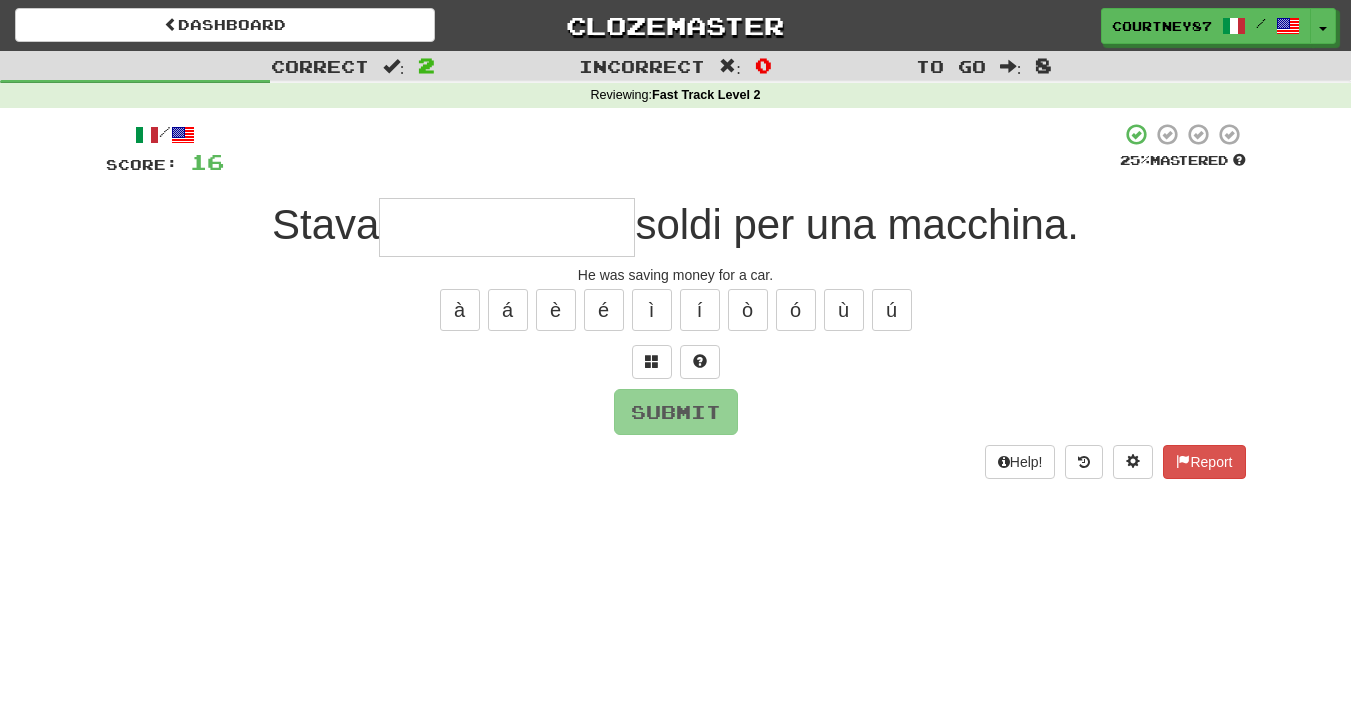 type on "*" 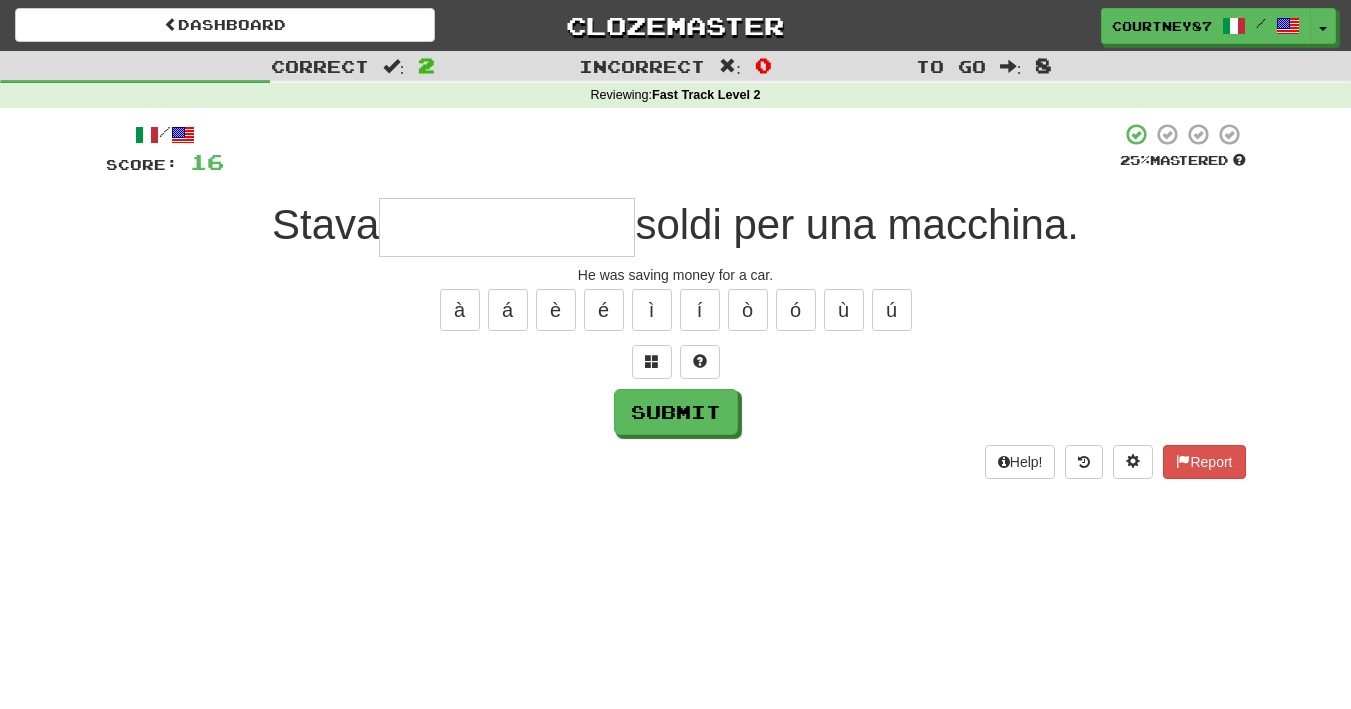 type on "*" 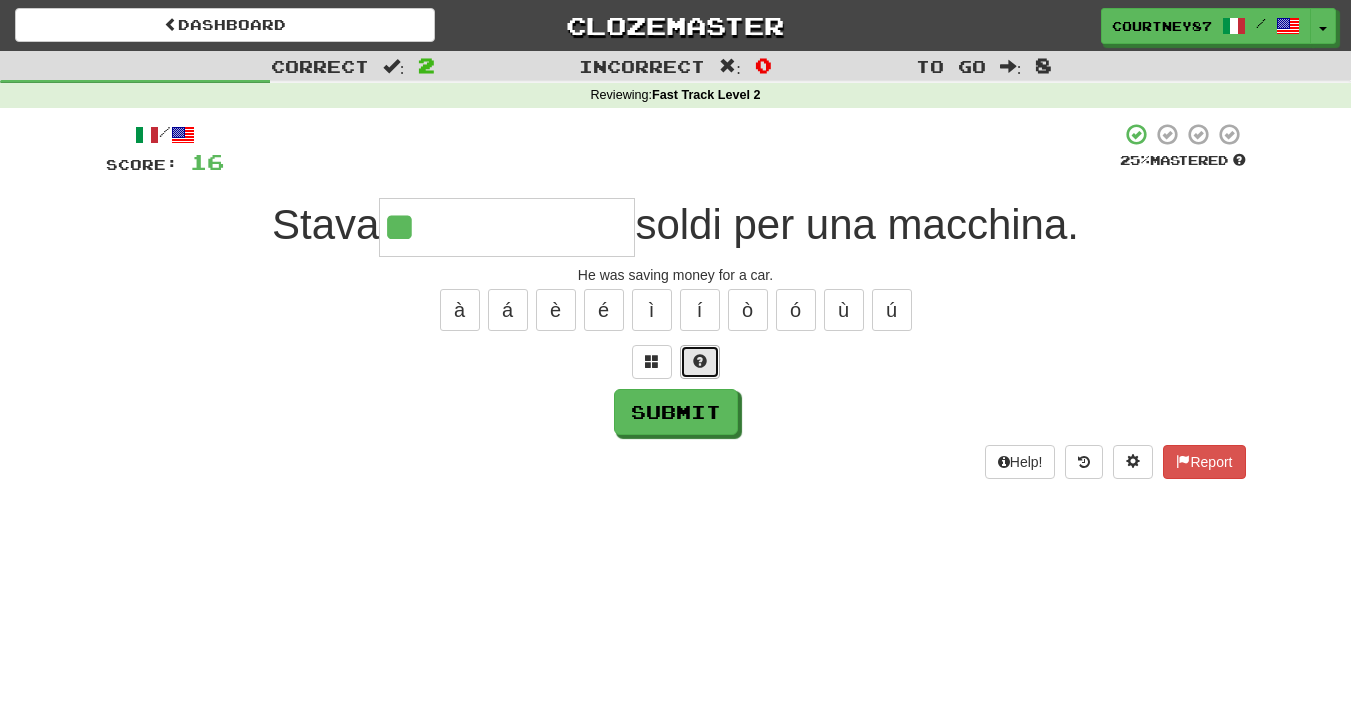 click at bounding box center (700, 362) 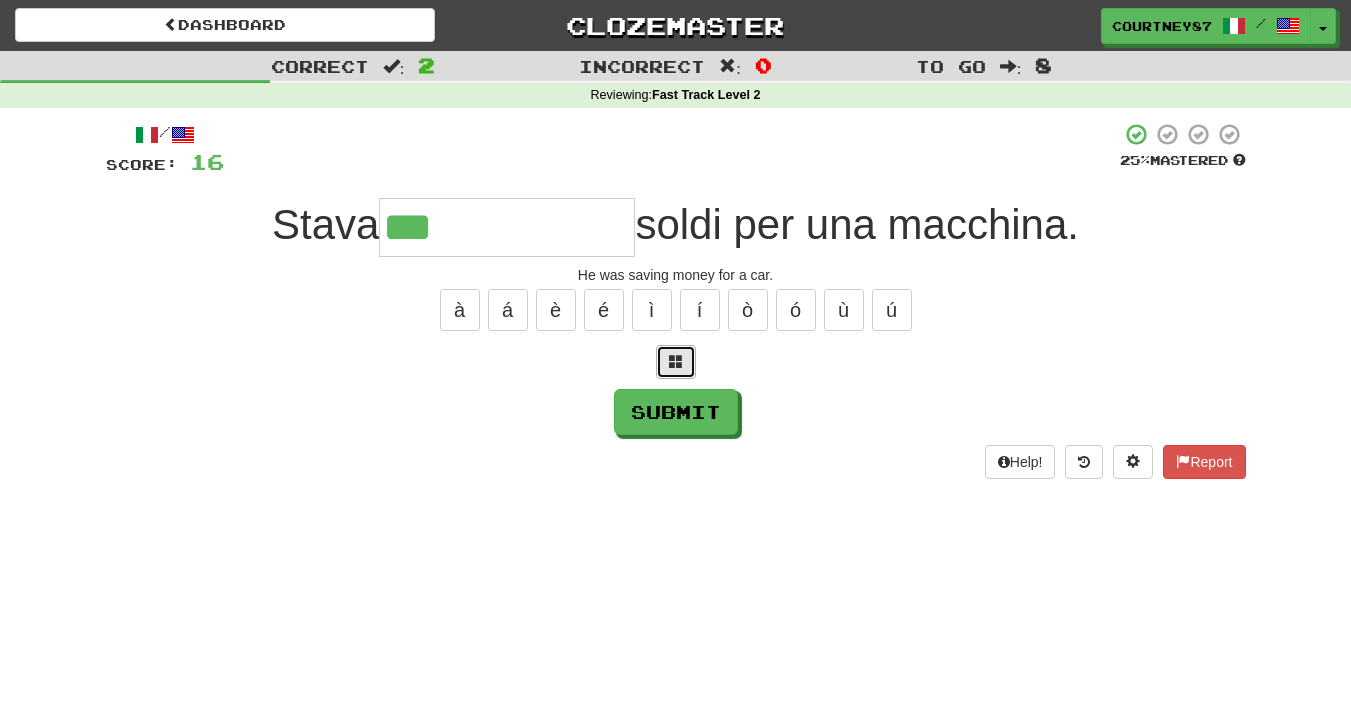 click at bounding box center [676, 362] 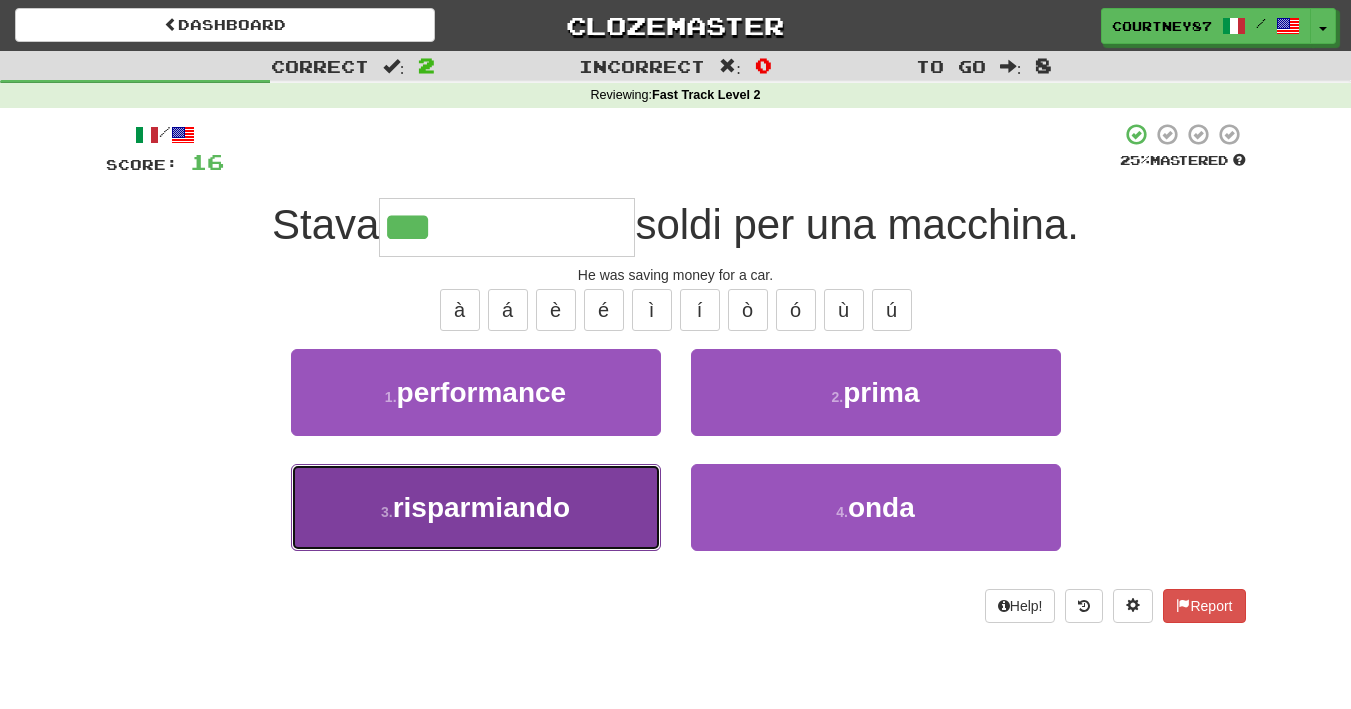 click on "3 .  risparmiando" at bounding box center [476, 507] 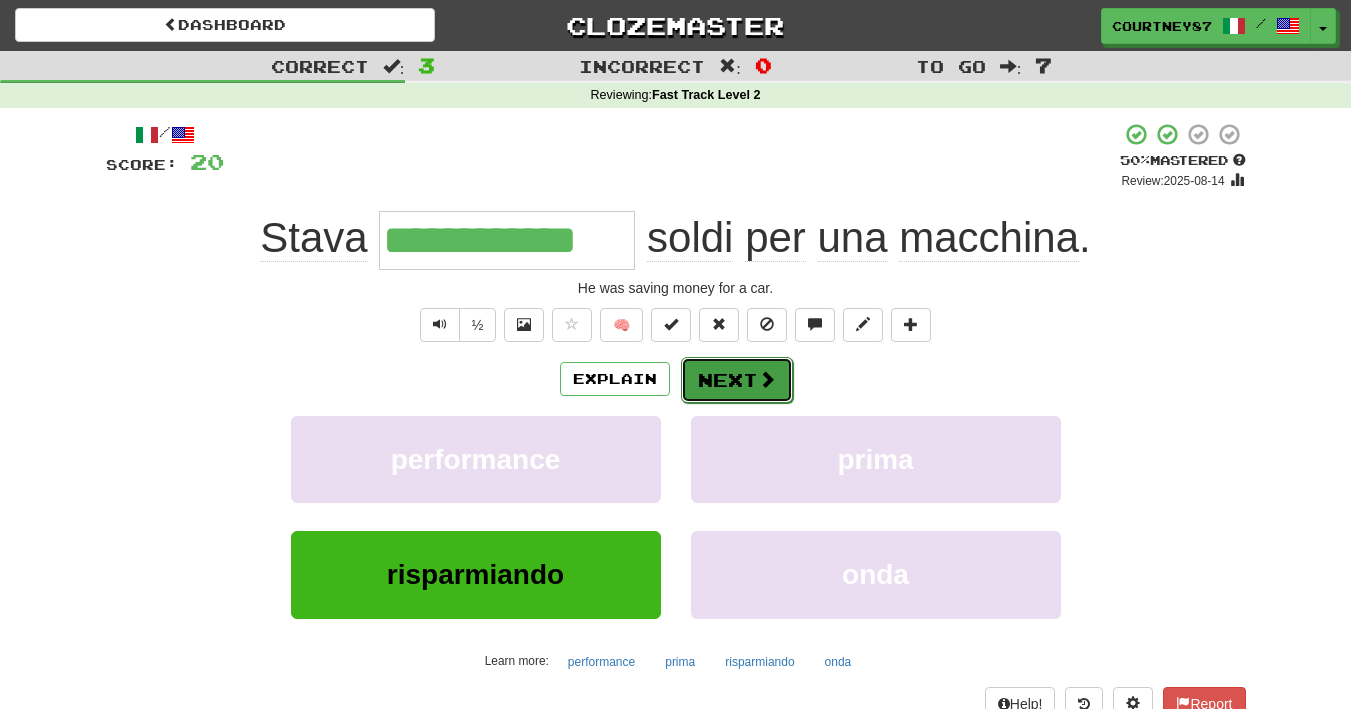click on "Next" at bounding box center (737, 380) 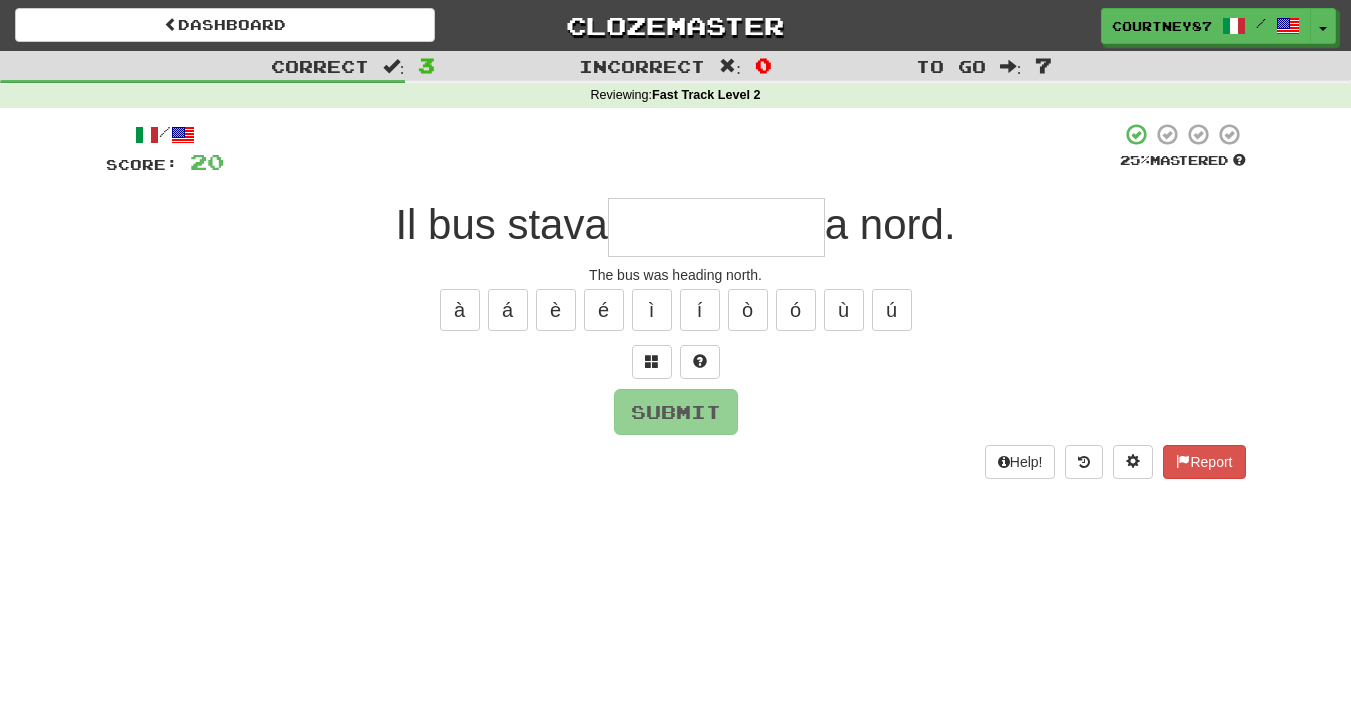 type on "*" 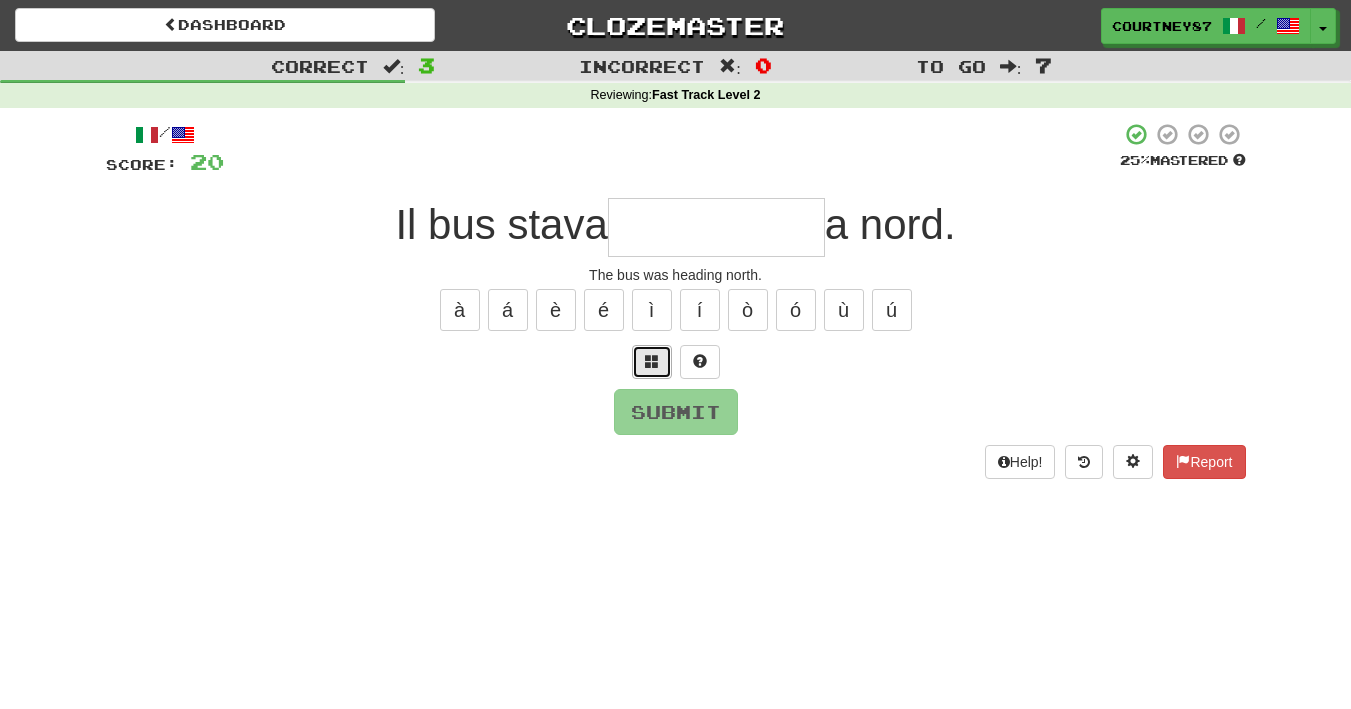 click at bounding box center [652, 361] 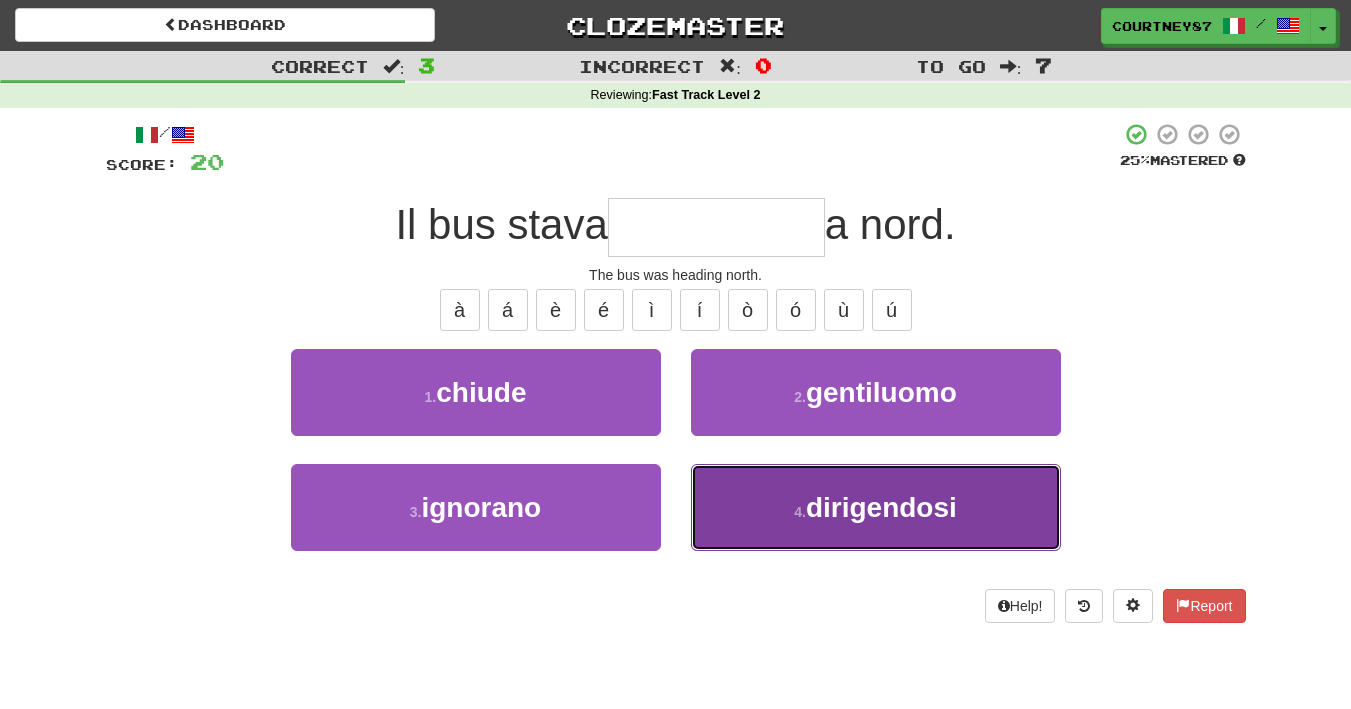 click on "4 .  dirigendosi" at bounding box center [876, 507] 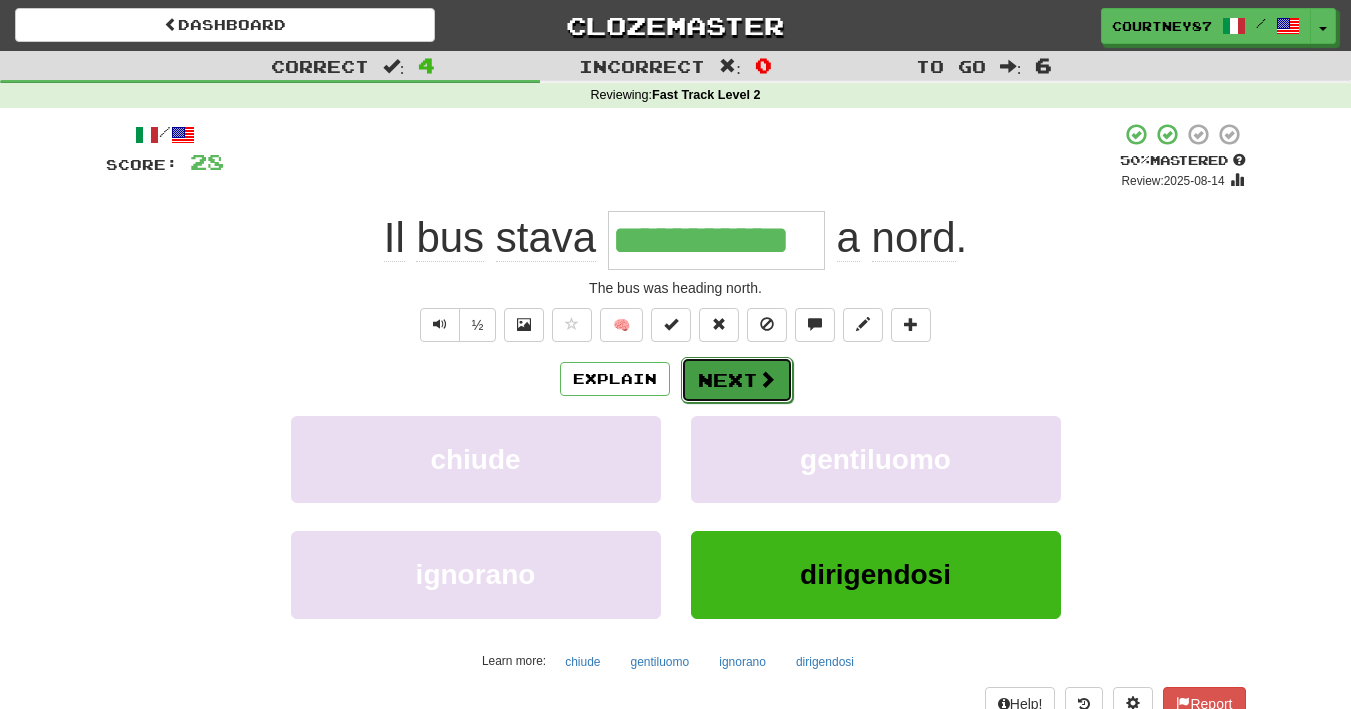 click on "Next" at bounding box center (737, 380) 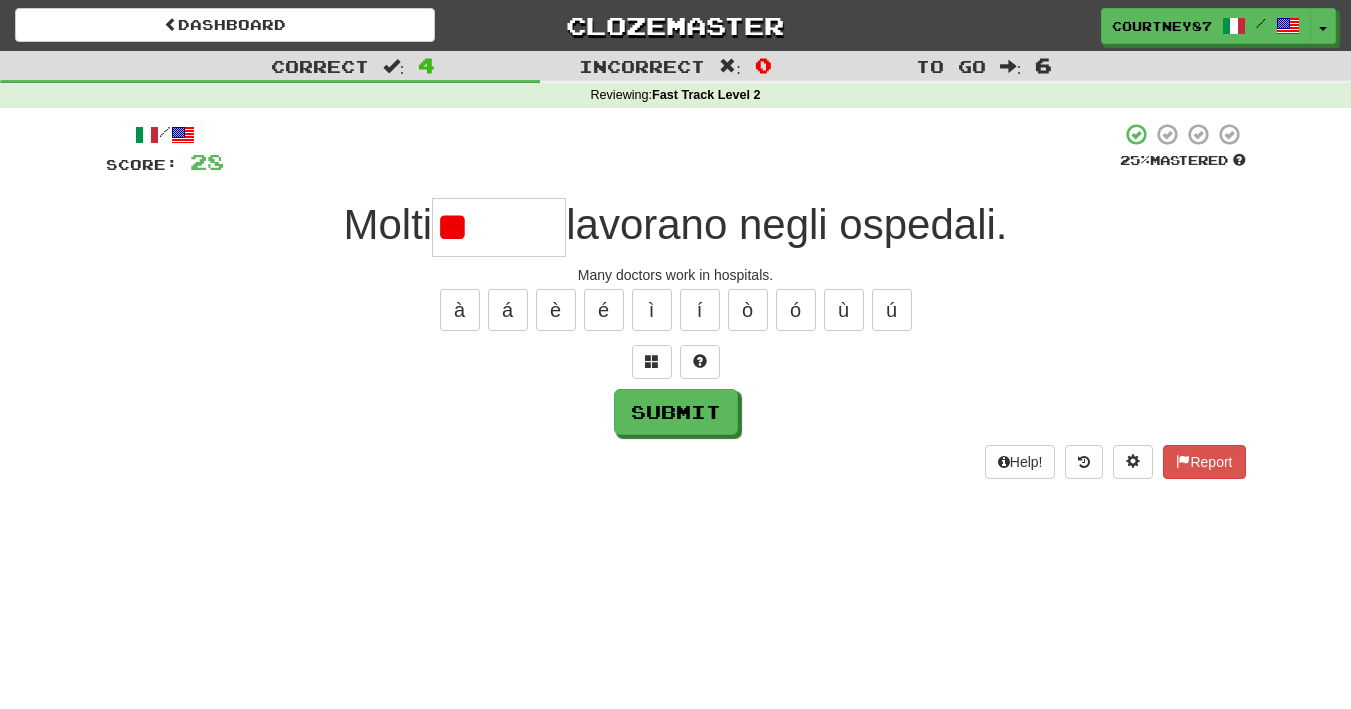 type on "*" 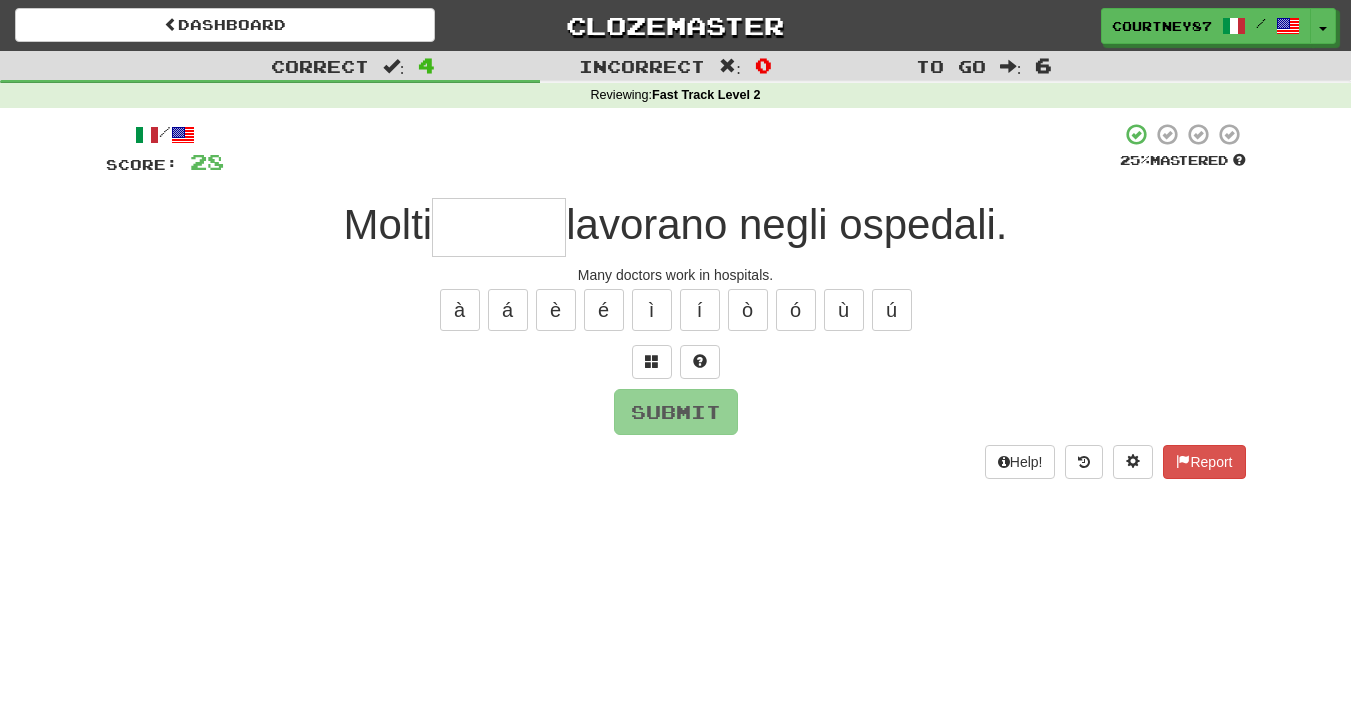 type on "*" 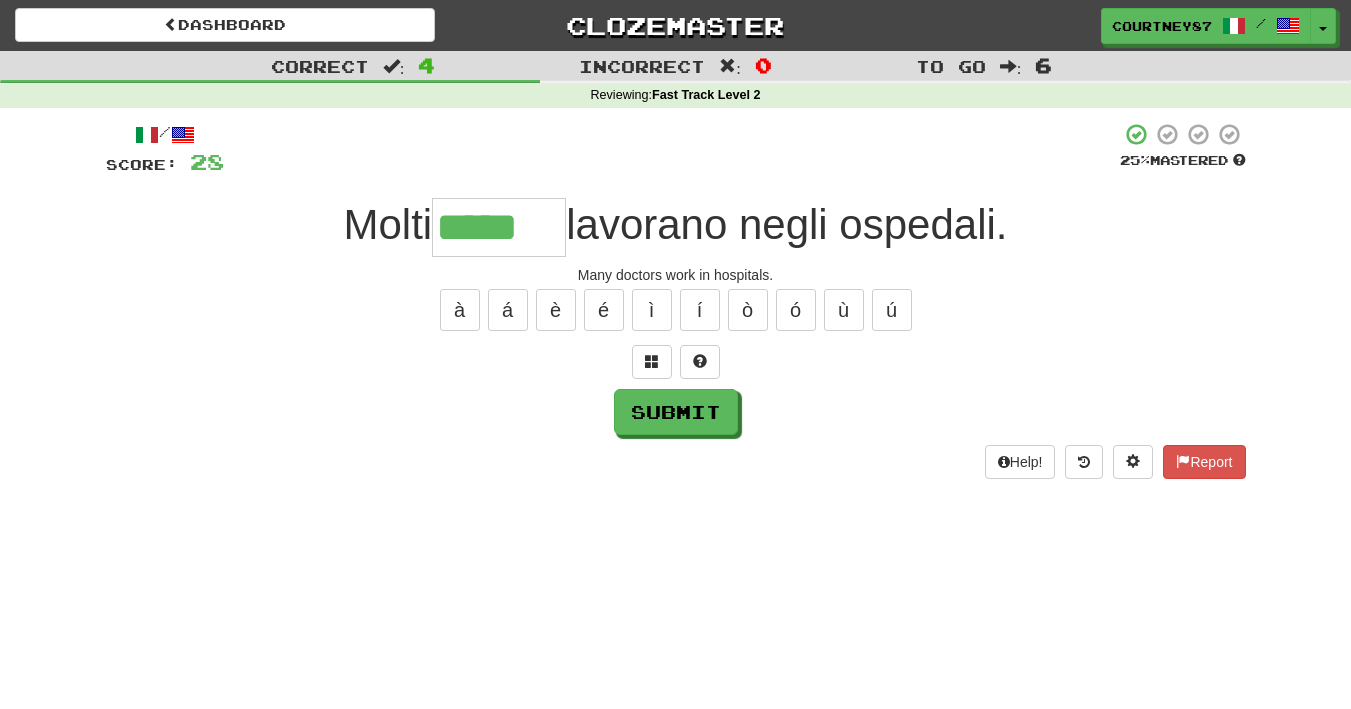 scroll, scrollTop: 0, scrollLeft: 0, axis: both 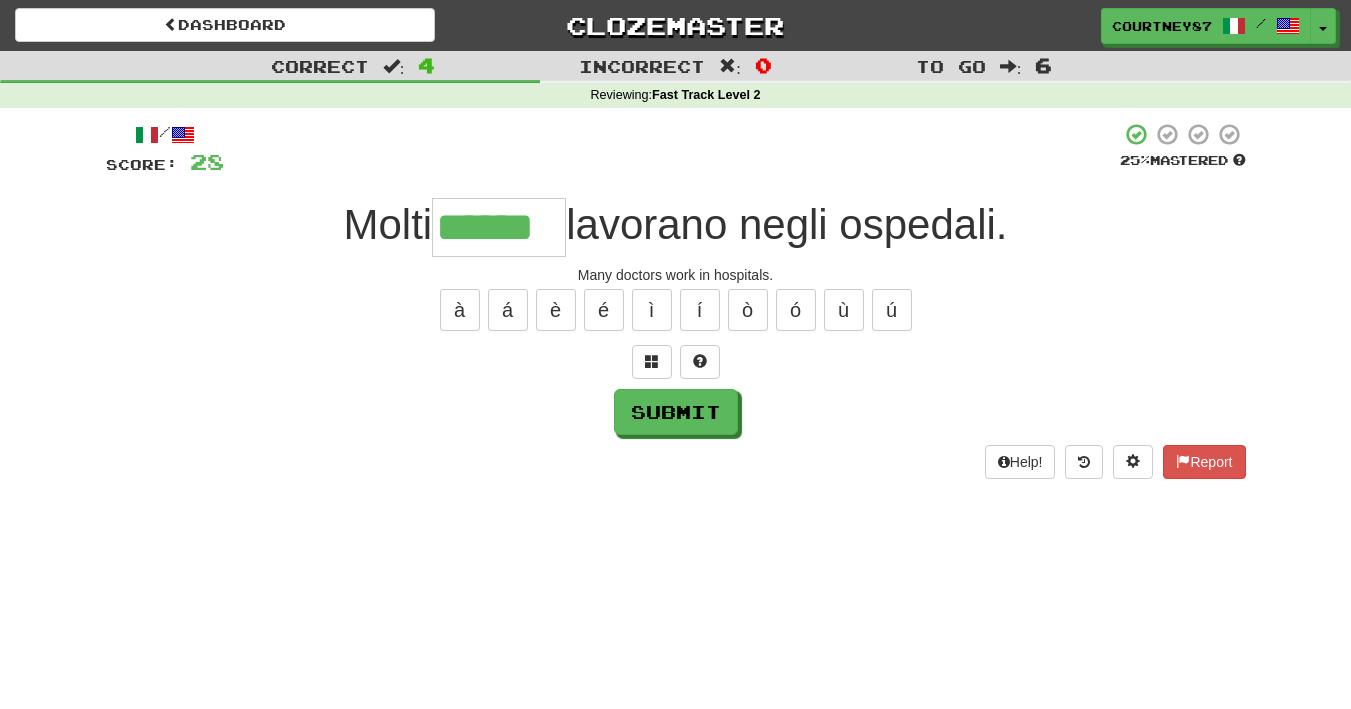 type on "******" 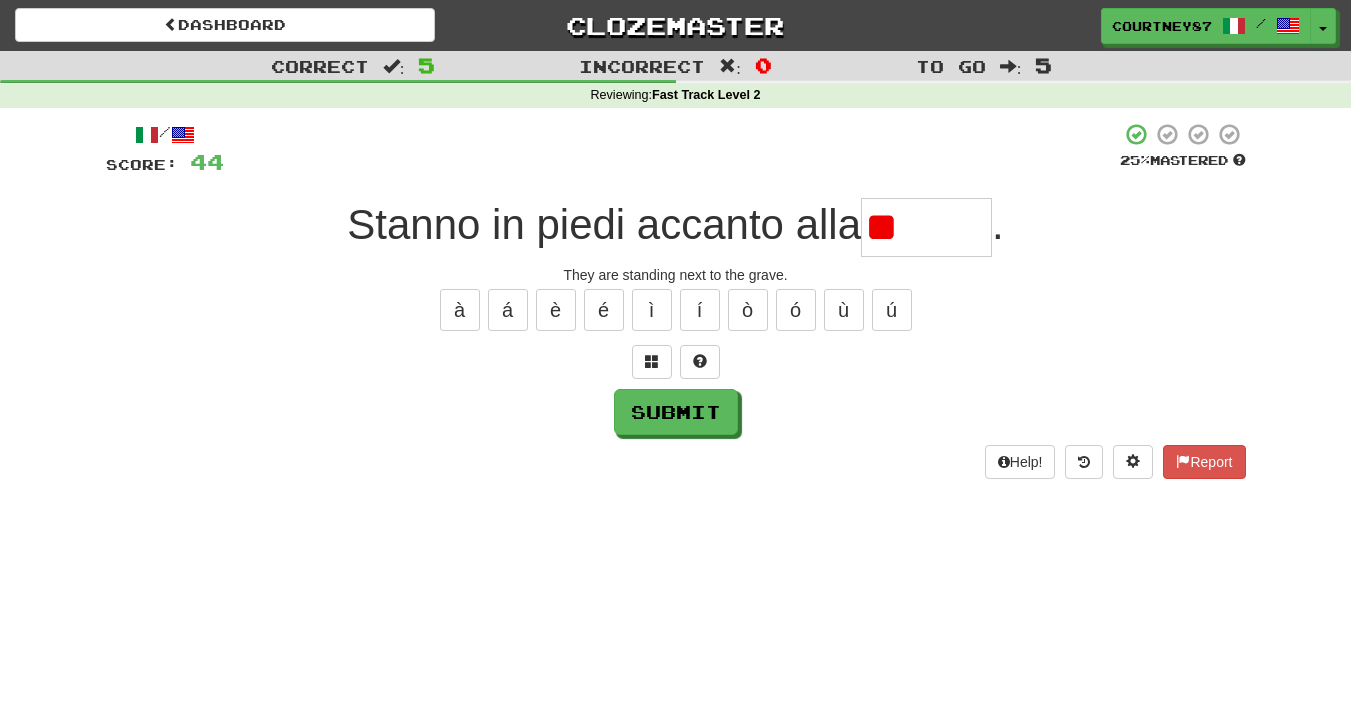 type on "*" 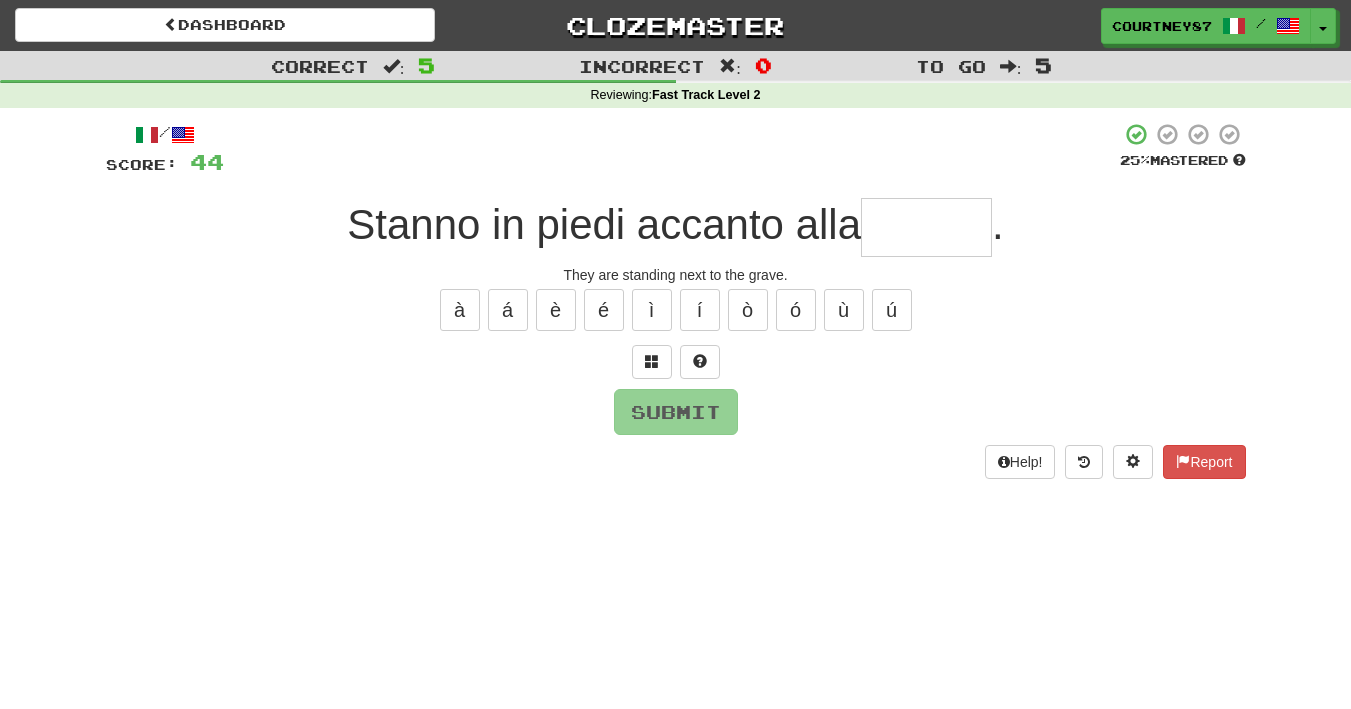 type on "*" 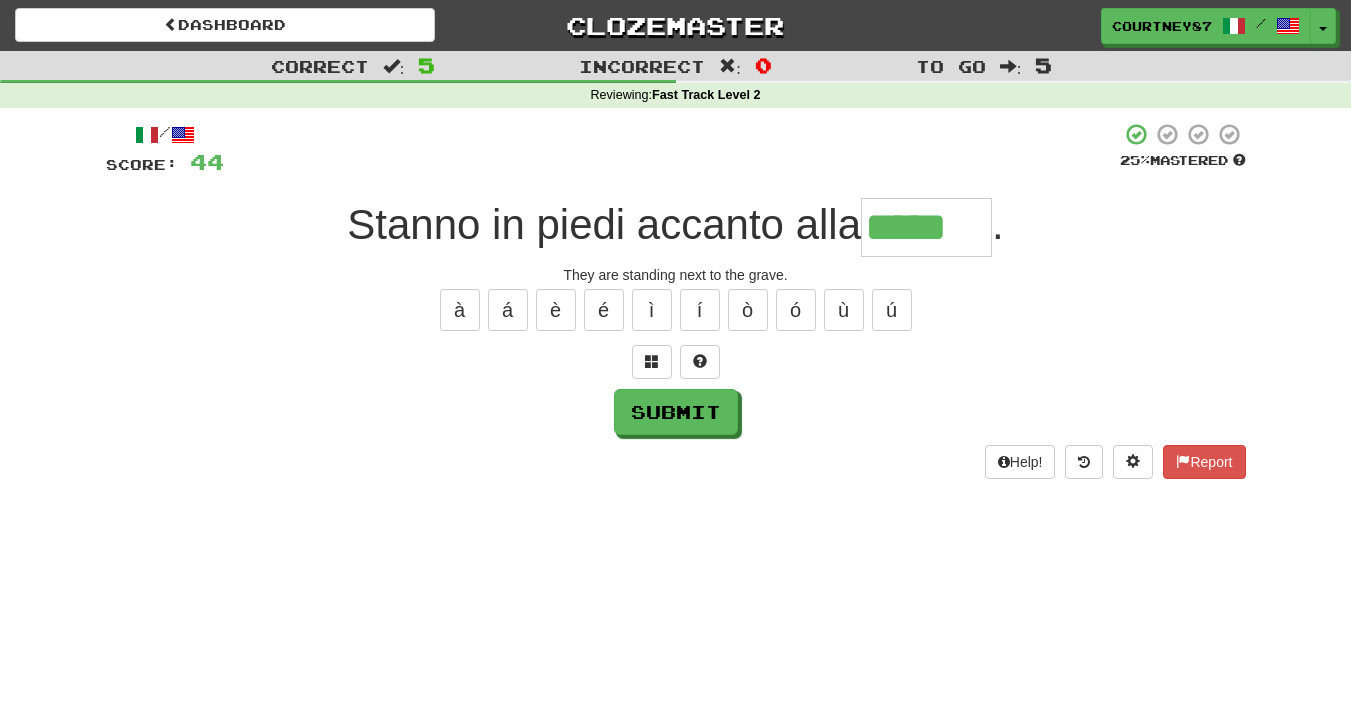 type on "*****" 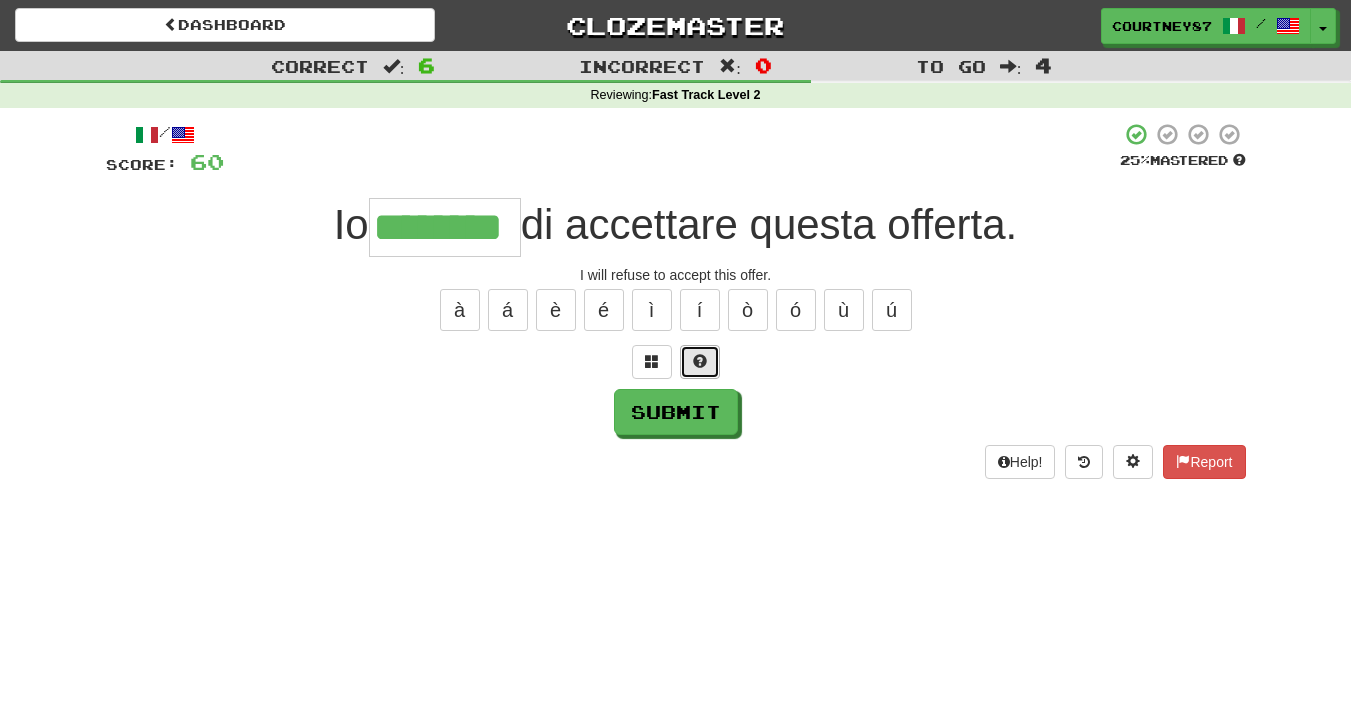click at bounding box center [700, 361] 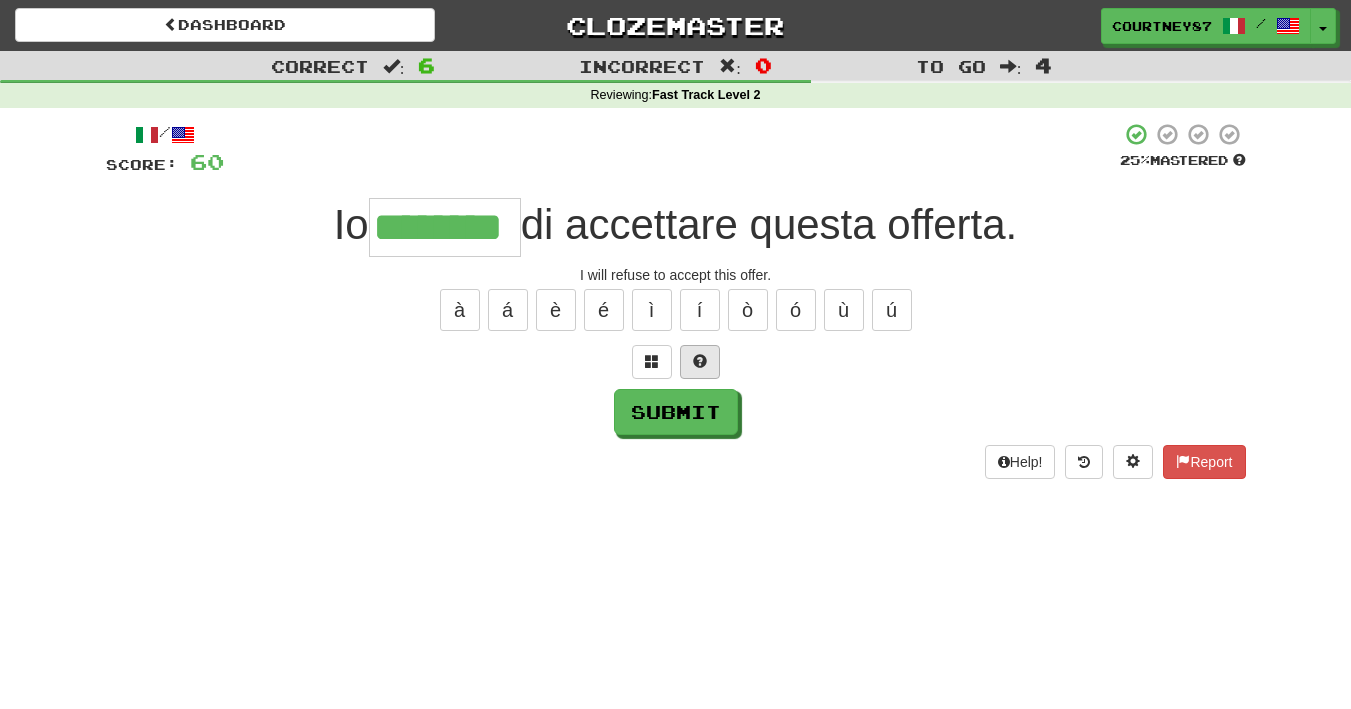 type on "*********" 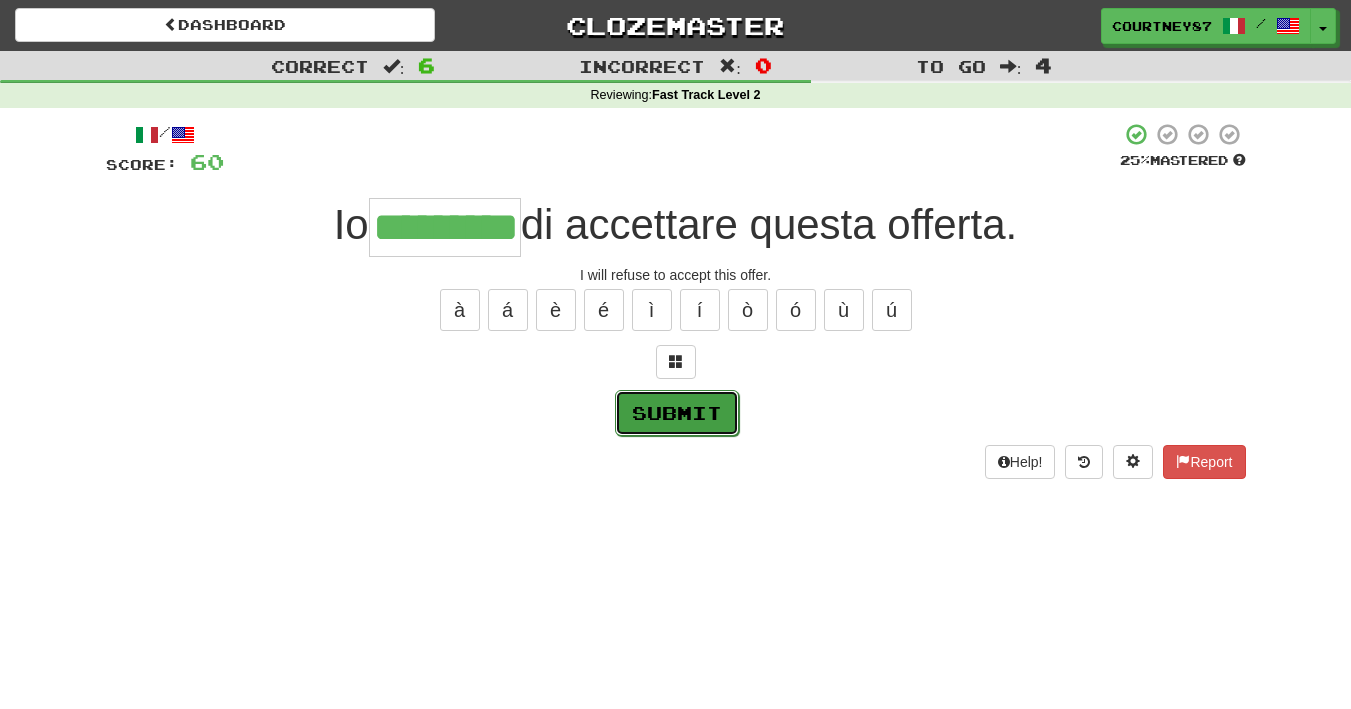 click on "Submit" at bounding box center [677, 413] 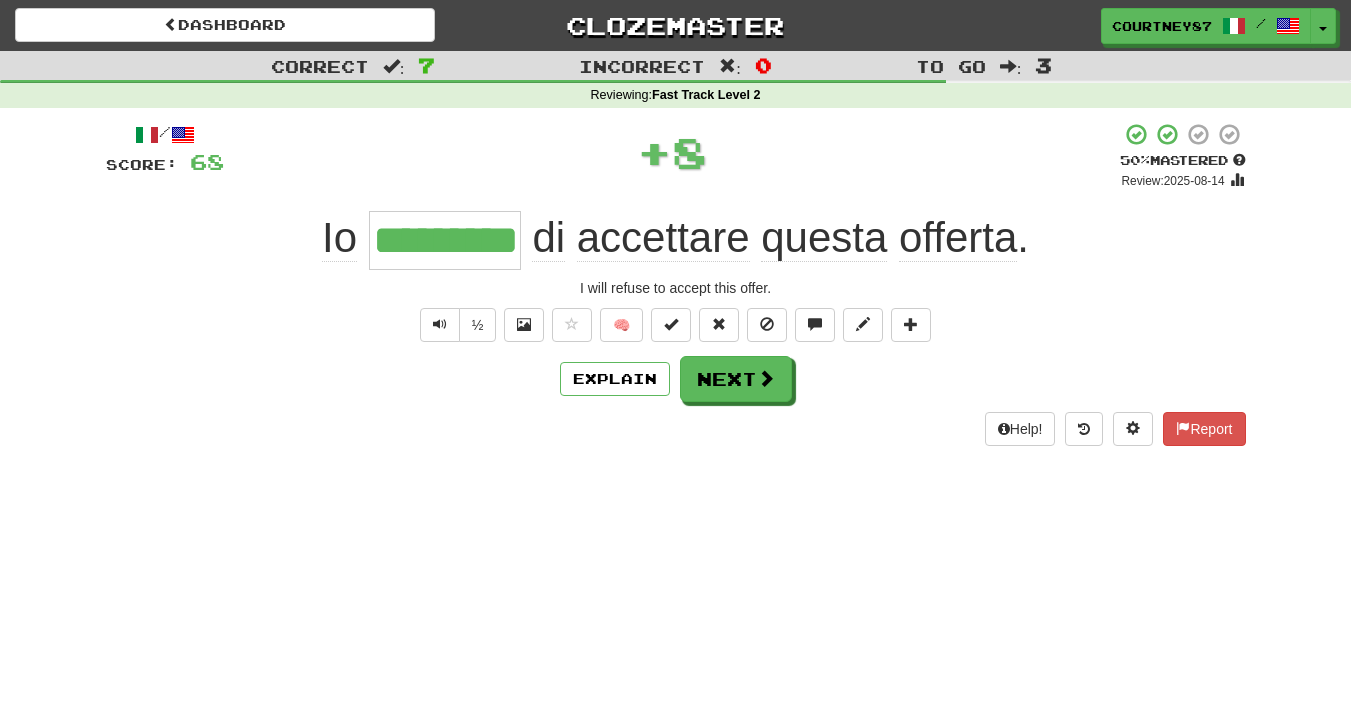click on "Help!  Report" at bounding box center [676, 429] 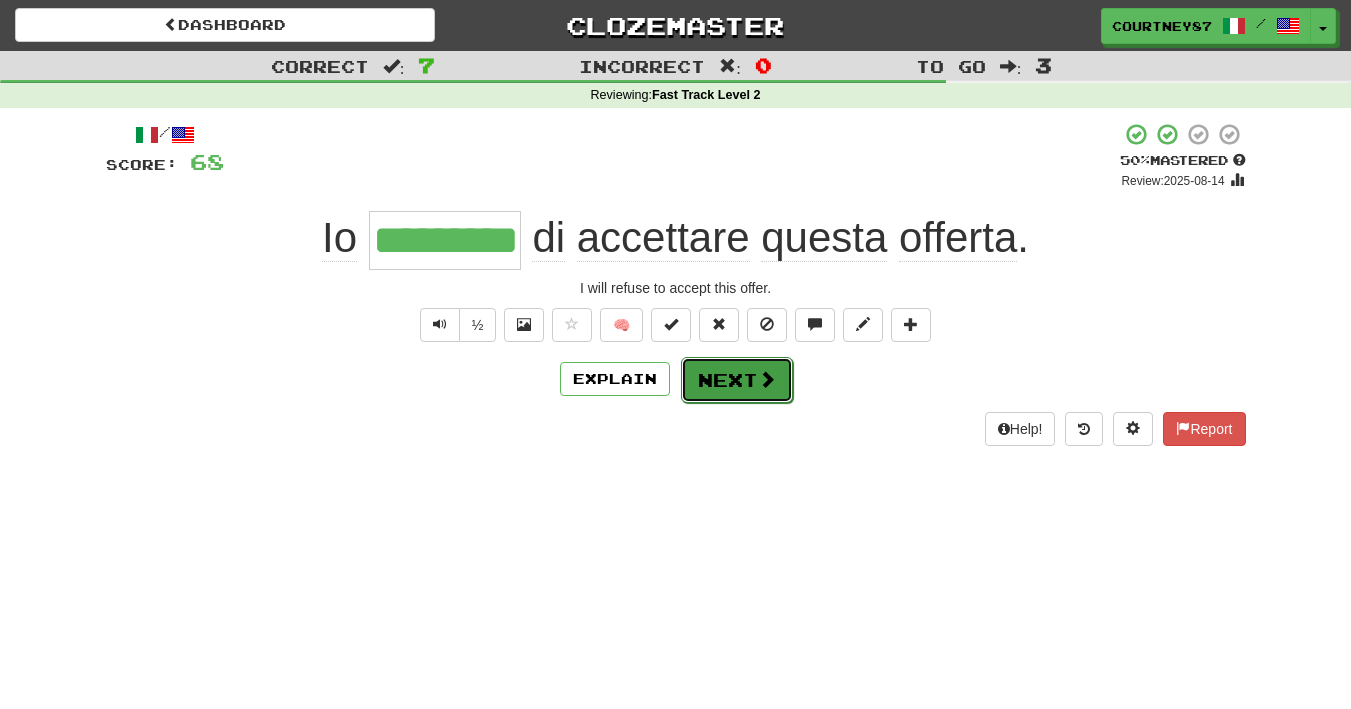 click on "Next" at bounding box center [737, 380] 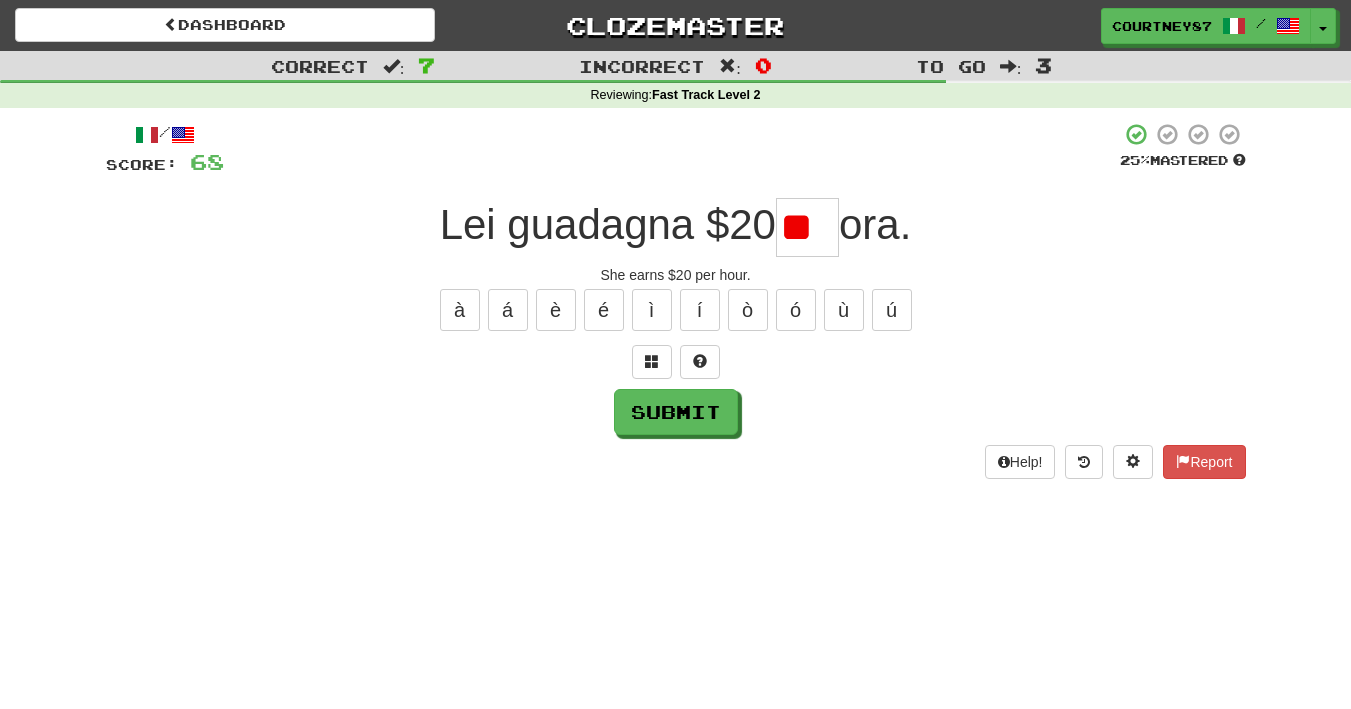 type on "*" 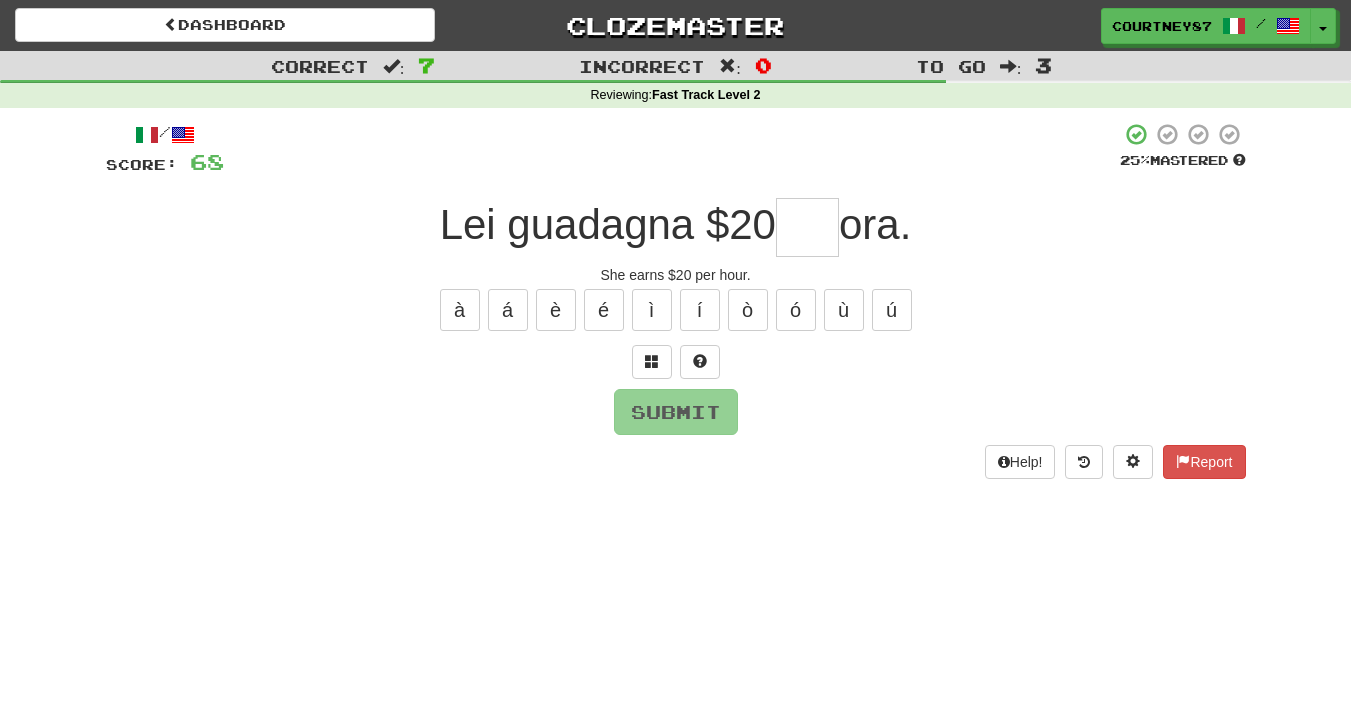 type on "*" 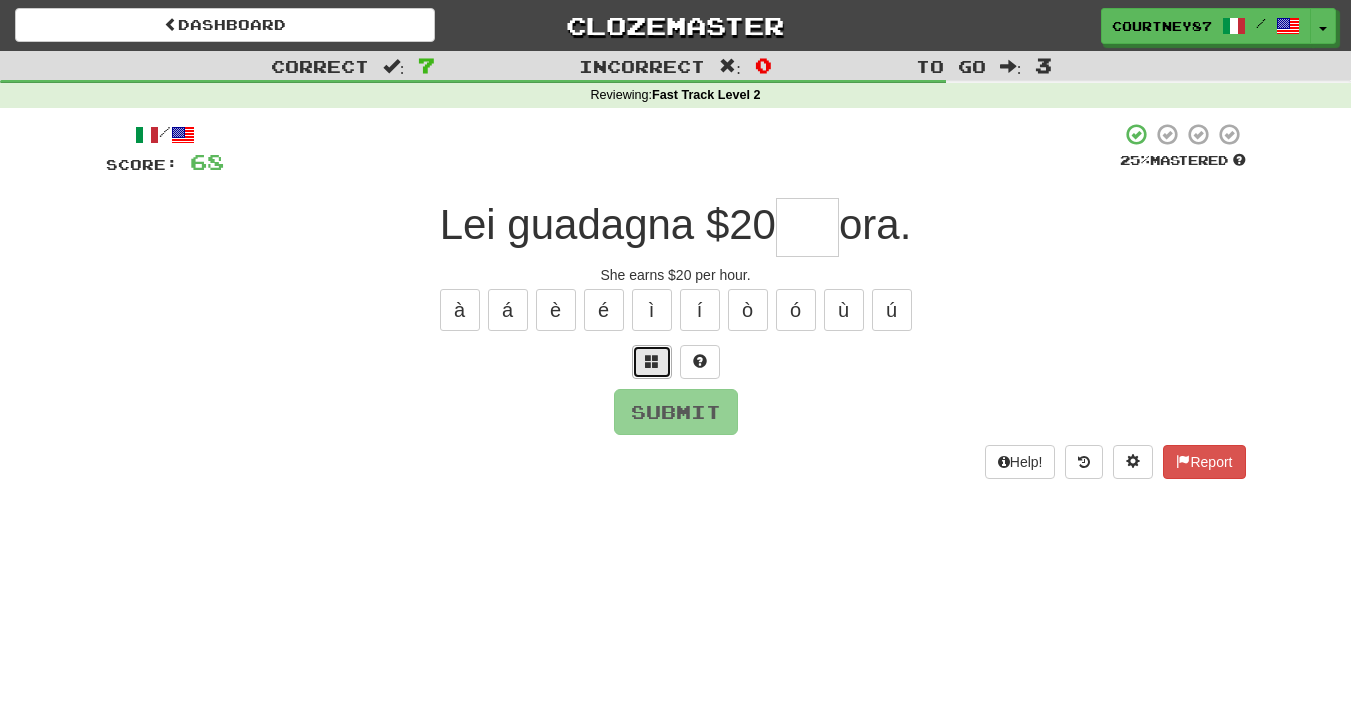 click at bounding box center (652, 361) 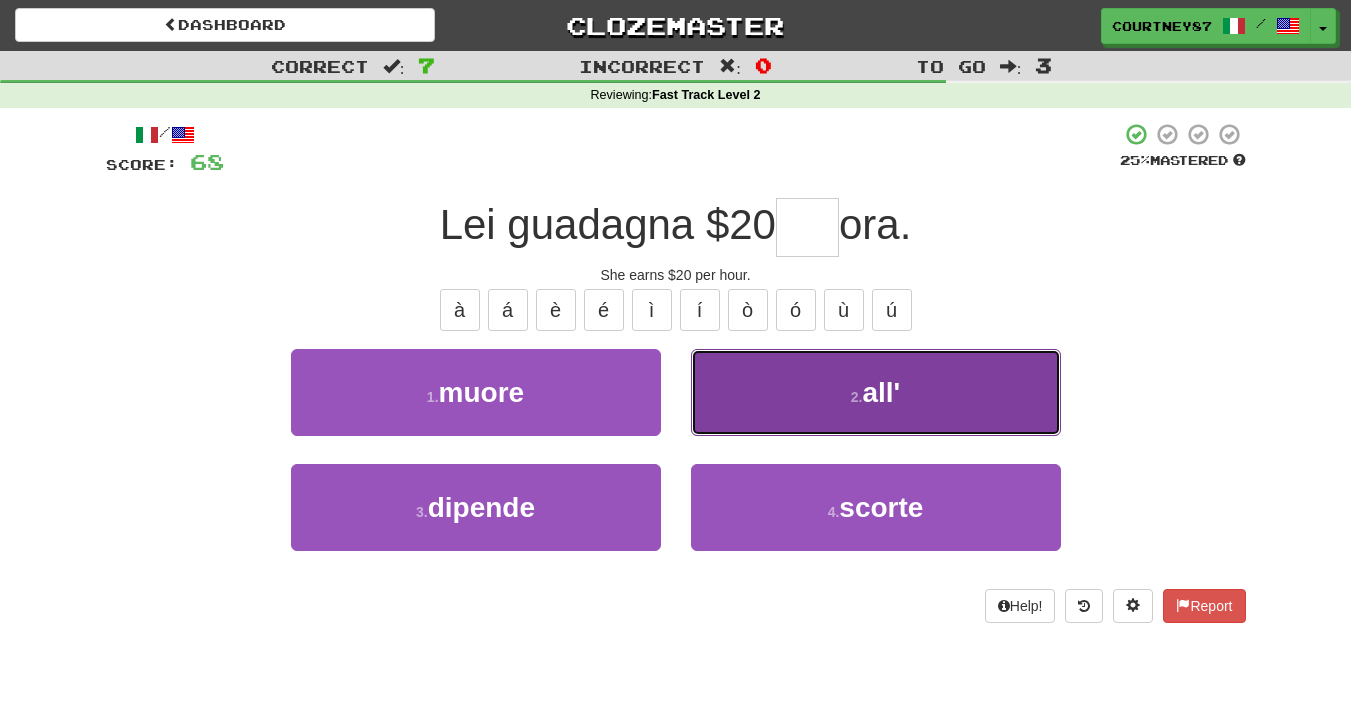 click on "2 .  all'" at bounding box center (876, 392) 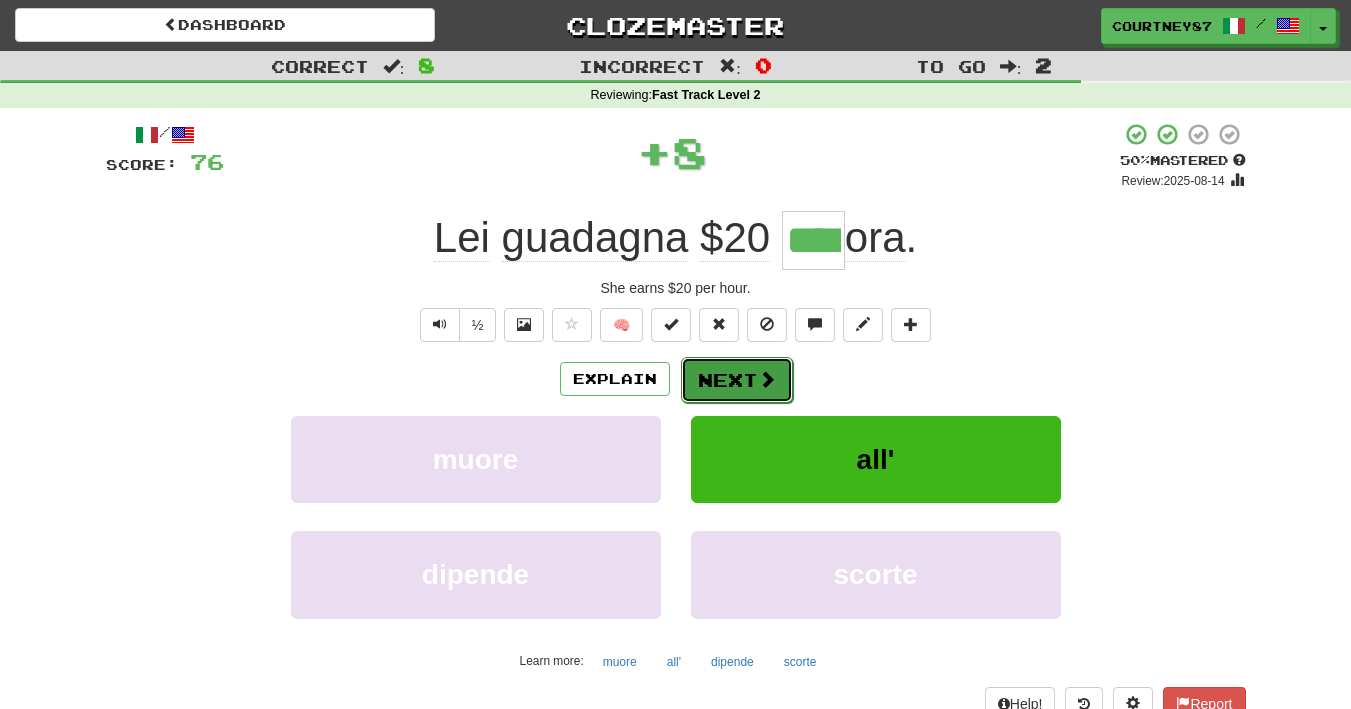 click on "Next" at bounding box center (737, 380) 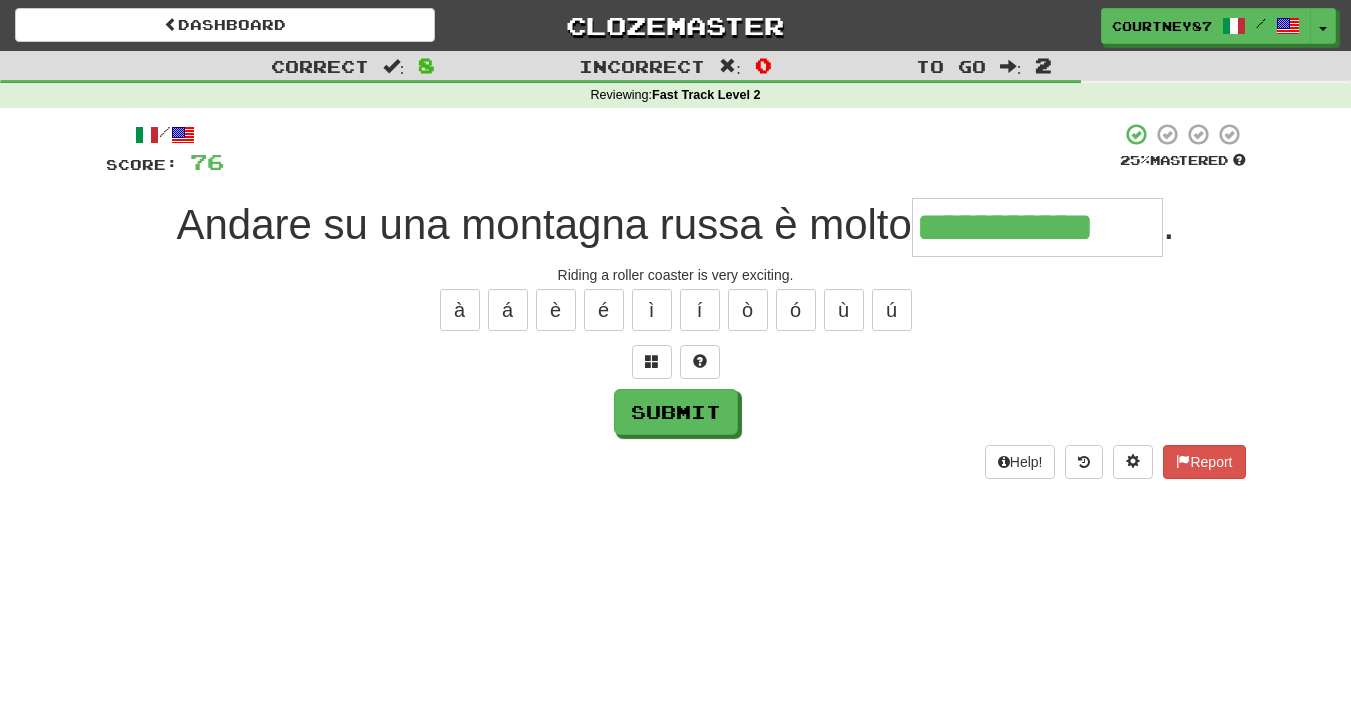 type on "**********" 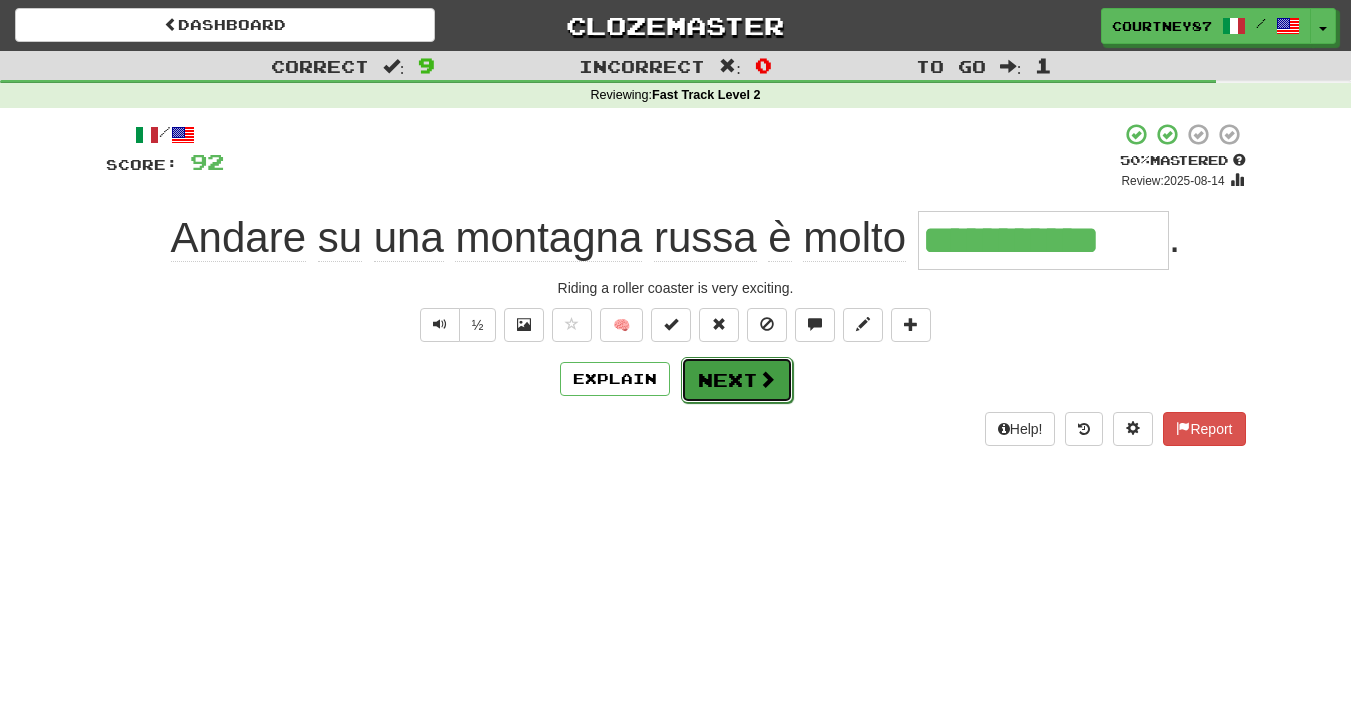 click on "Next" at bounding box center (737, 380) 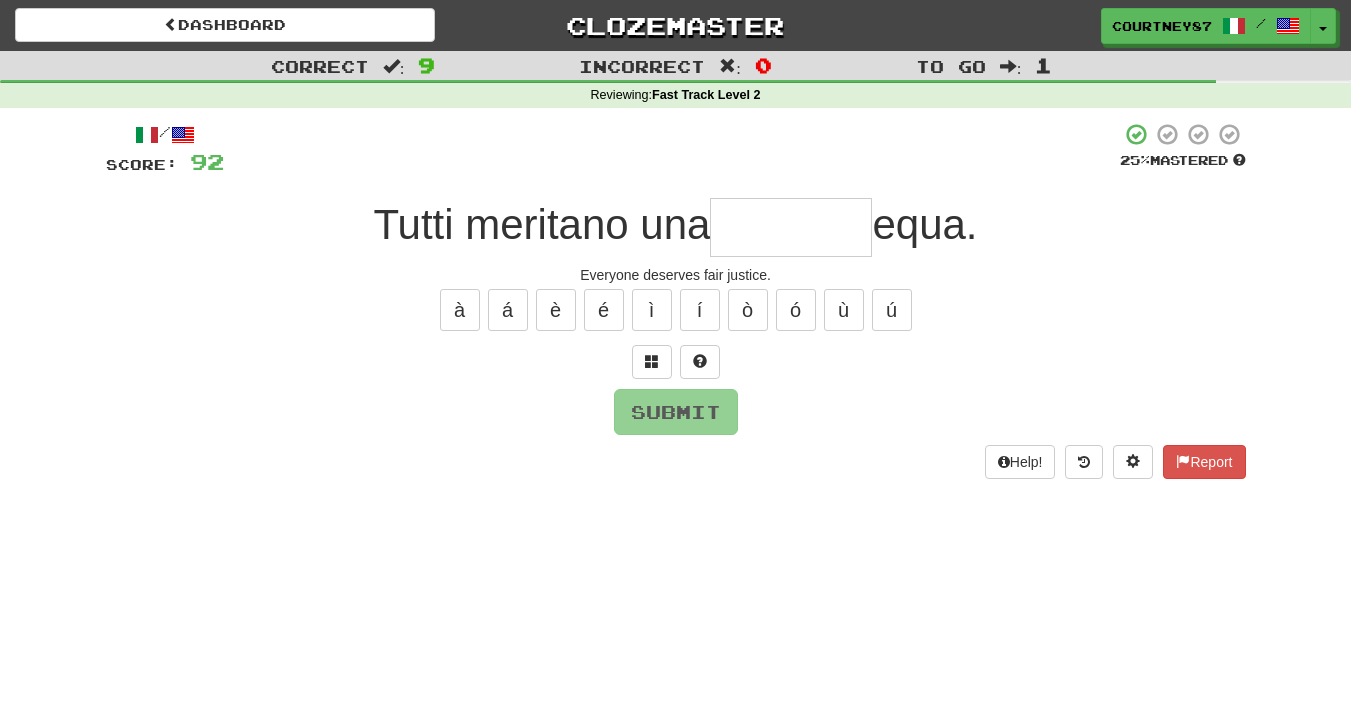 type on "*" 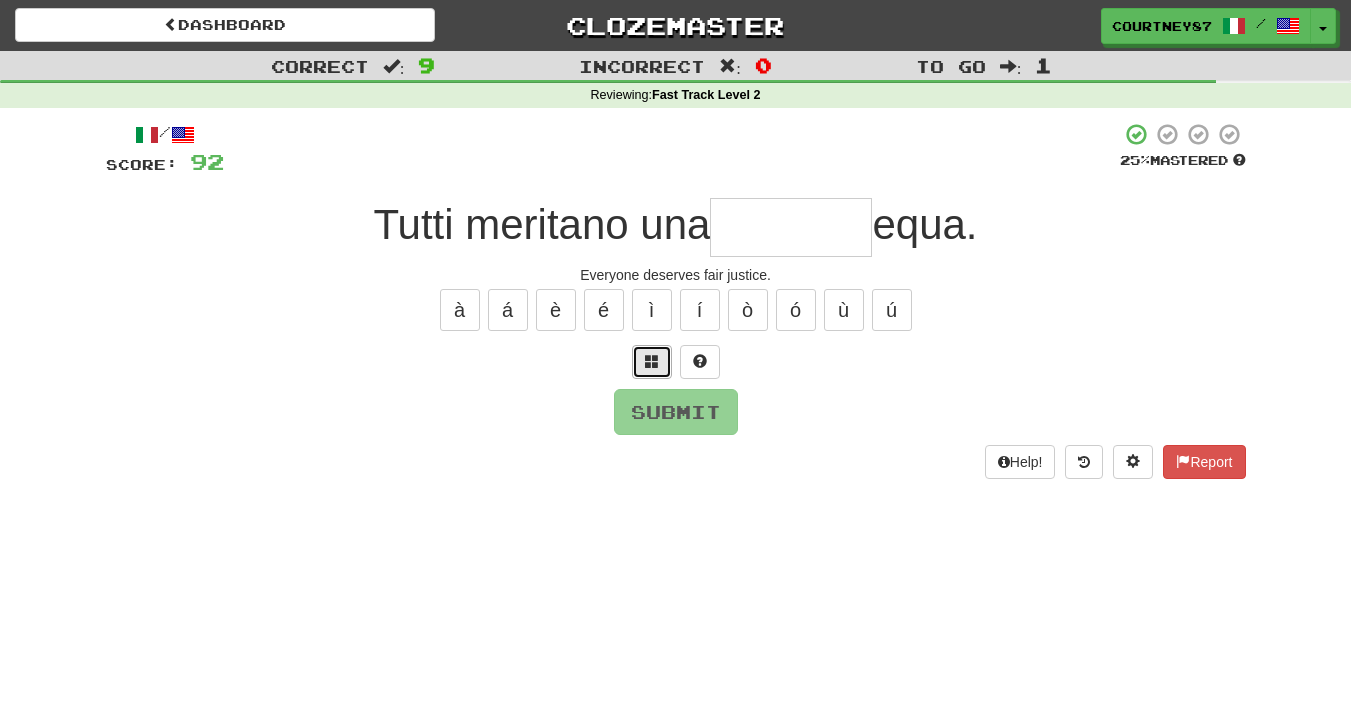 click at bounding box center (652, 362) 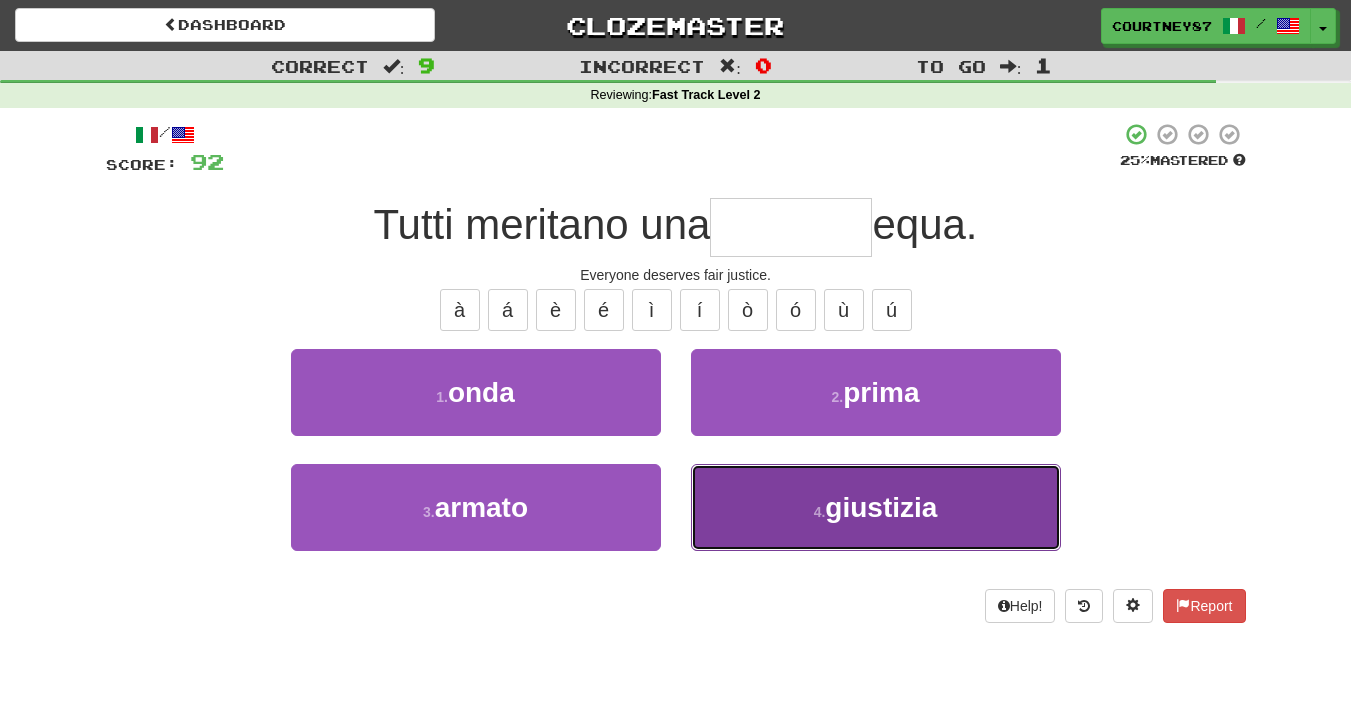 click on "4 .  giustizia" at bounding box center [876, 507] 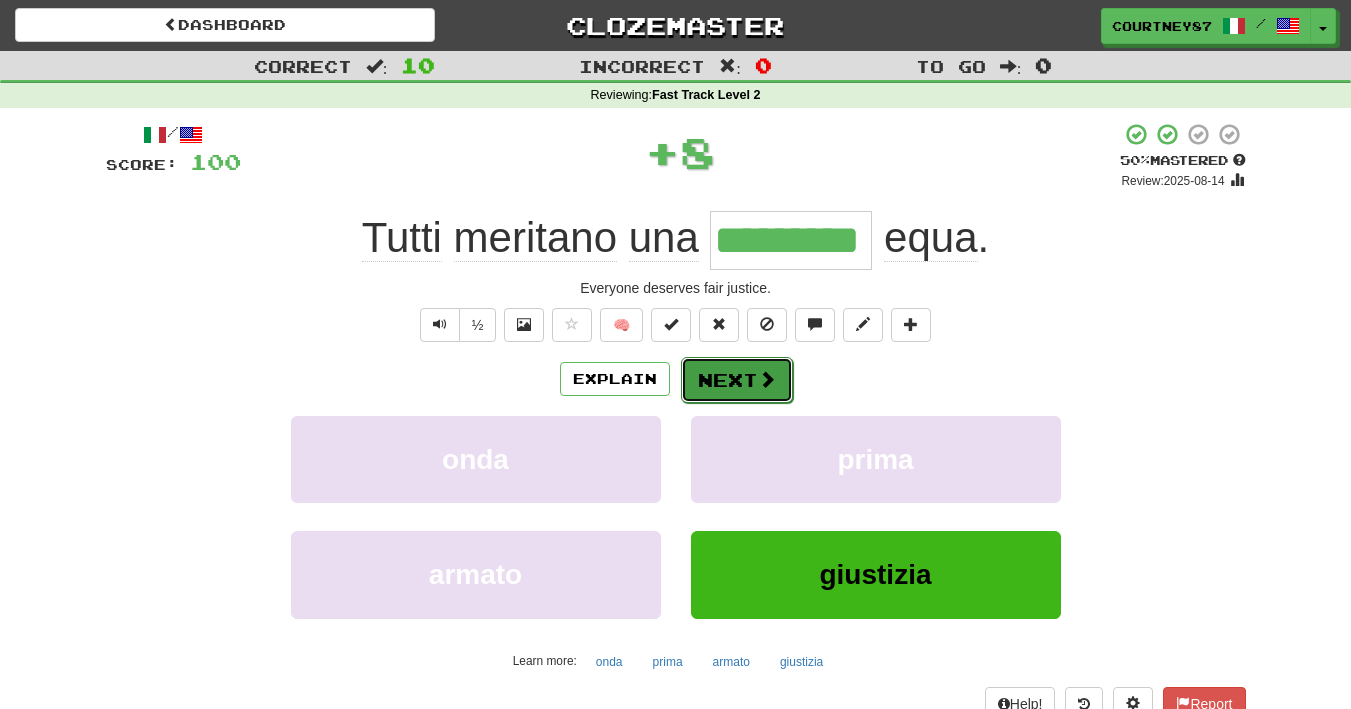 click on "Next" at bounding box center (737, 380) 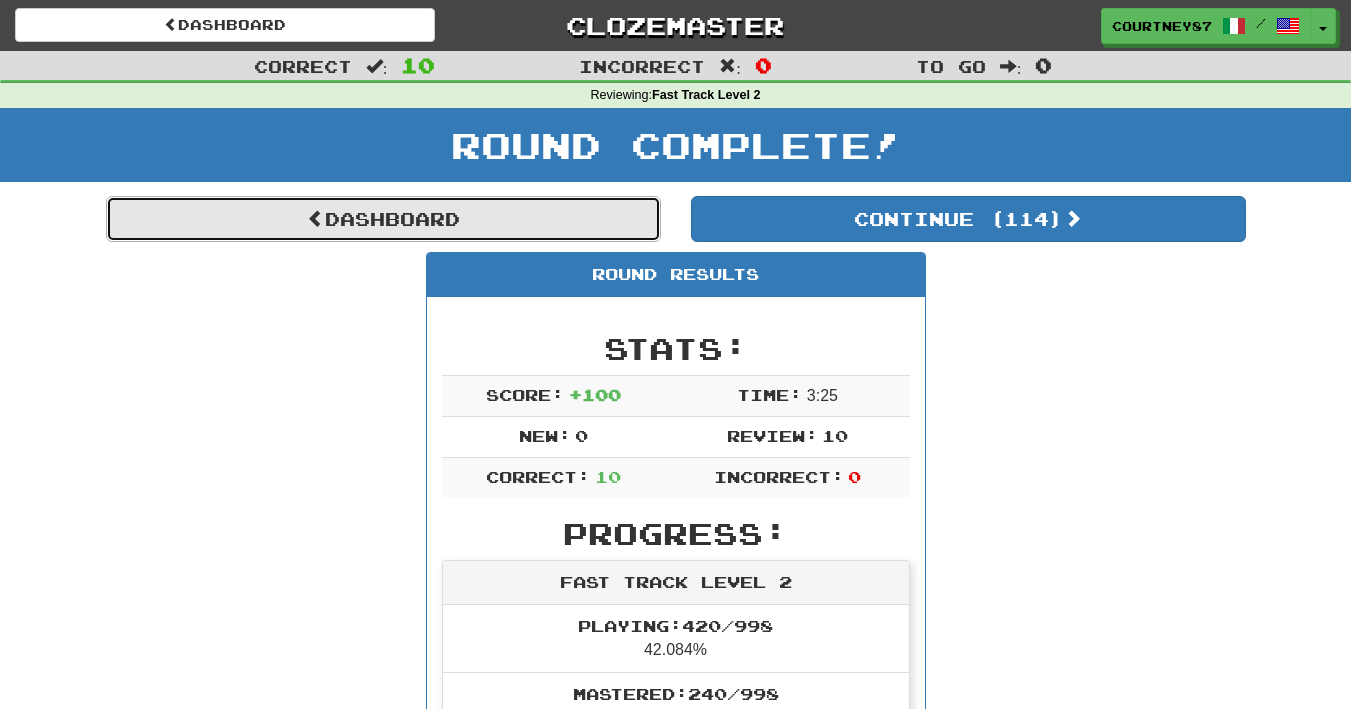 click on "Dashboard" at bounding box center [383, 219] 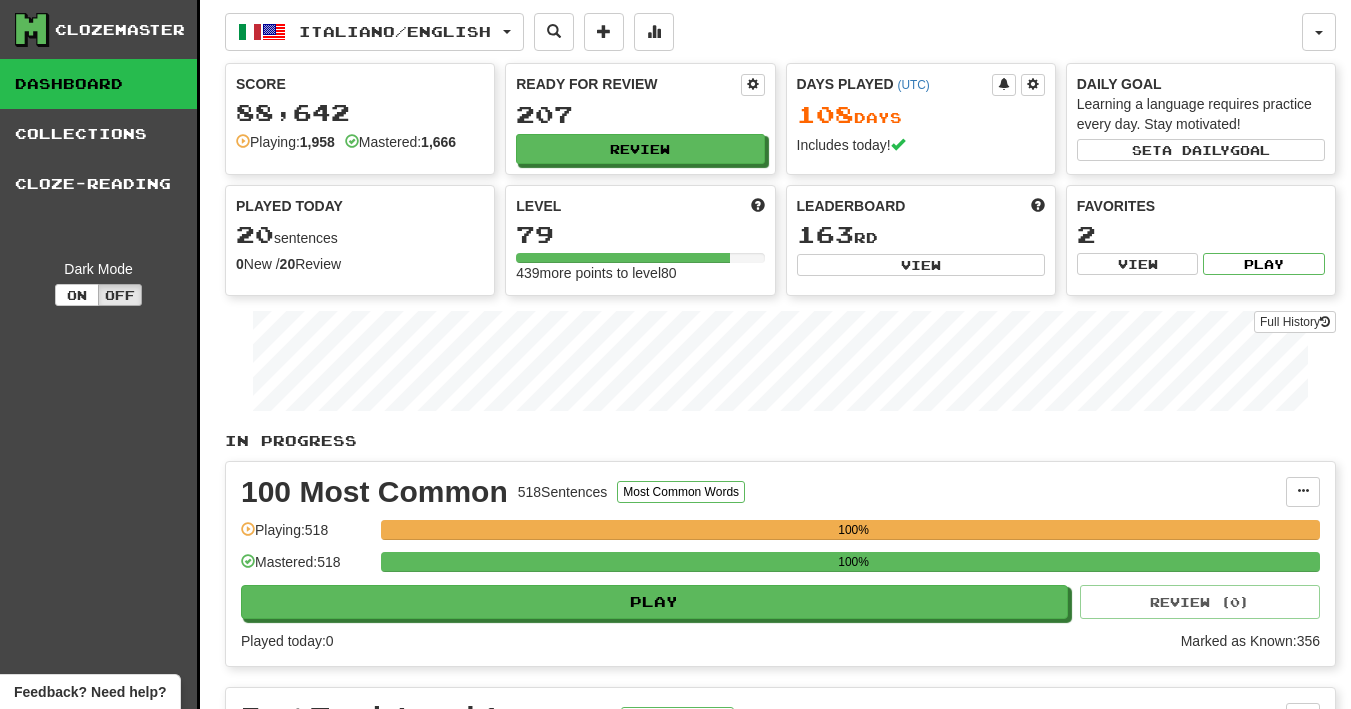 scroll, scrollTop: 0, scrollLeft: 0, axis: both 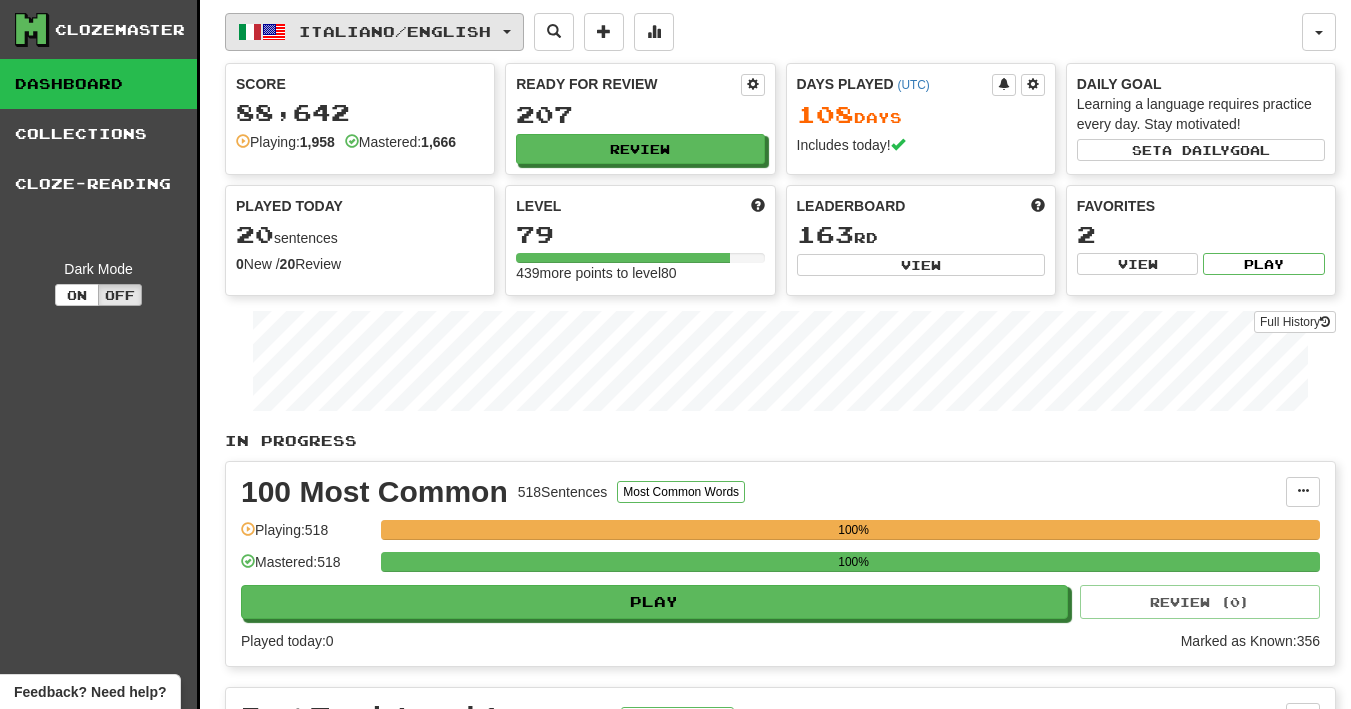 click on "Italiano  /  English" at bounding box center (395, 31) 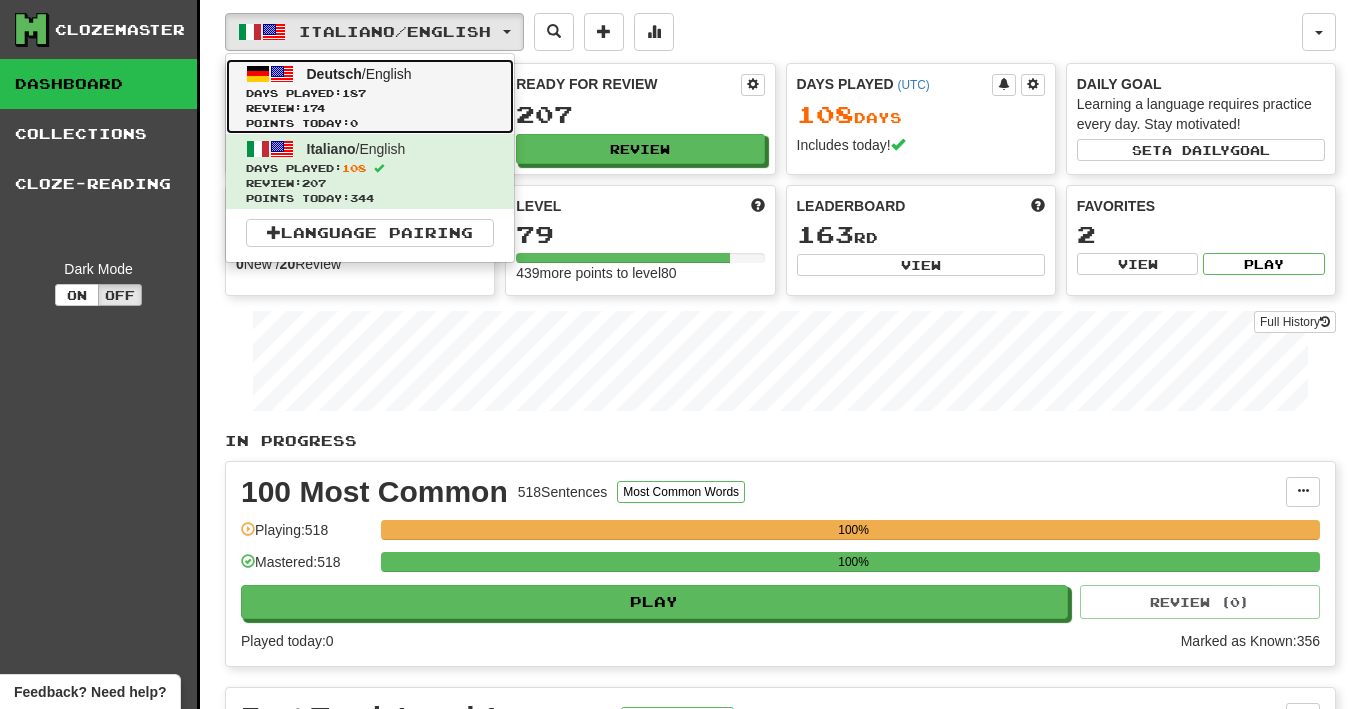 click on "Review:  174" at bounding box center (370, 108) 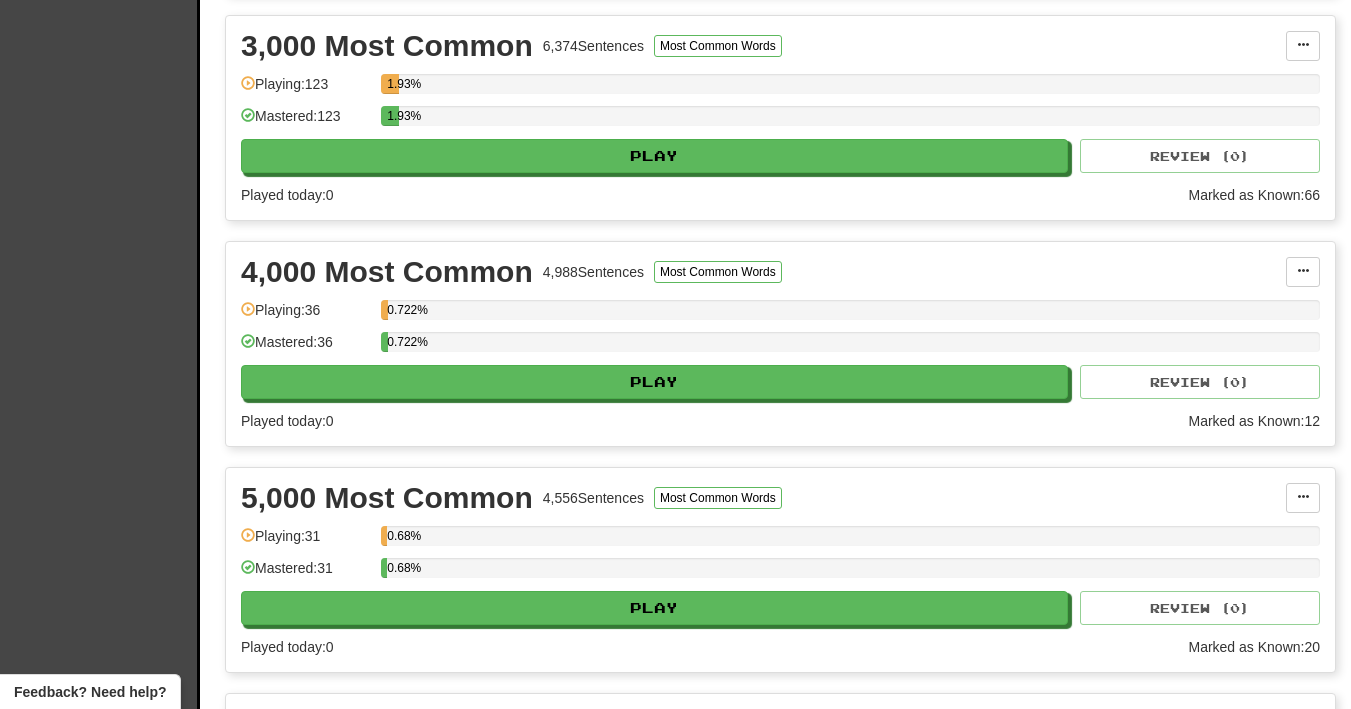 scroll, scrollTop: 0, scrollLeft: 0, axis: both 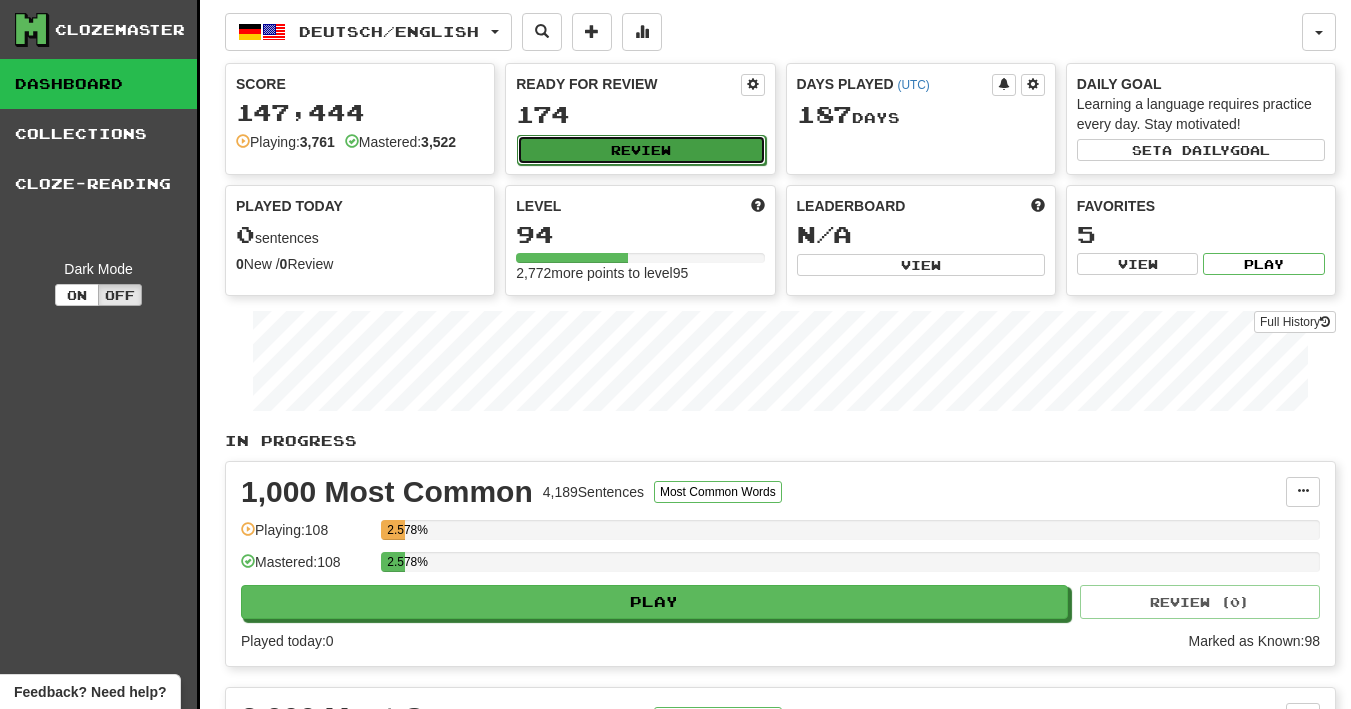 click on "Review" at bounding box center [641, 150] 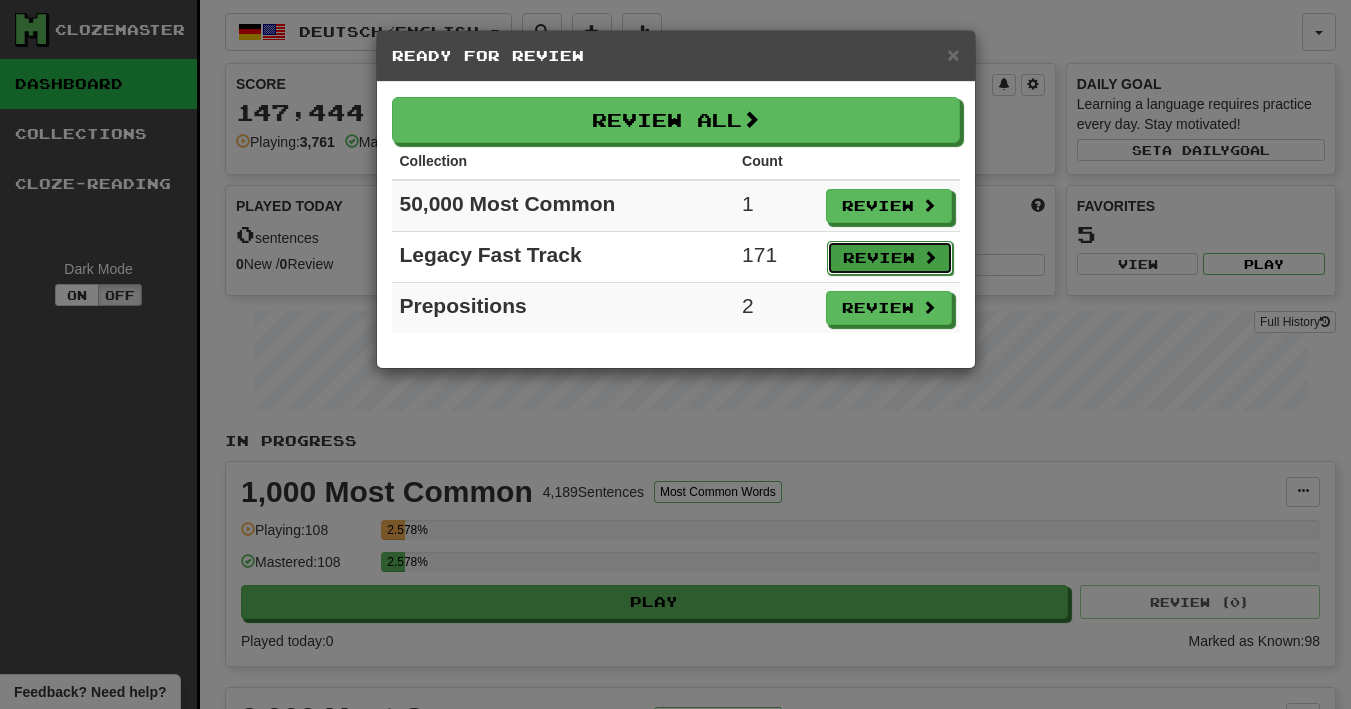 click on "Review" at bounding box center [890, 258] 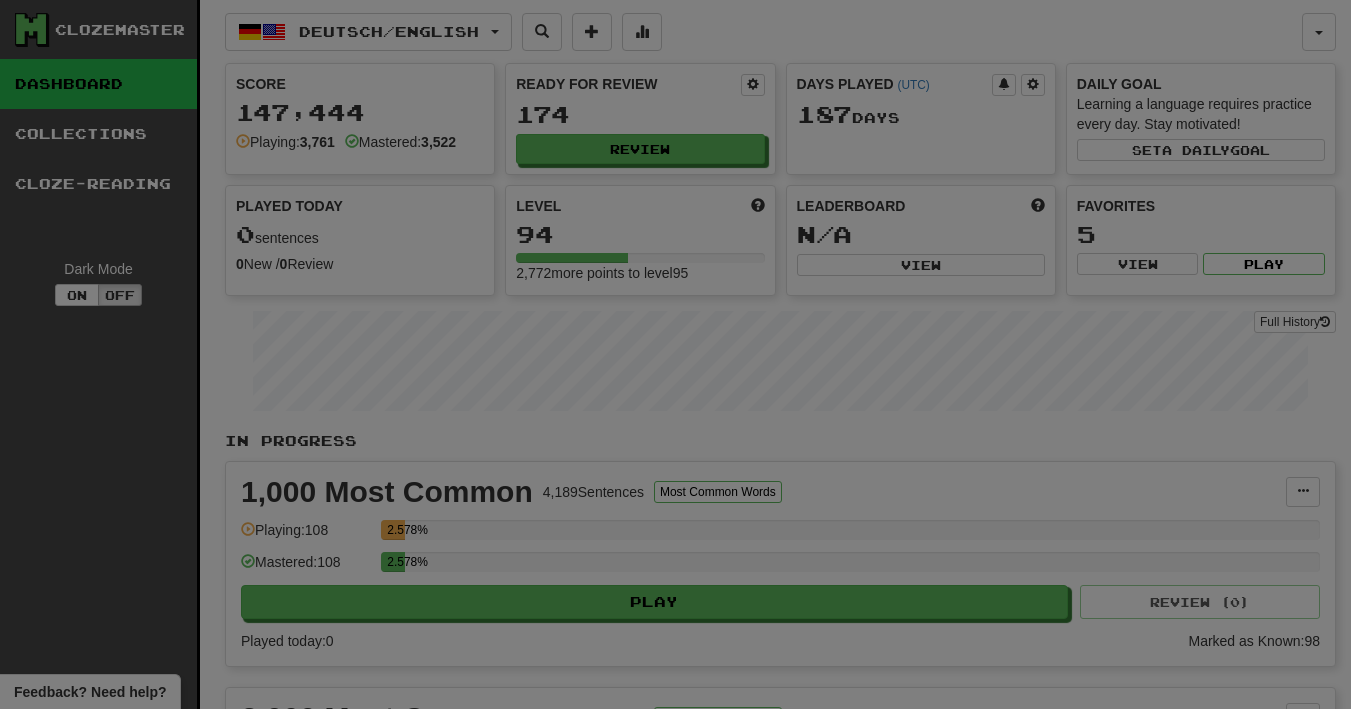 select on "**" 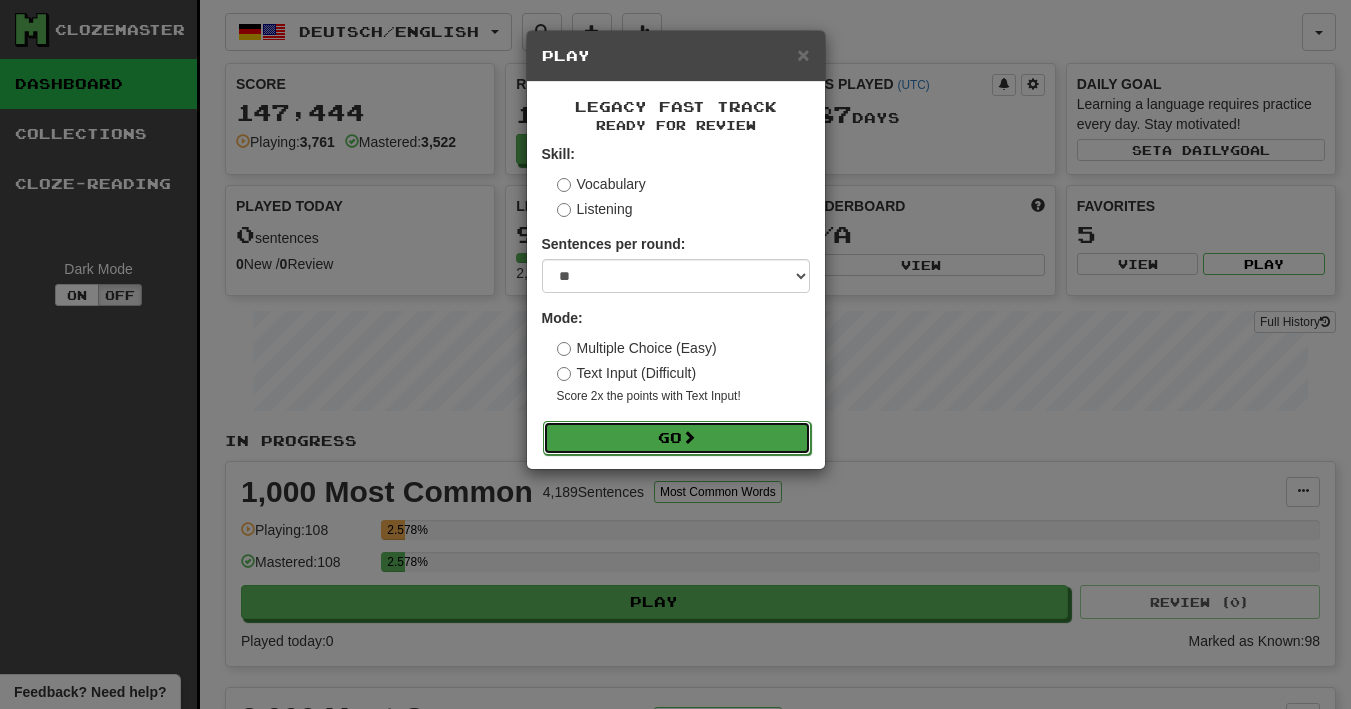 click on "Go" at bounding box center [677, 438] 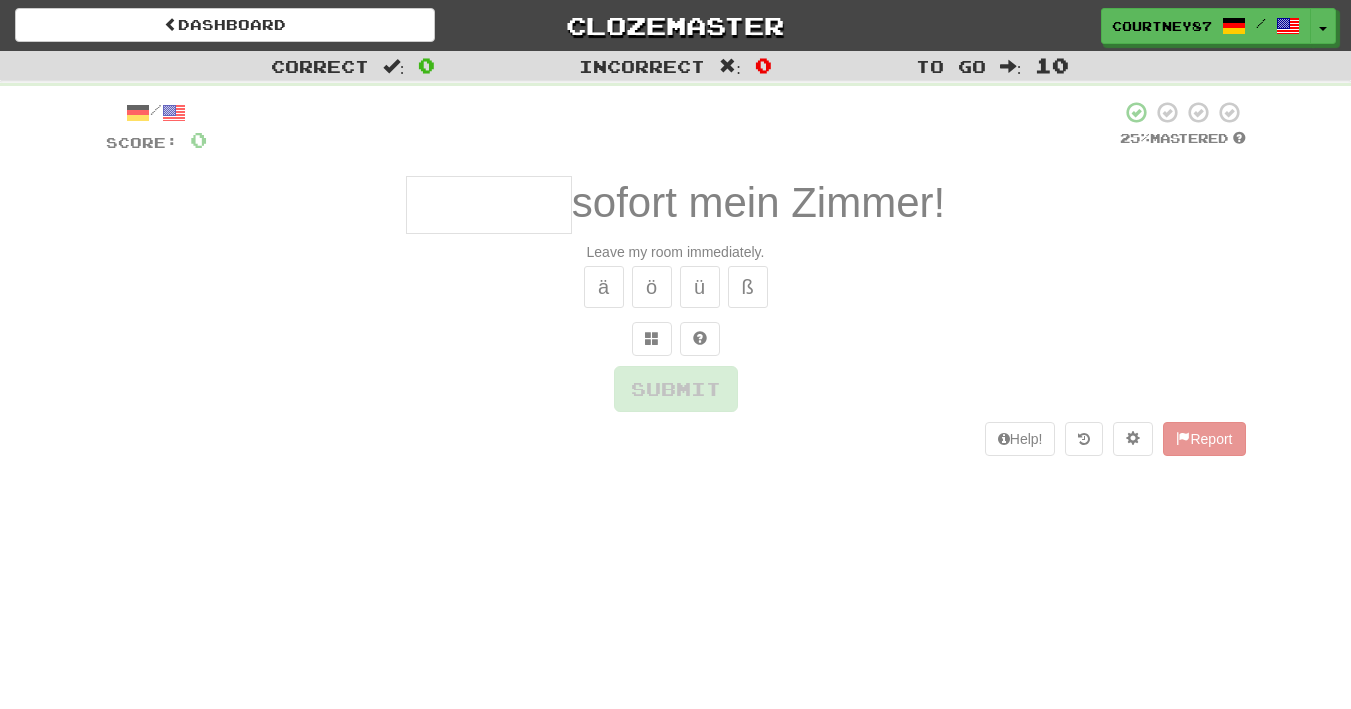 scroll, scrollTop: 0, scrollLeft: 0, axis: both 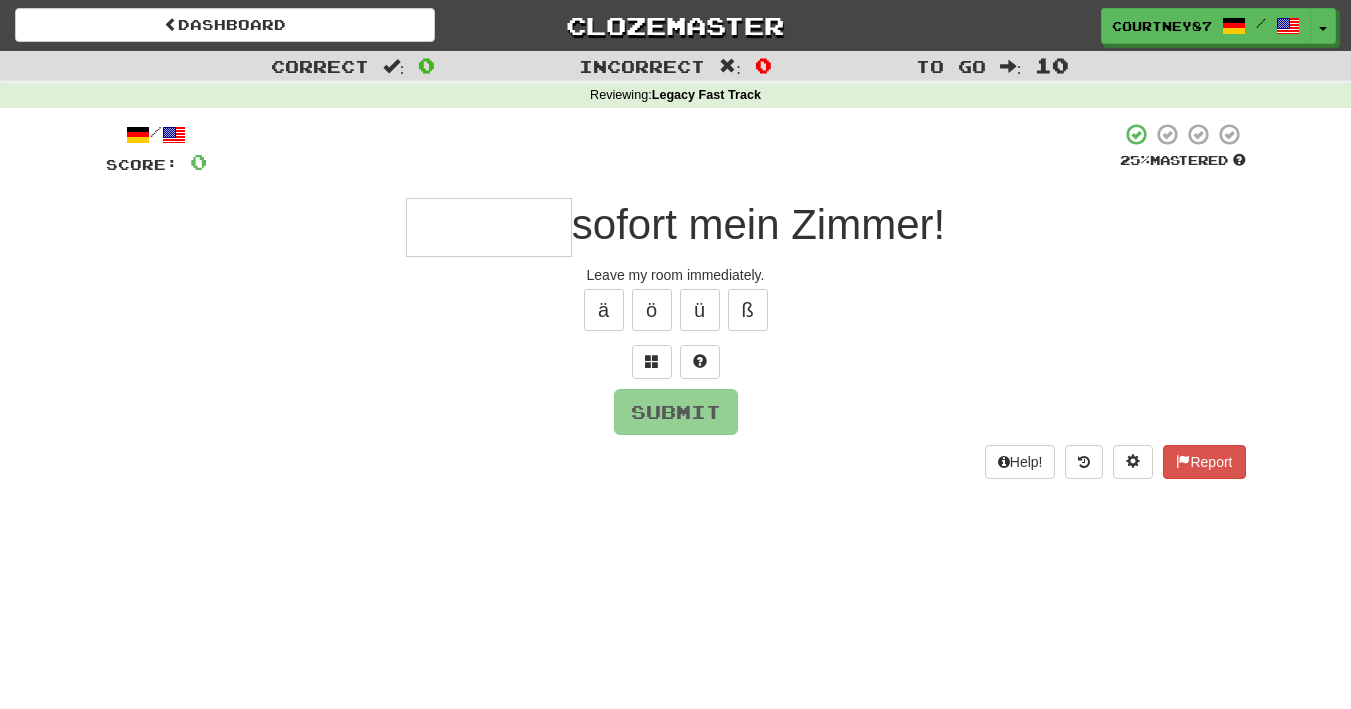 type on "*" 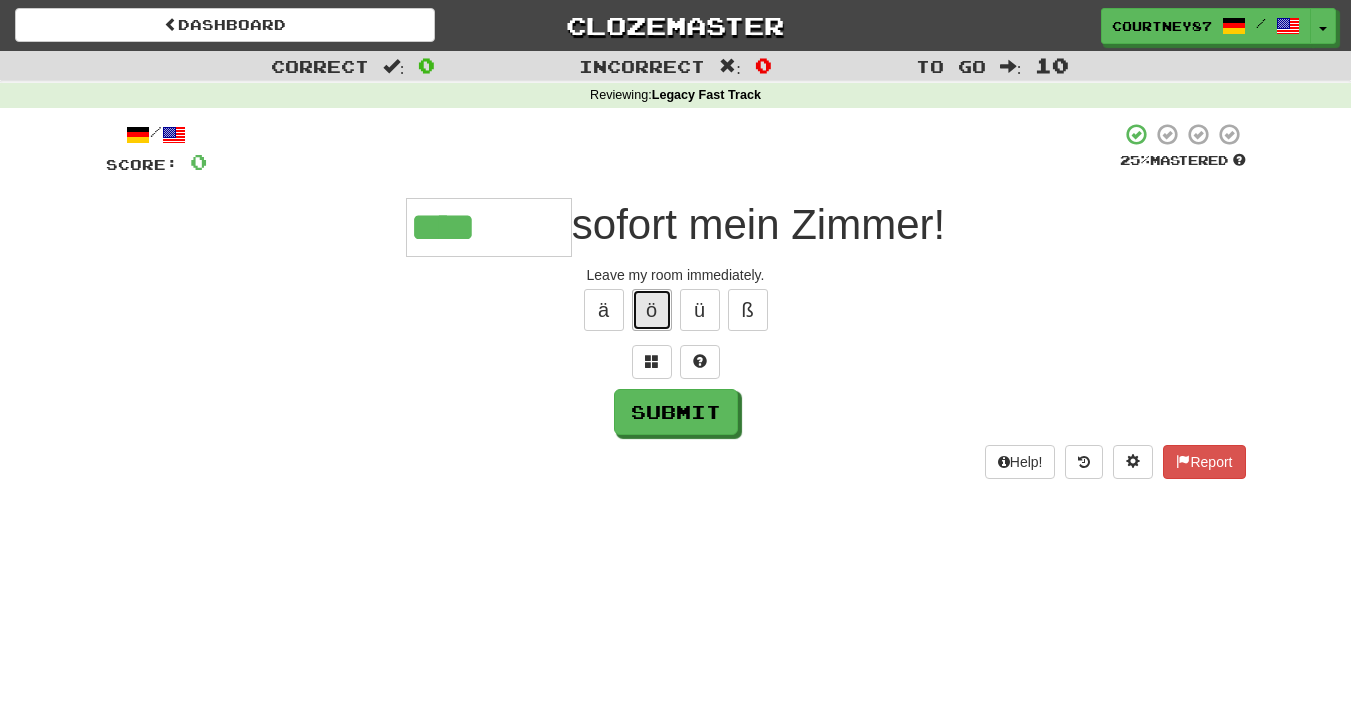 click on "ö" at bounding box center (652, 310) 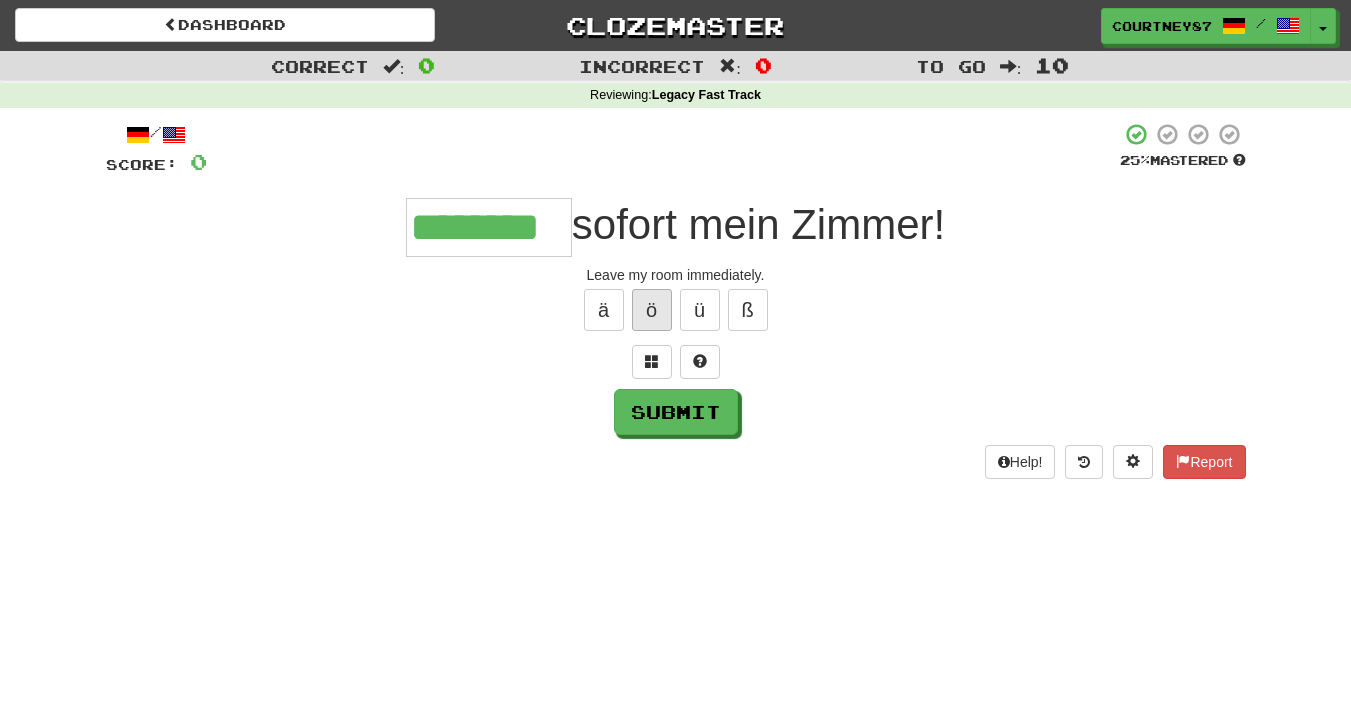 type on "********" 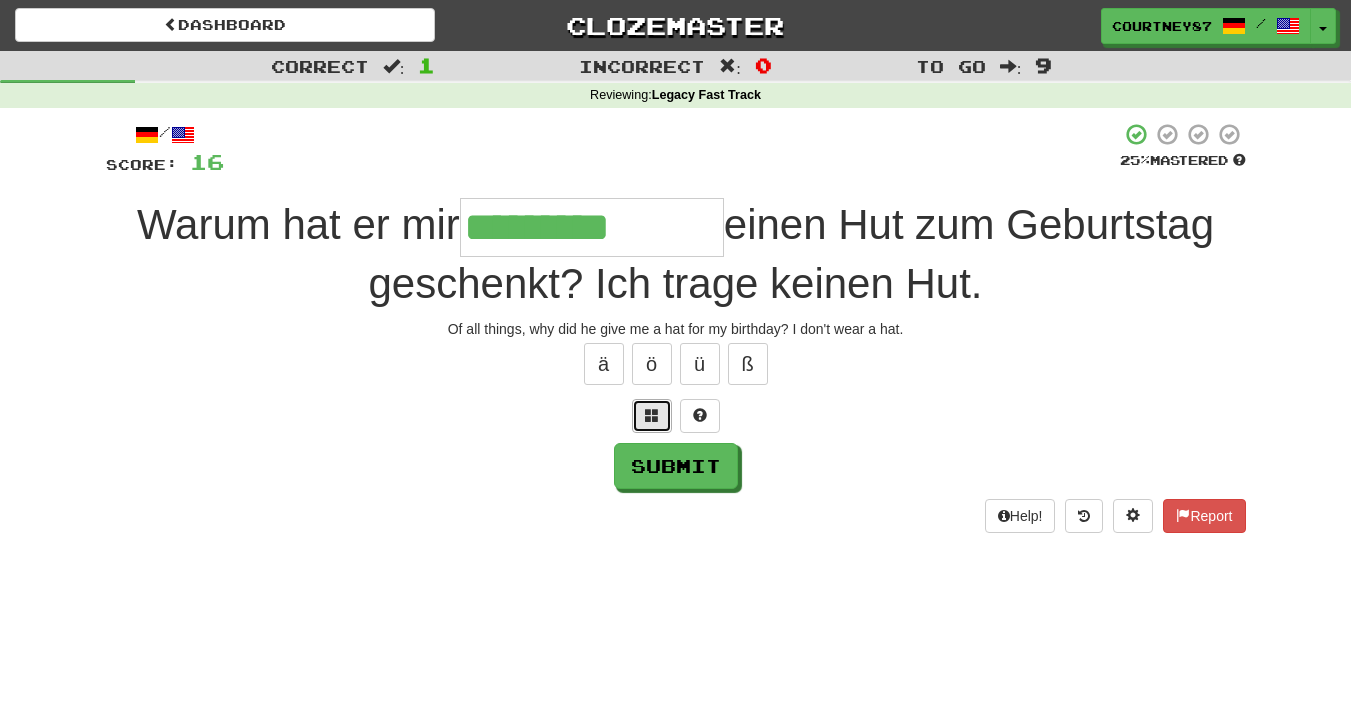 click at bounding box center (652, 415) 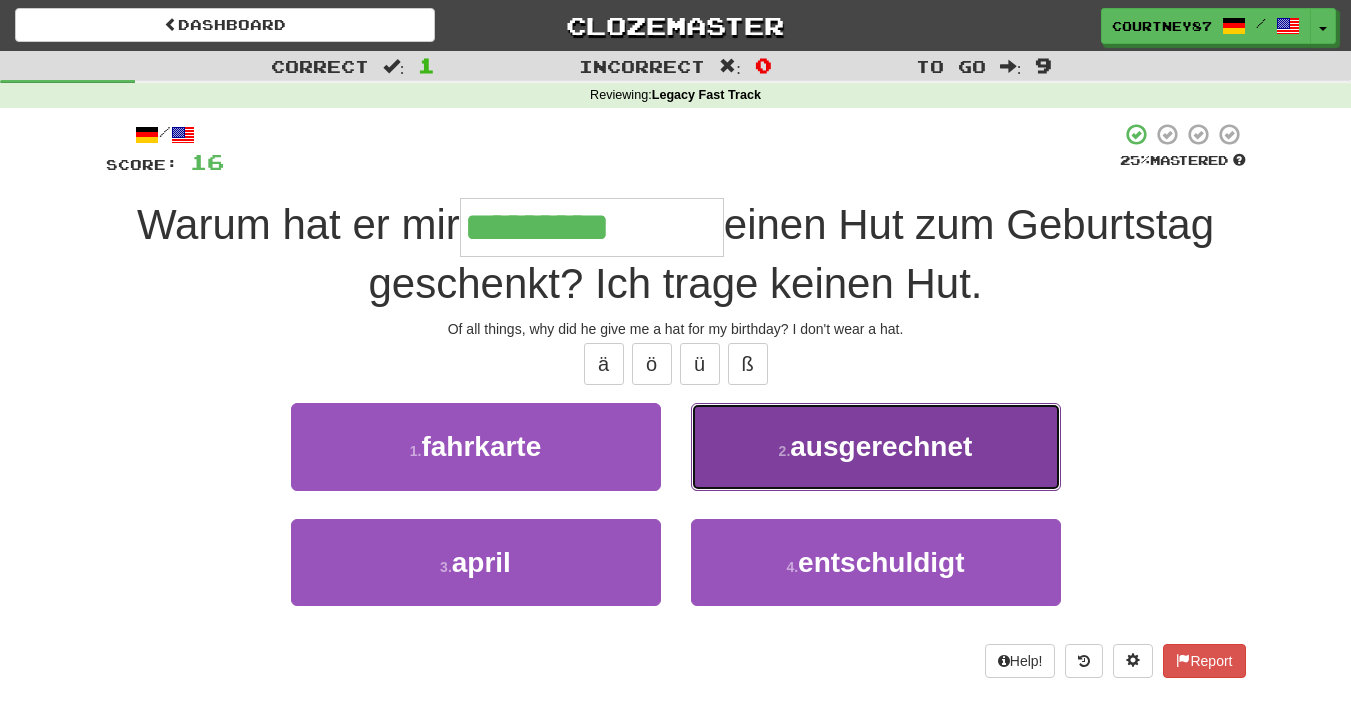 click on "2 .  ausgerechnet" at bounding box center (876, 446) 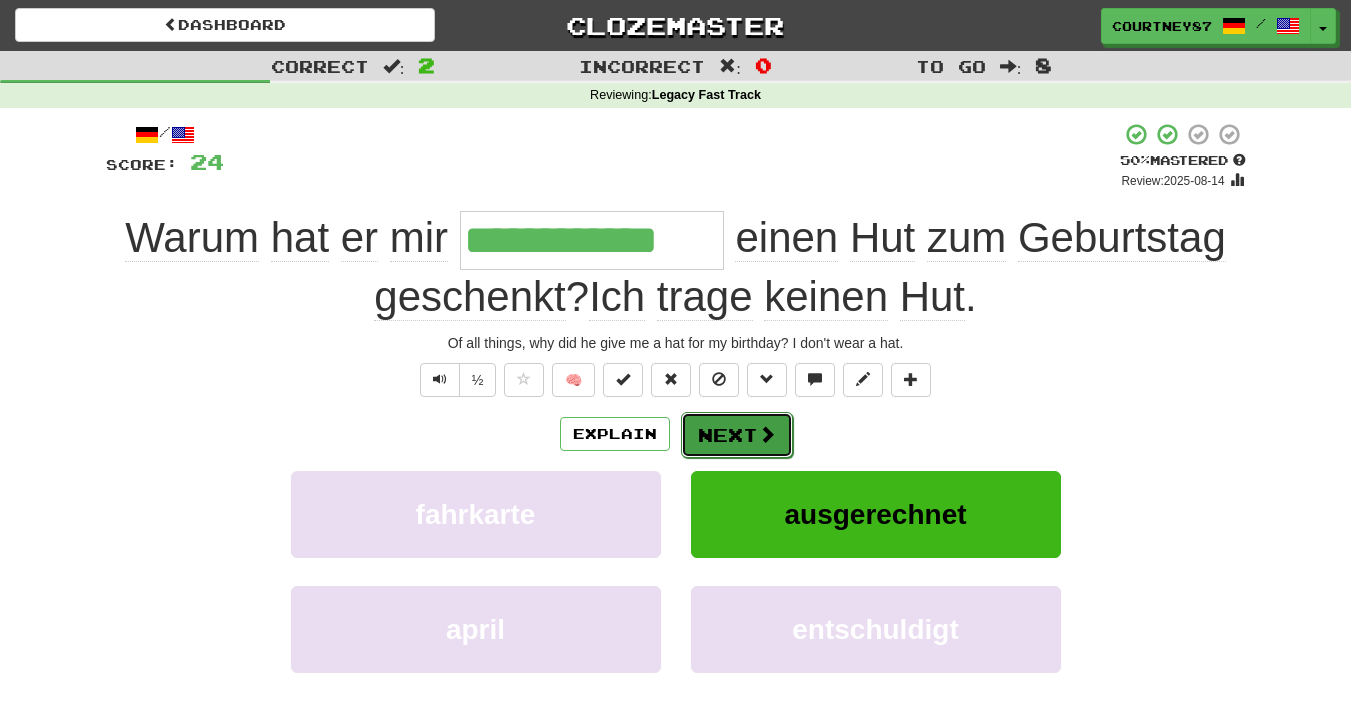 click on "Next" at bounding box center [737, 435] 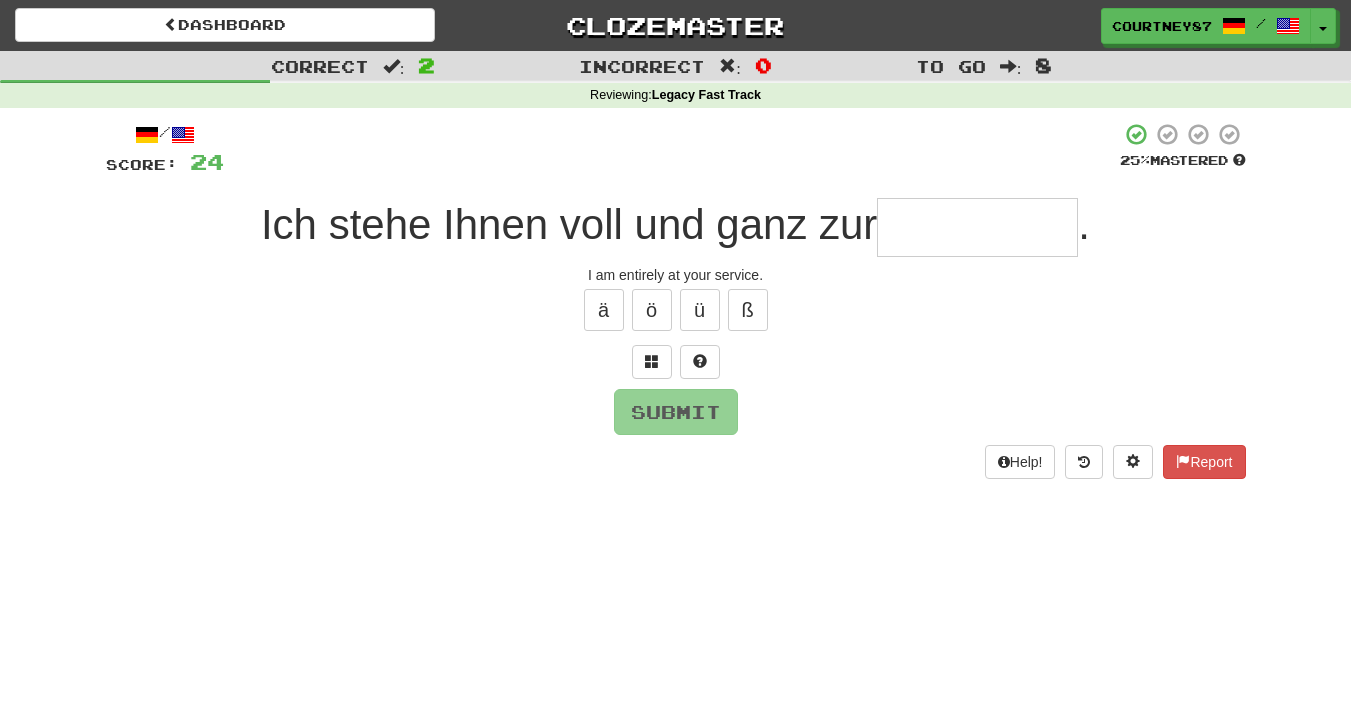 type on "*" 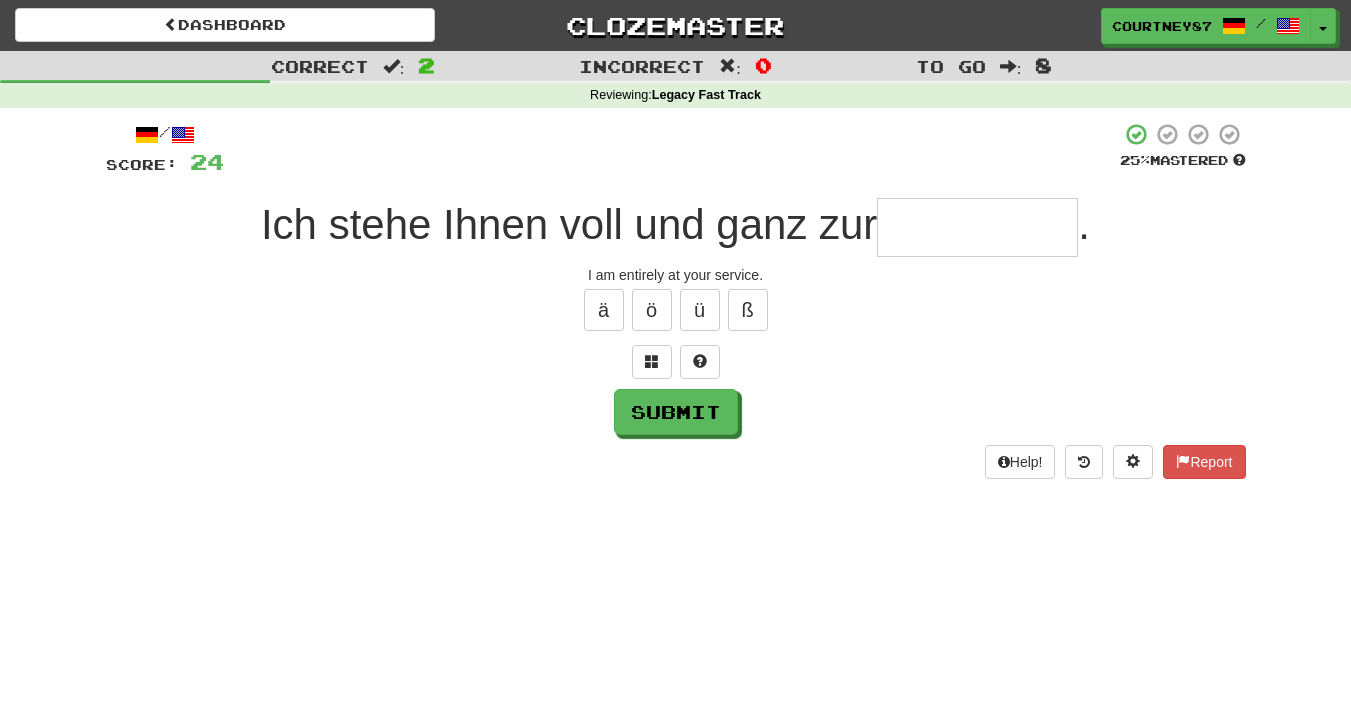 type on "*" 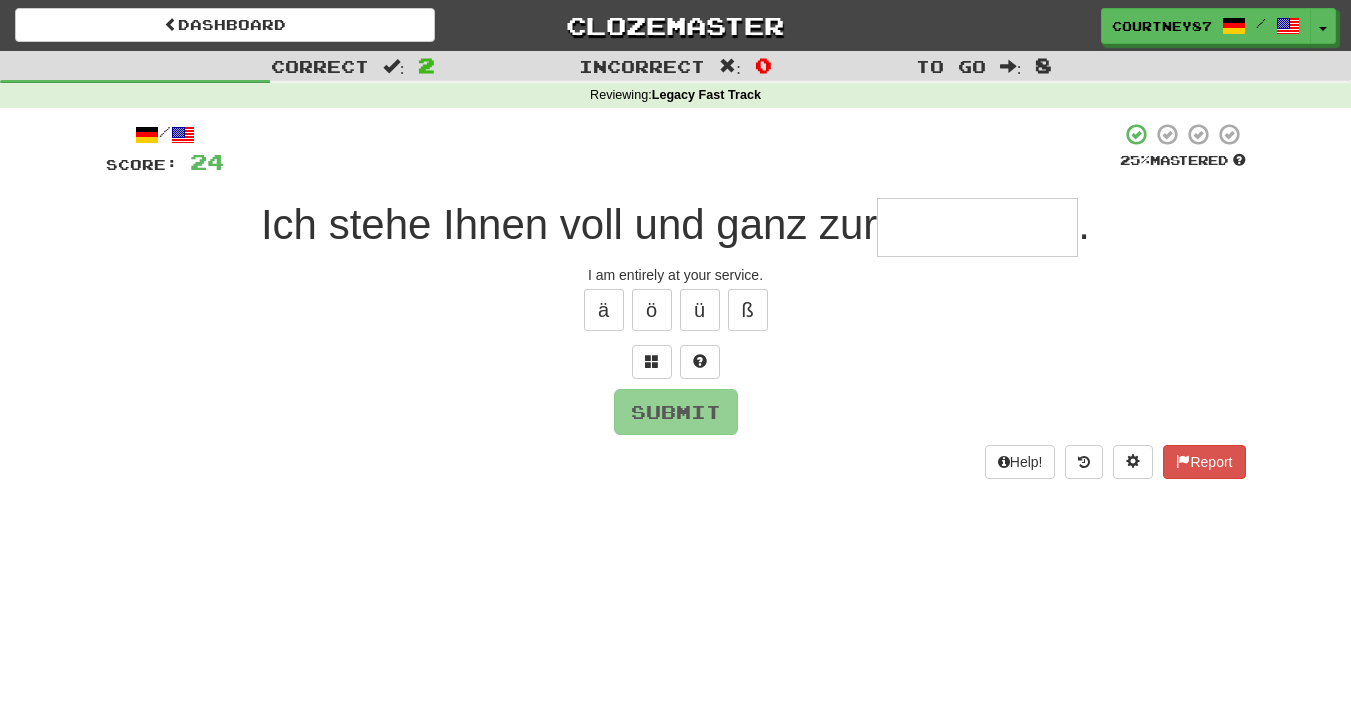 type on "*" 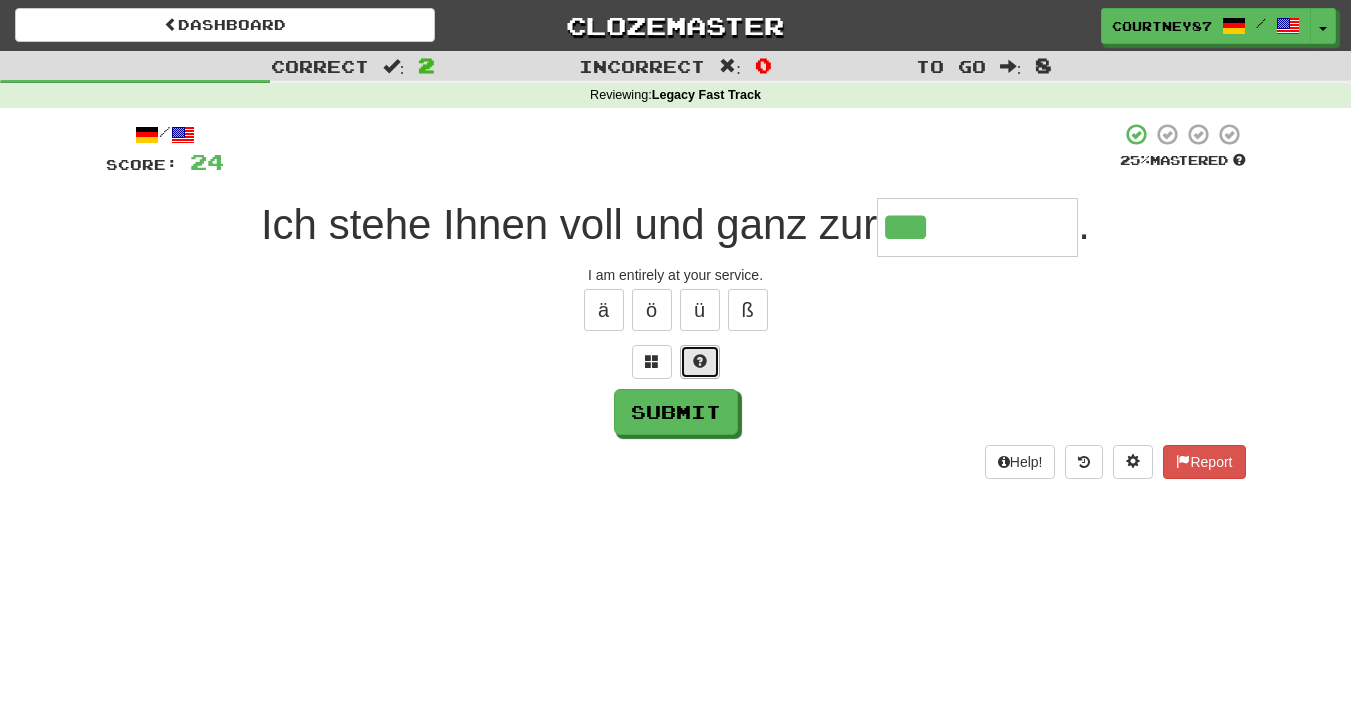 click at bounding box center [700, 362] 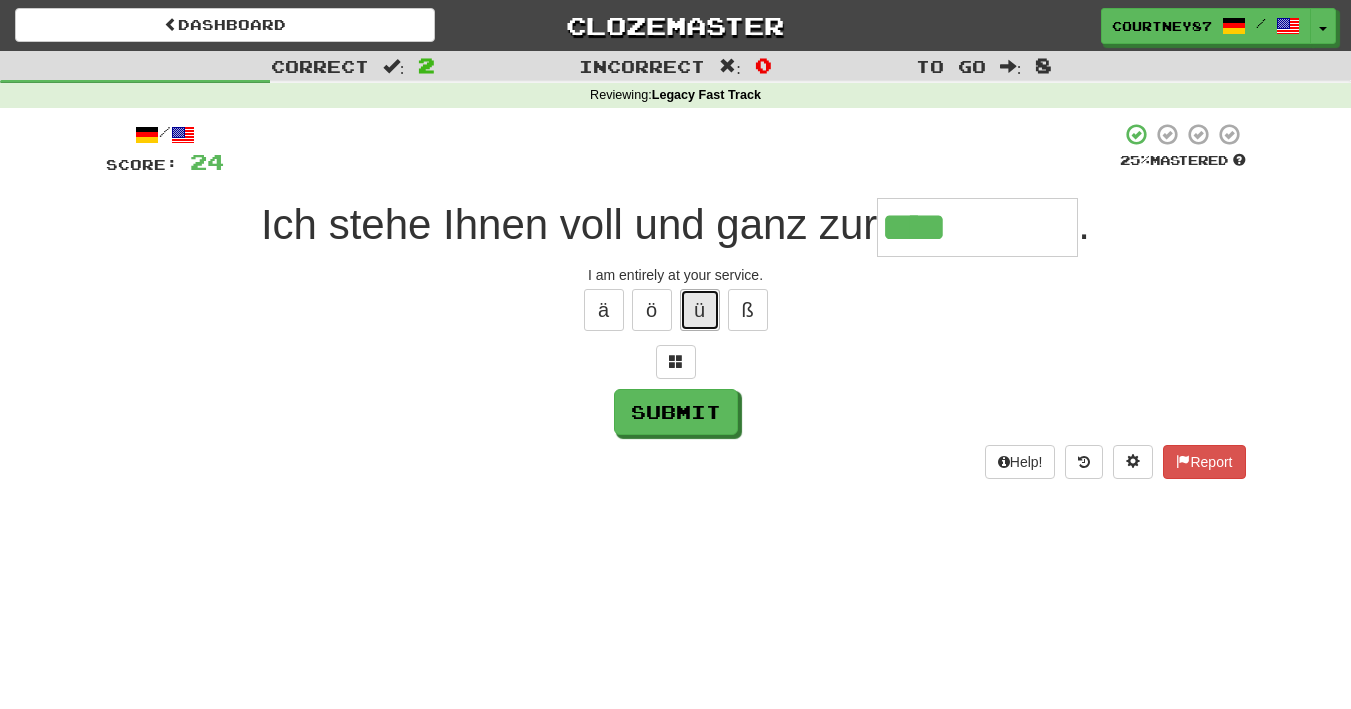 click on "ü" at bounding box center [700, 310] 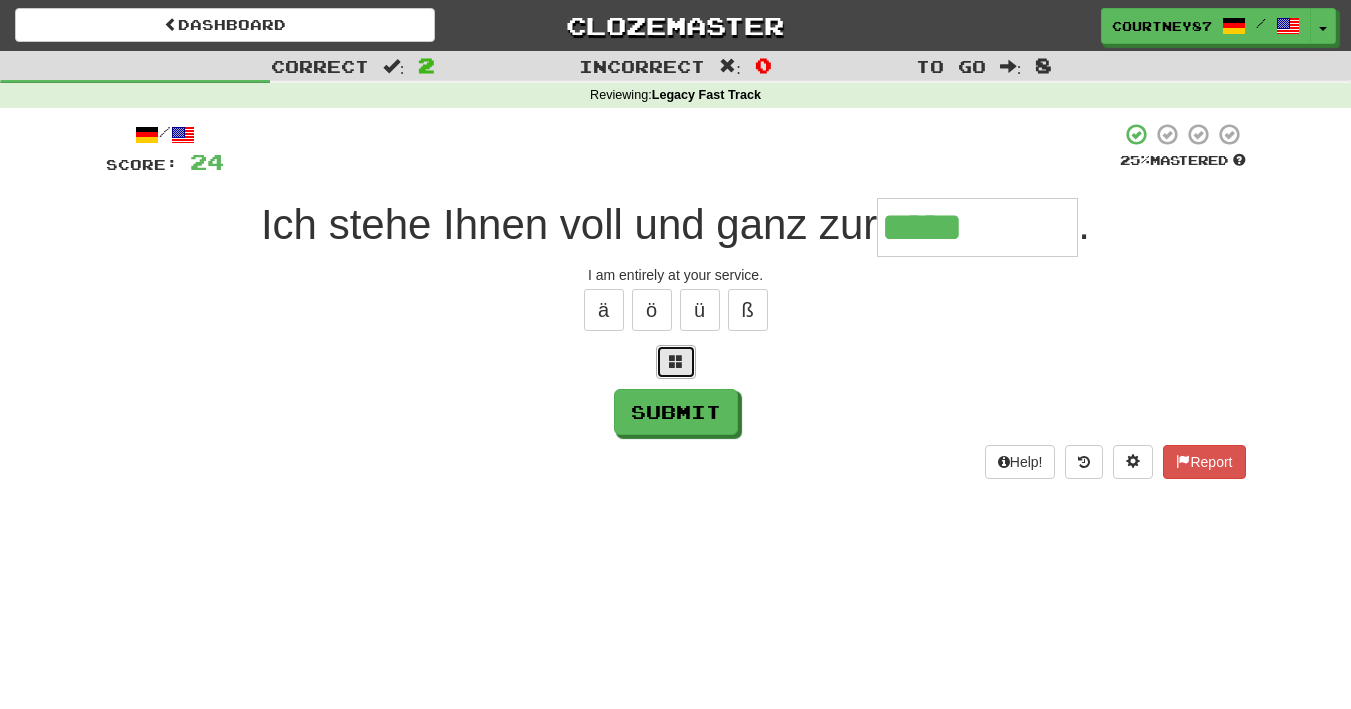 click at bounding box center [676, 361] 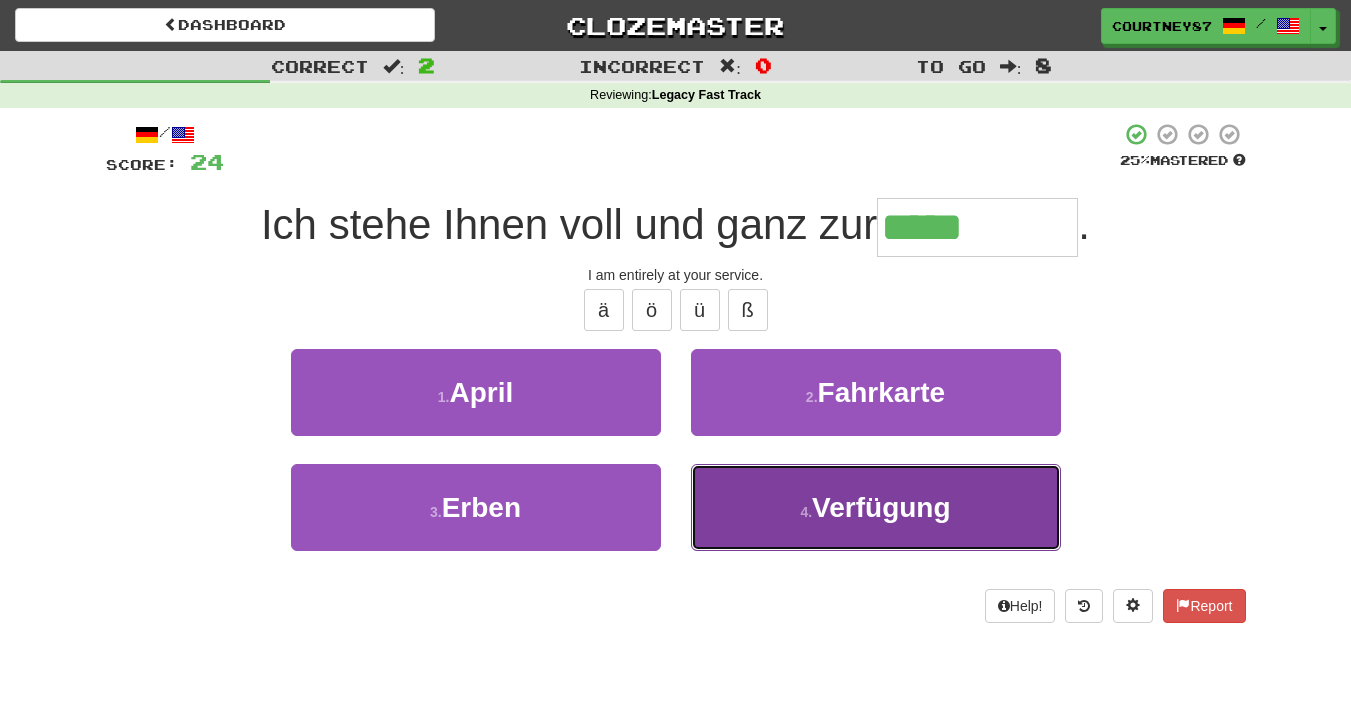 click on "4 .  Verfügung" at bounding box center [876, 507] 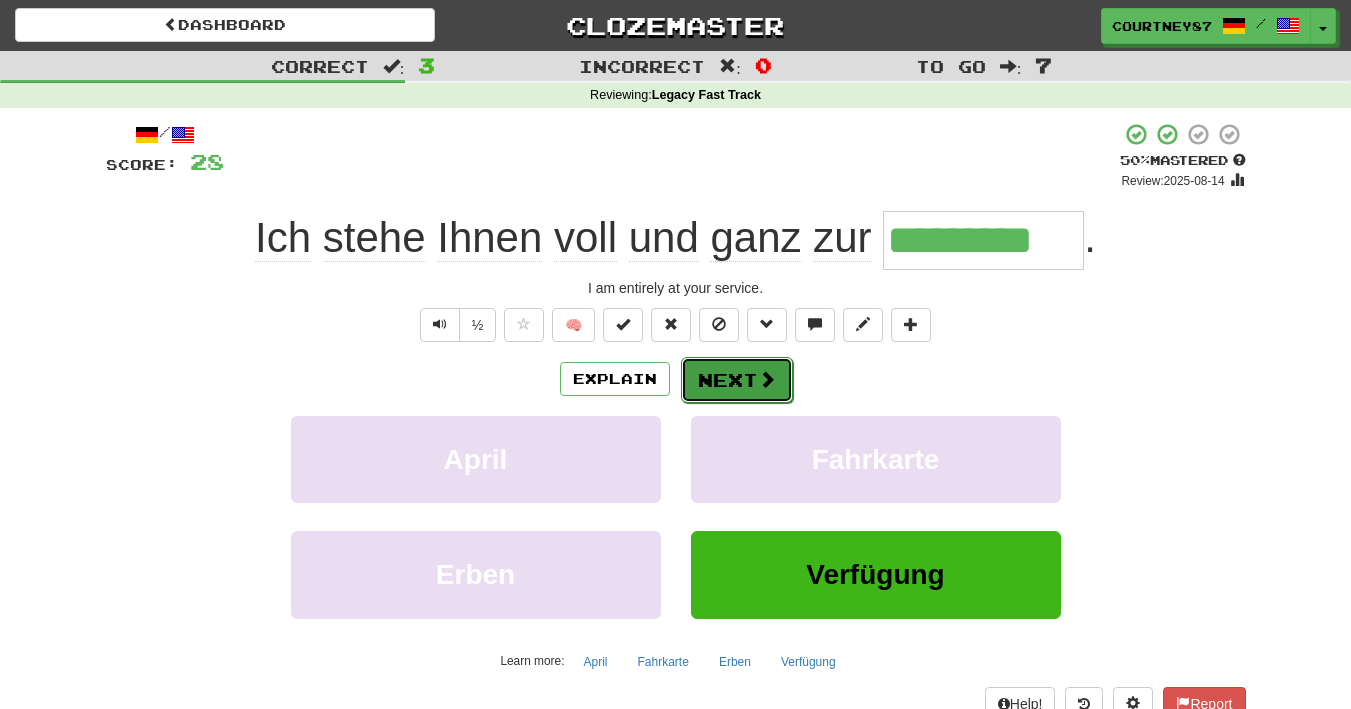 click on "Next" at bounding box center (737, 380) 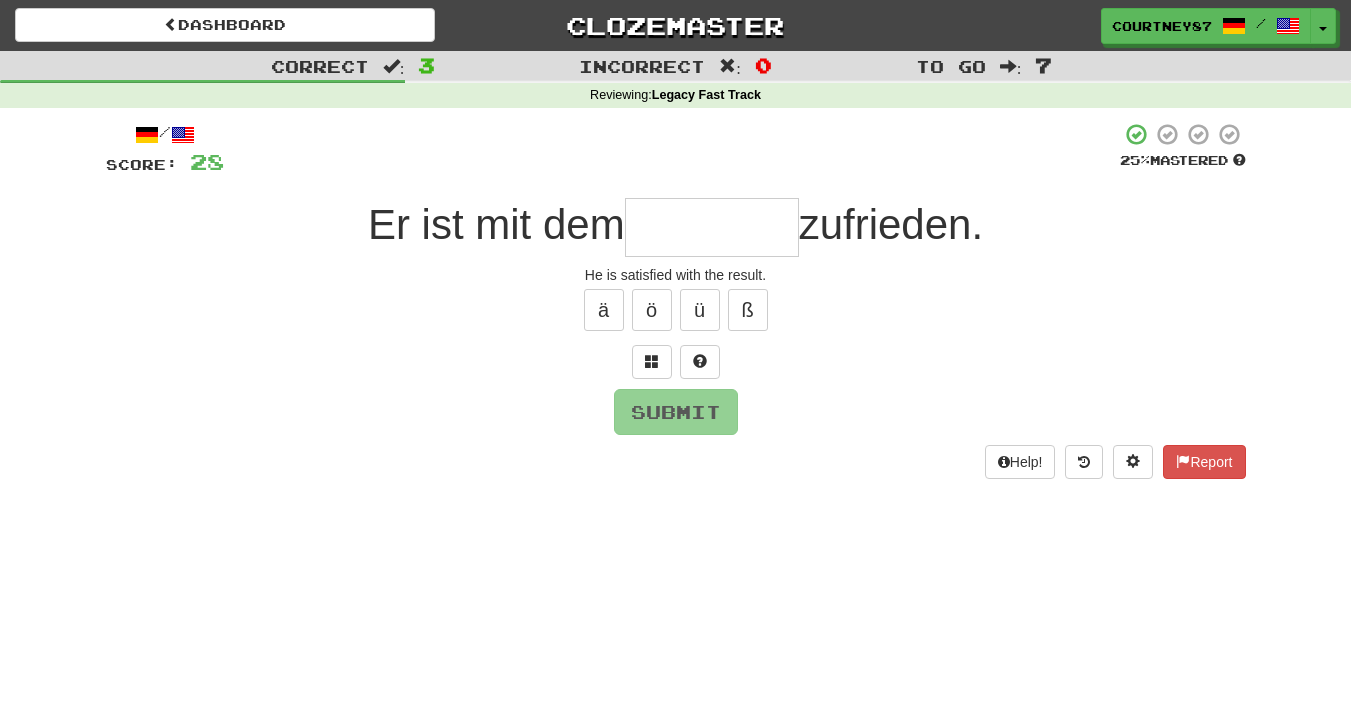 type on "*" 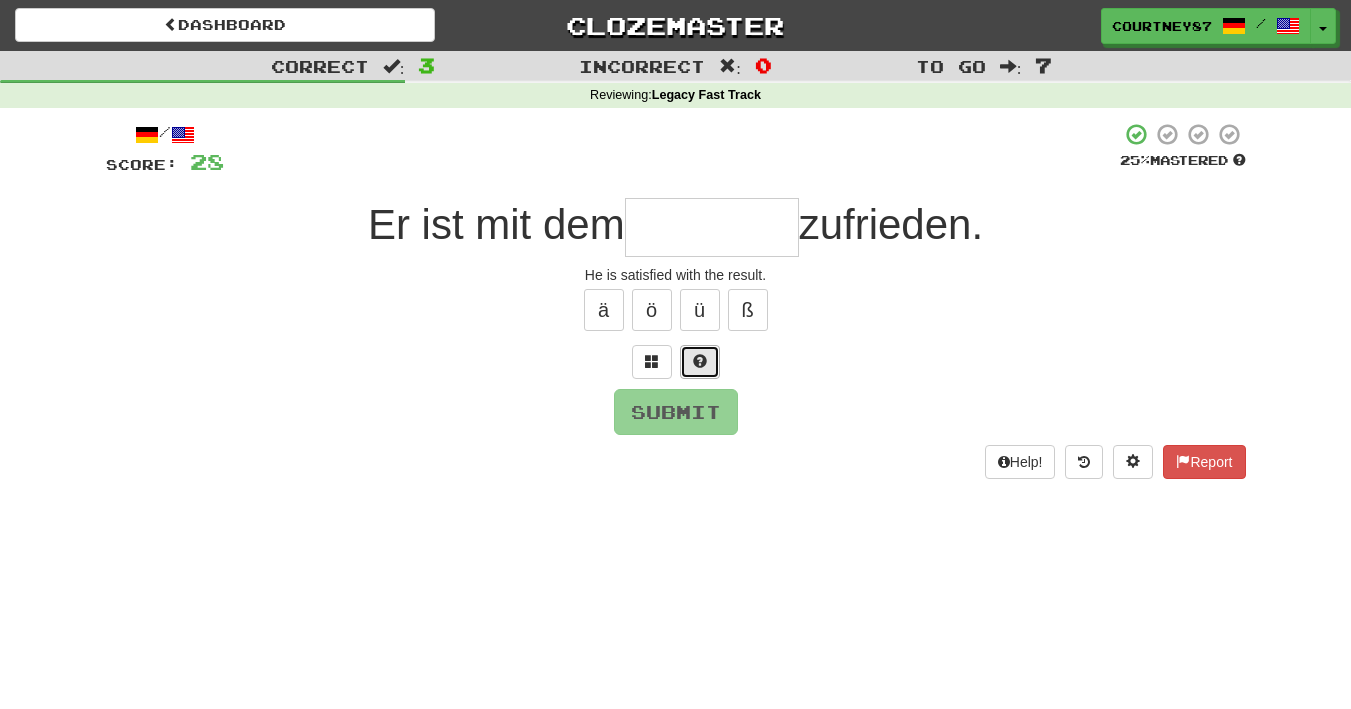 click at bounding box center (700, 361) 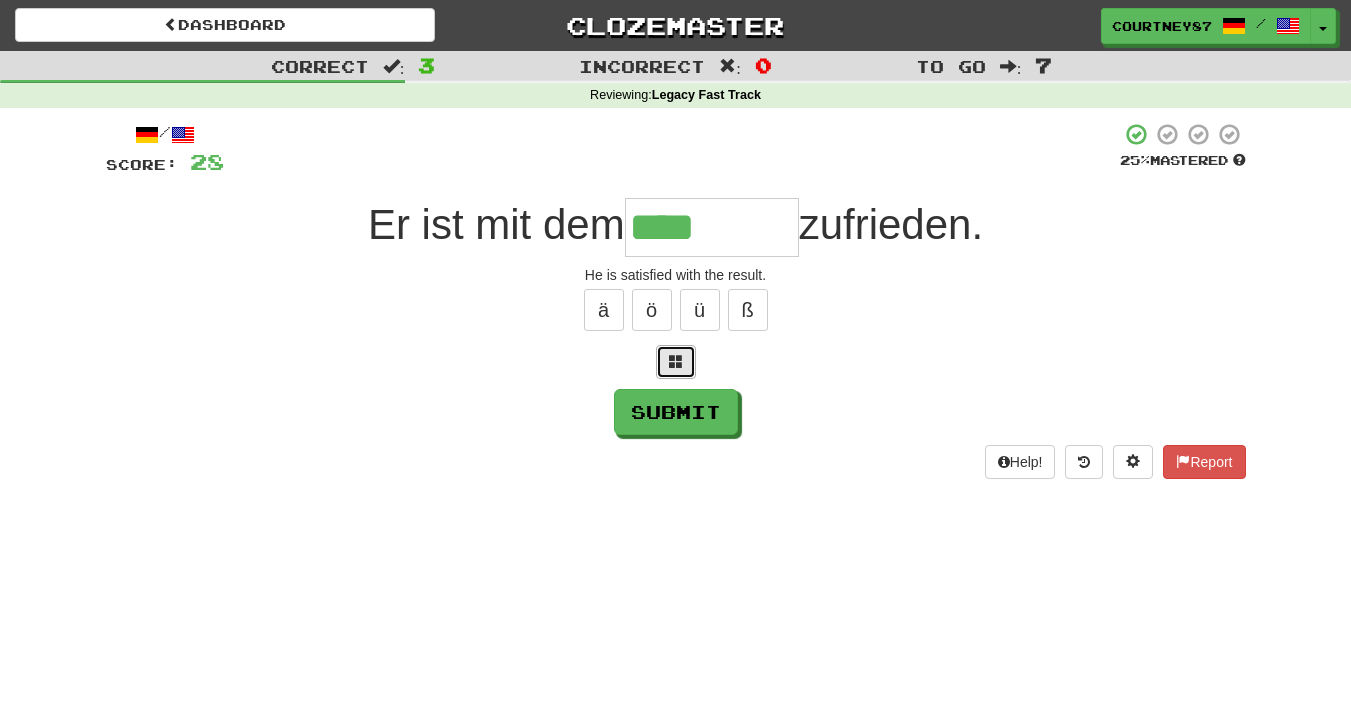 click at bounding box center (676, 361) 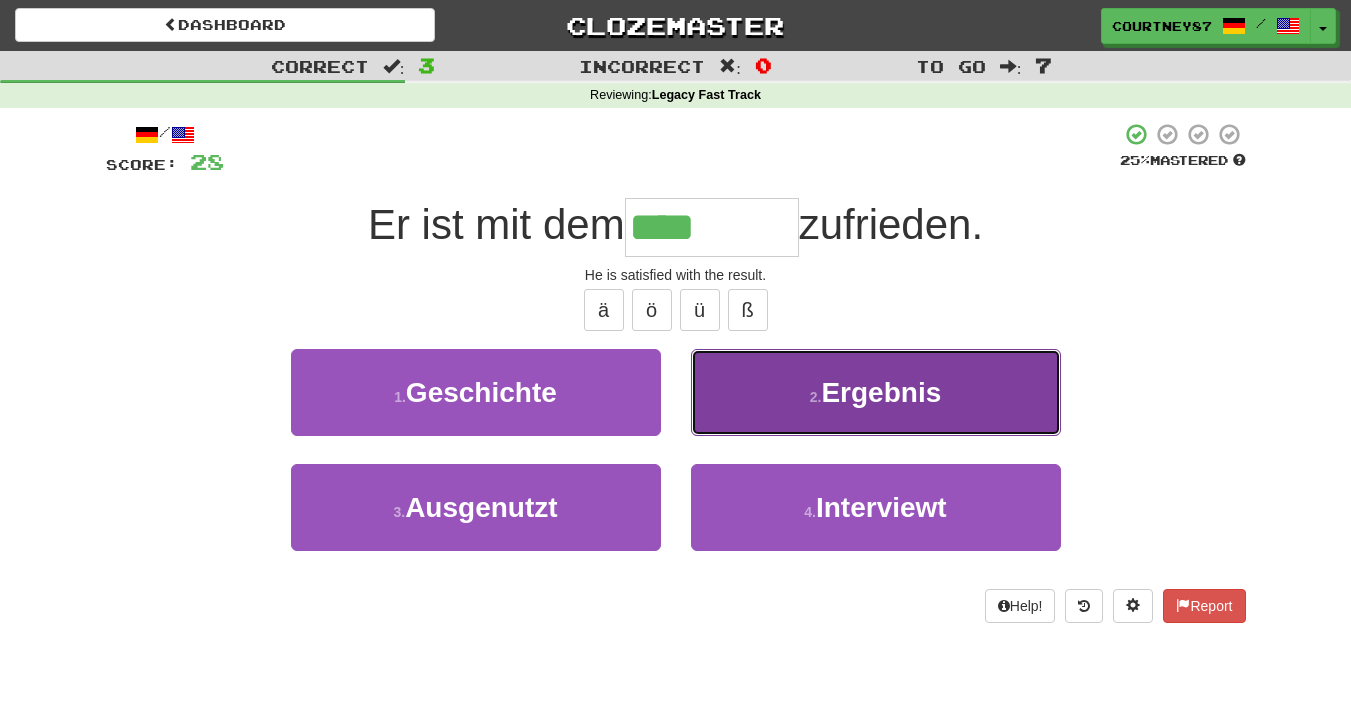 click on "2 ." at bounding box center [816, 397] 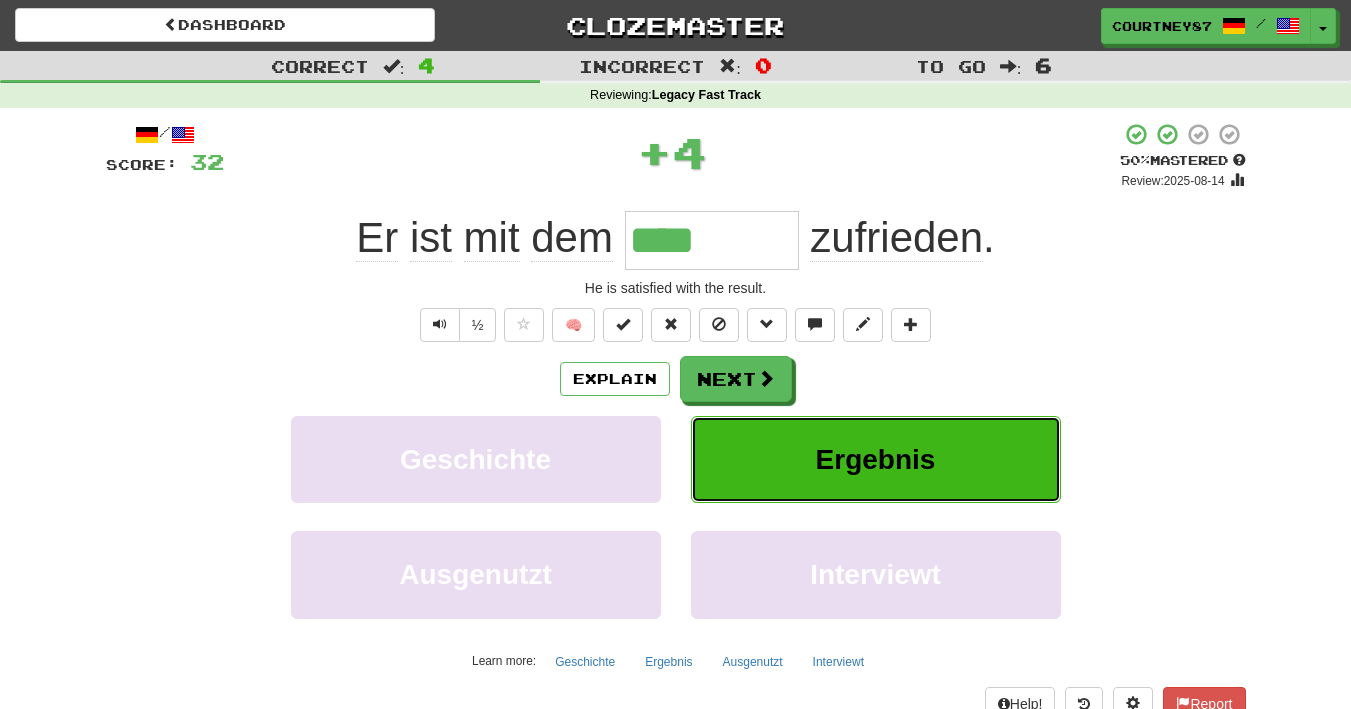 type on "********" 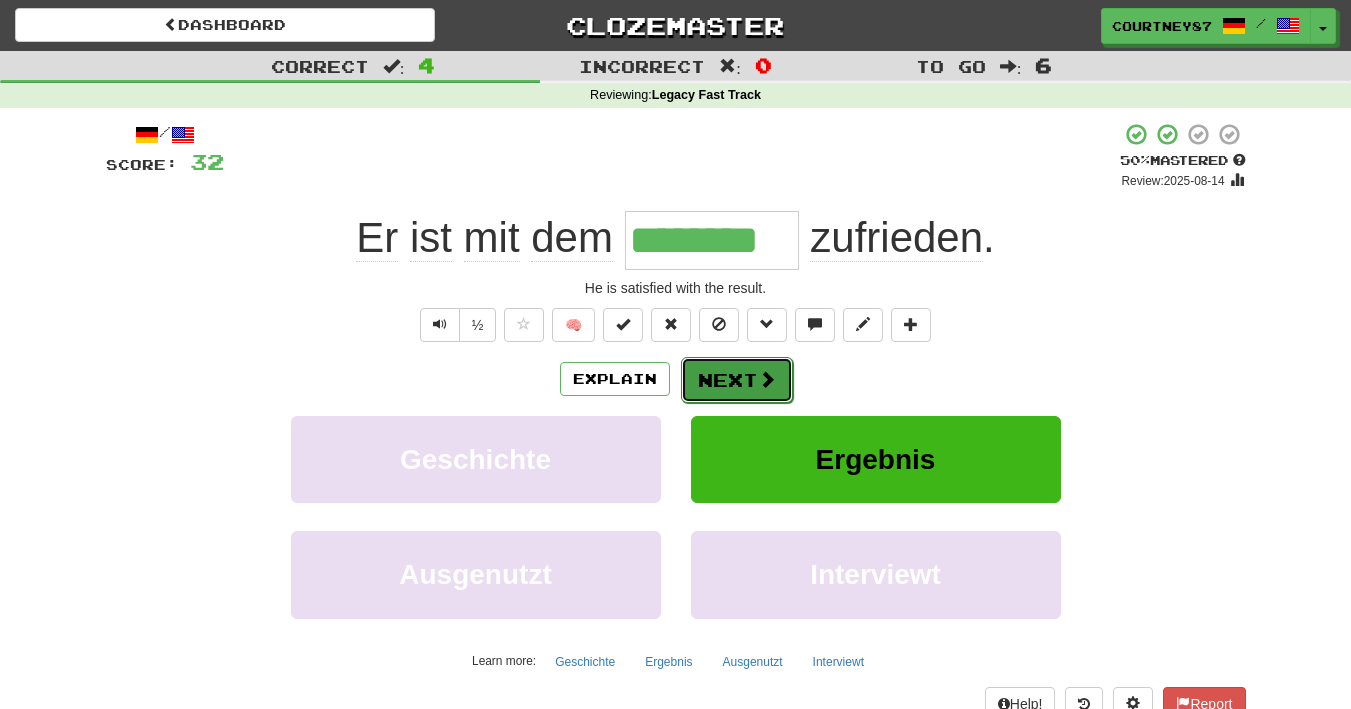 click on "Next" at bounding box center (737, 380) 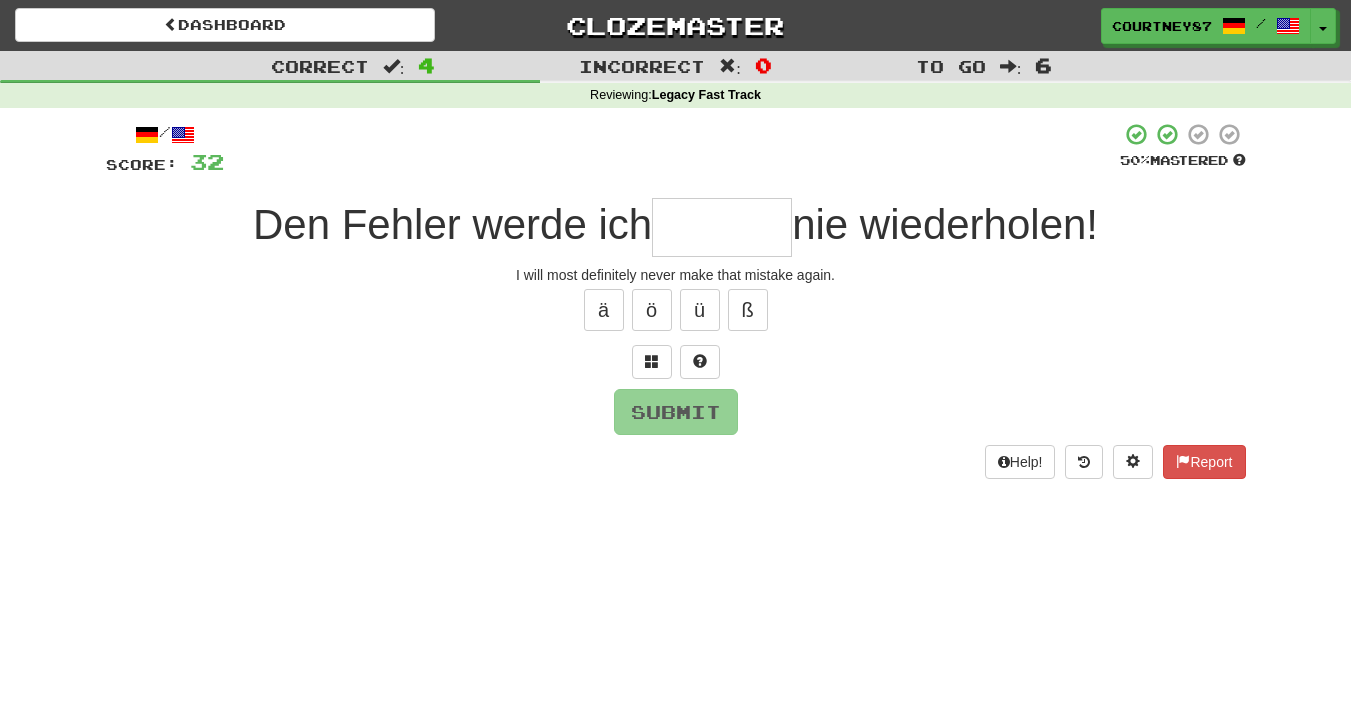 type on "*" 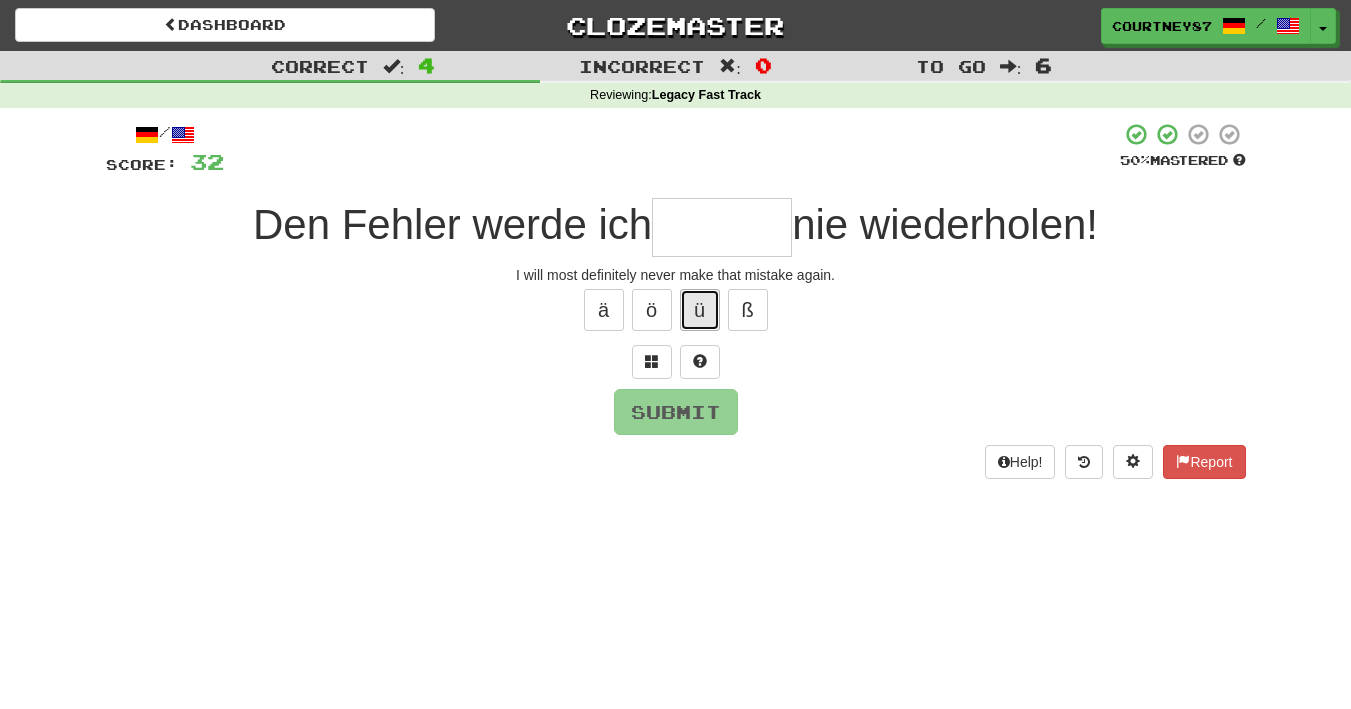 click on "ü" at bounding box center [700, 310] 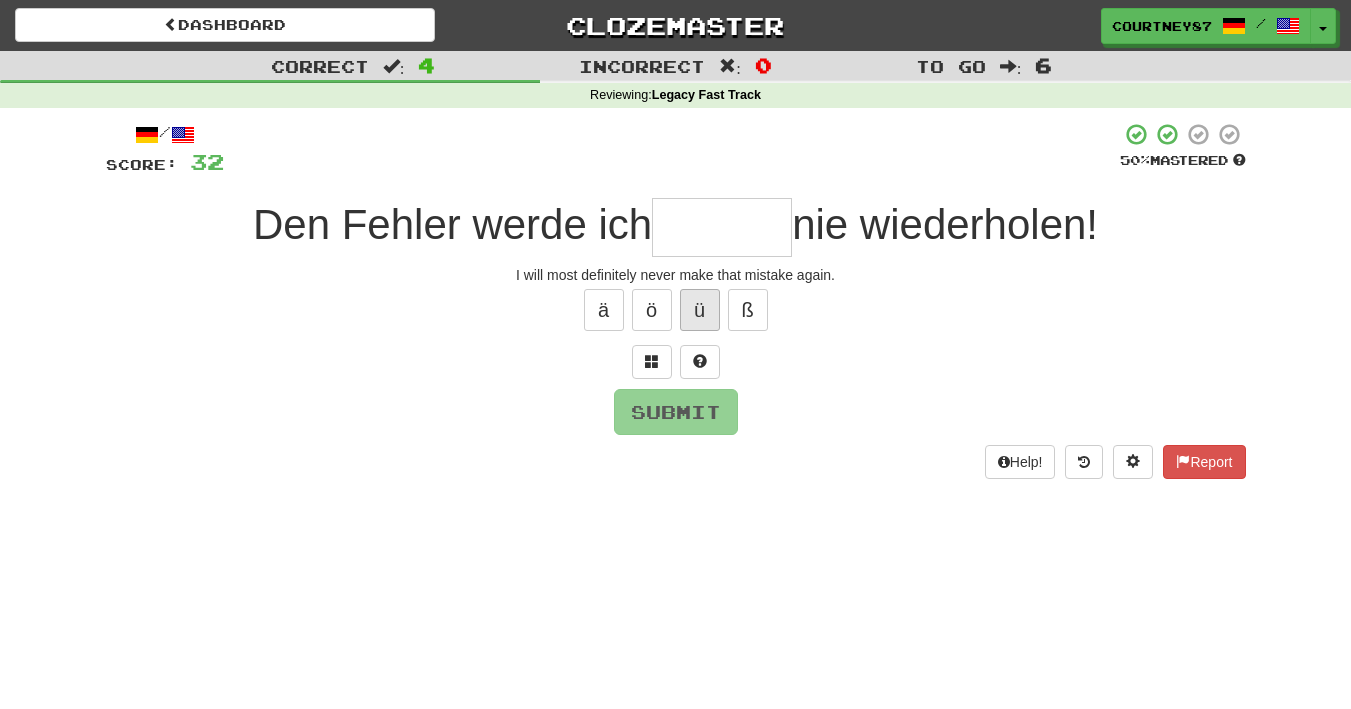 type on "*" 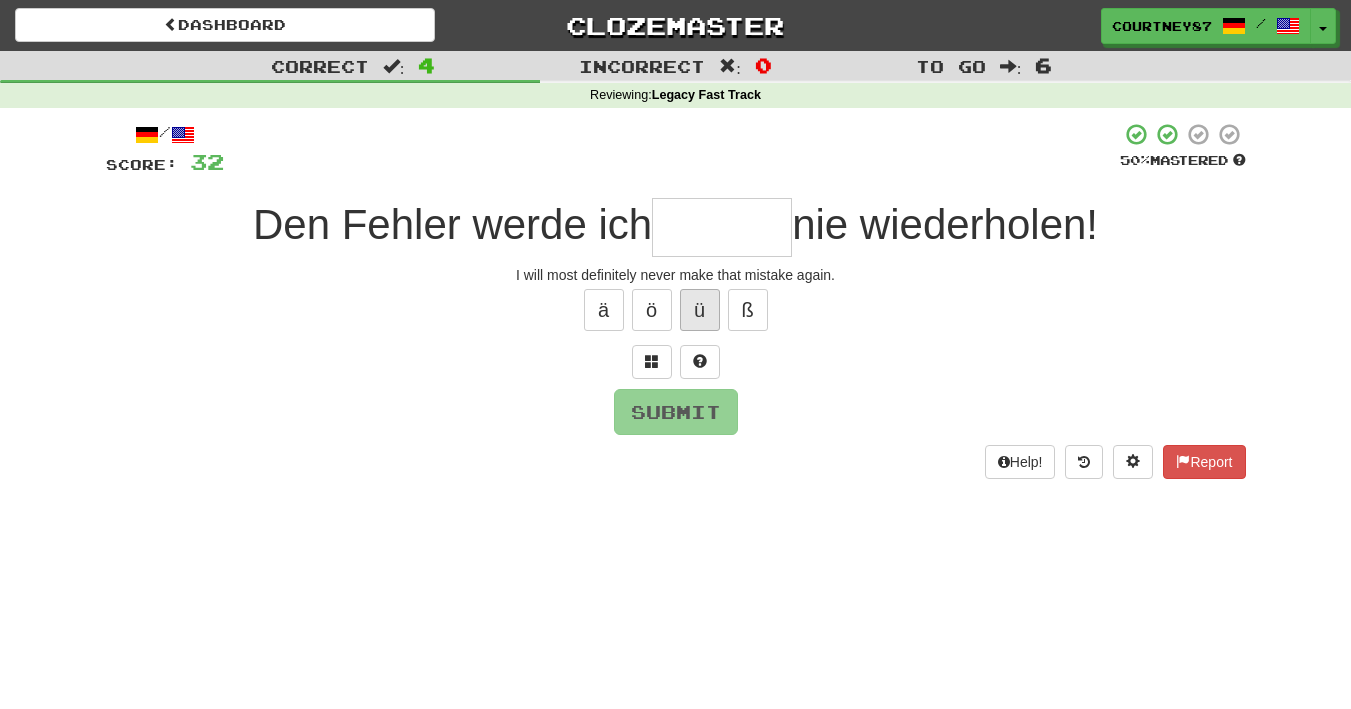 type on "*" 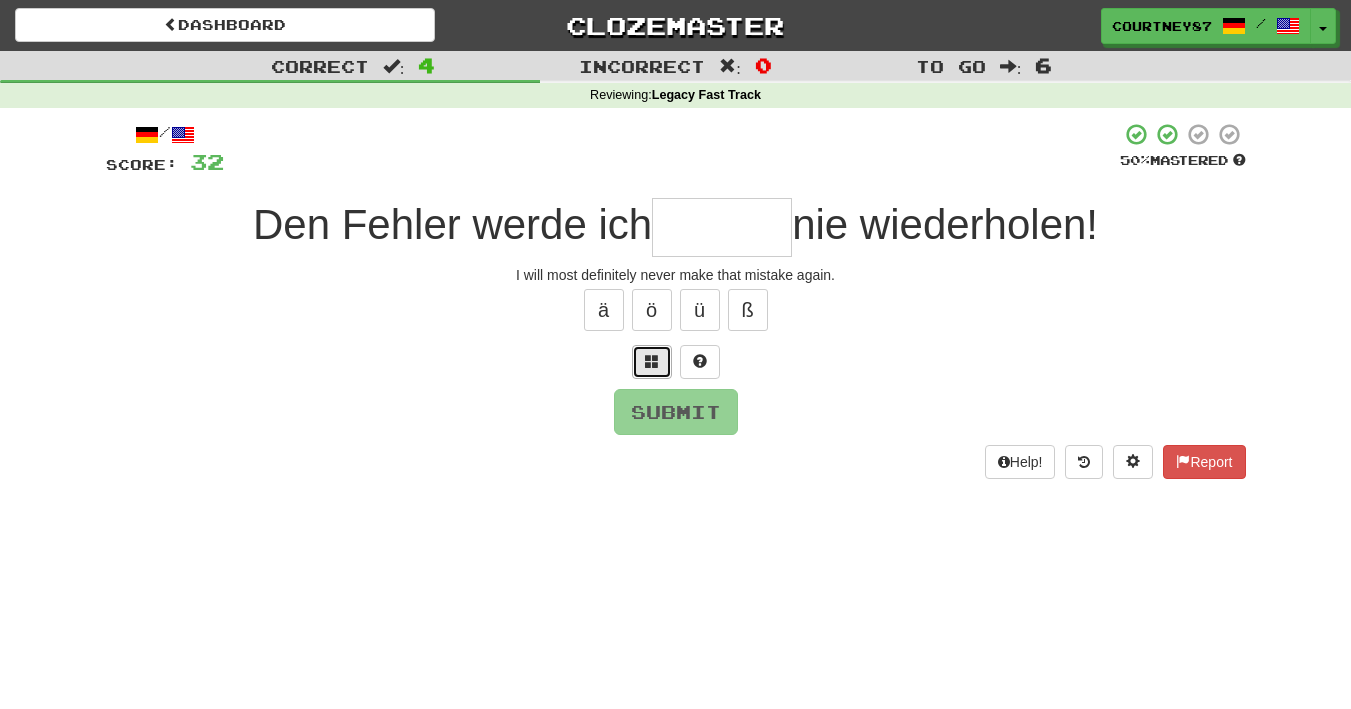 click at bounding box center (652, 362) 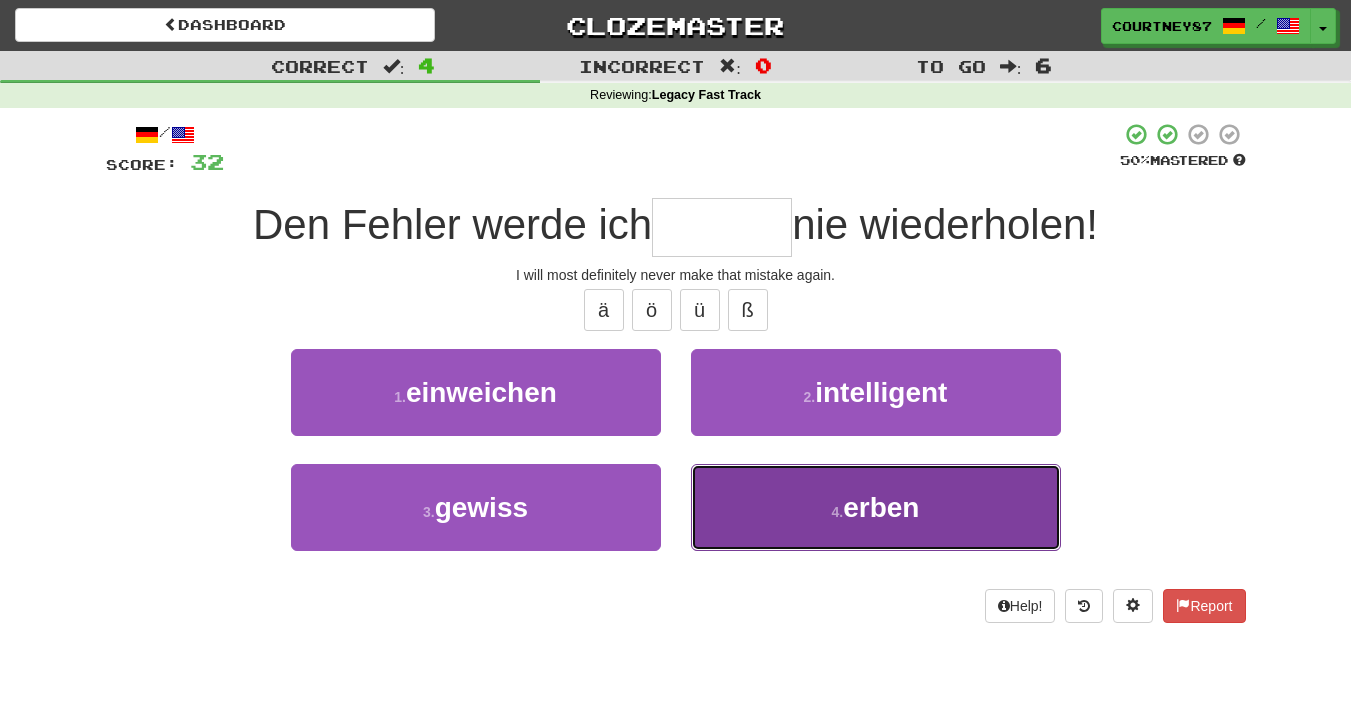 click on "4 .  erben" at bounding box center (876, 507) 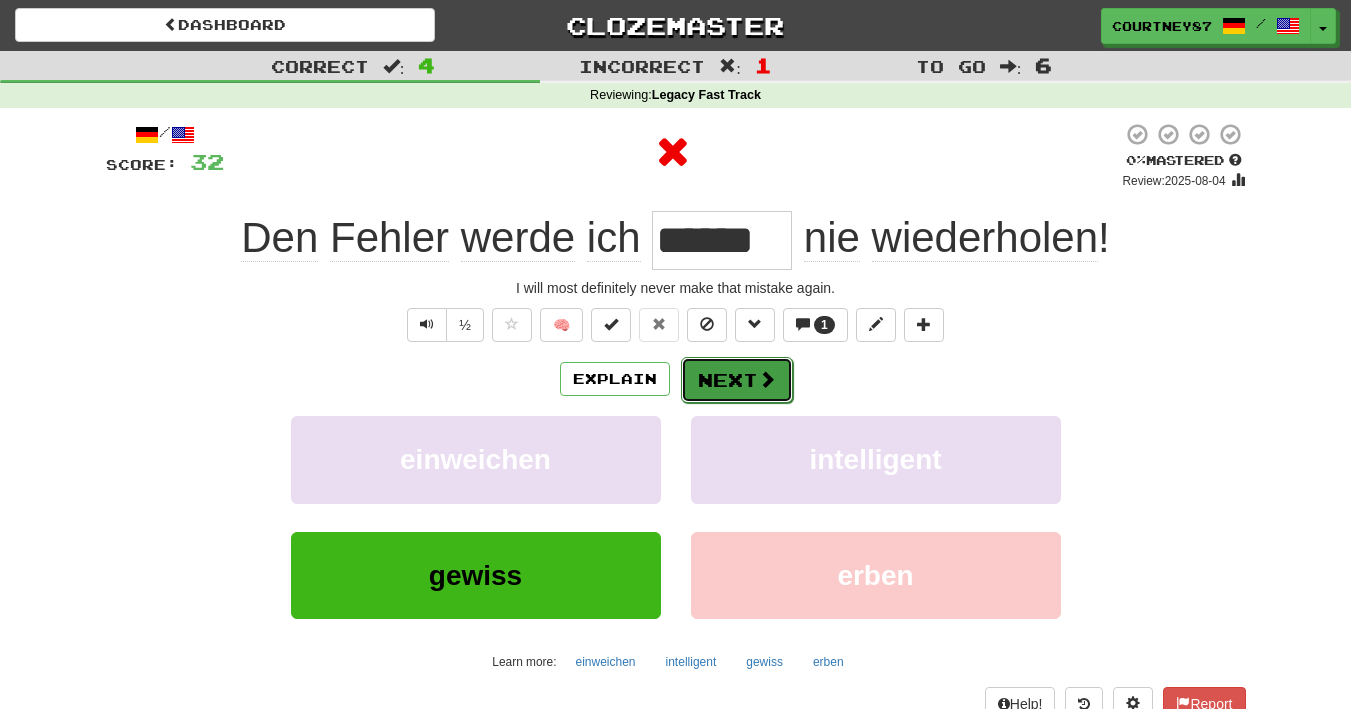 click on "Next" at bounding box center [737, 380] 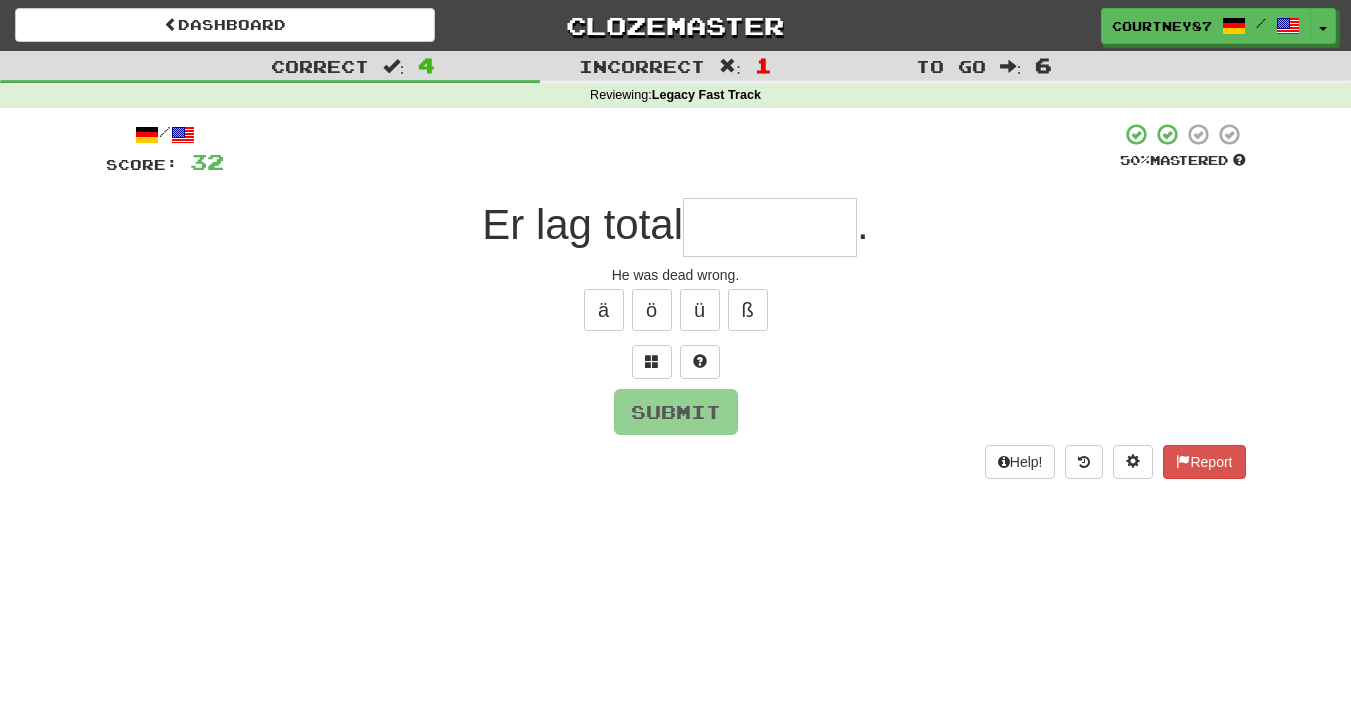 type on "*" 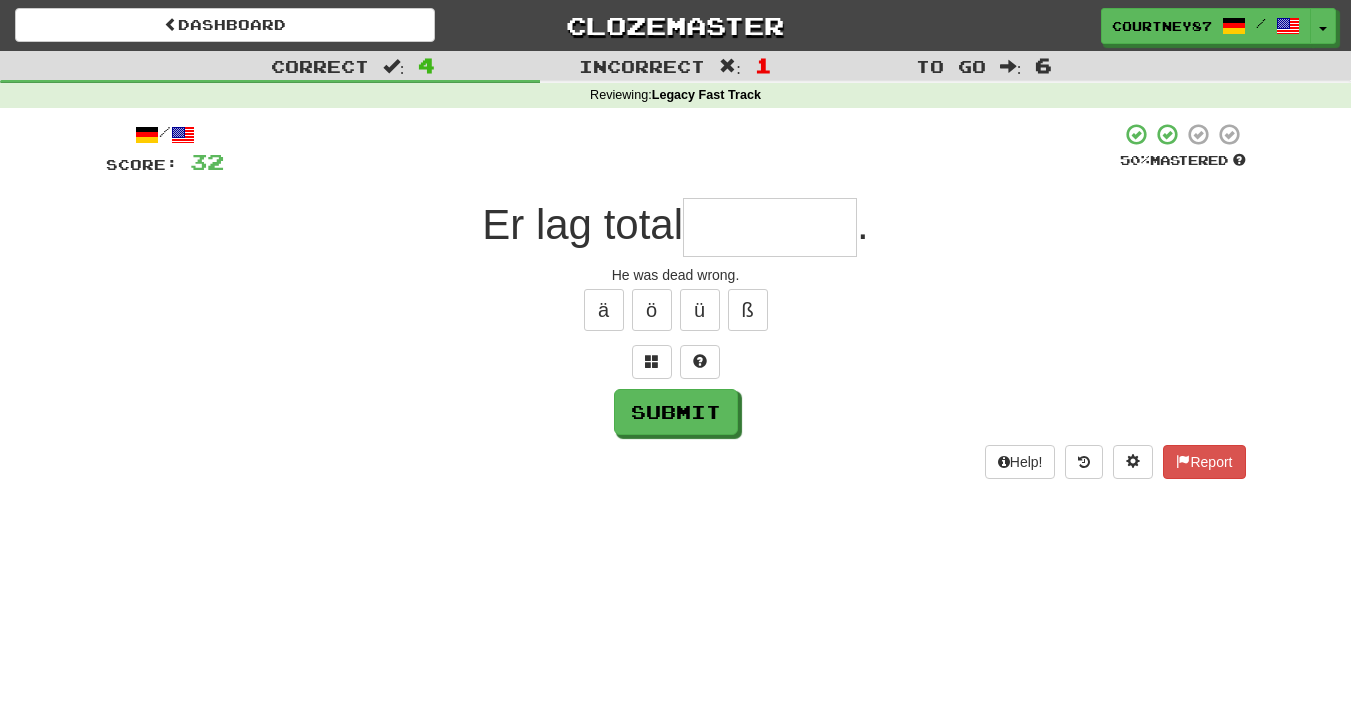 type on "*" 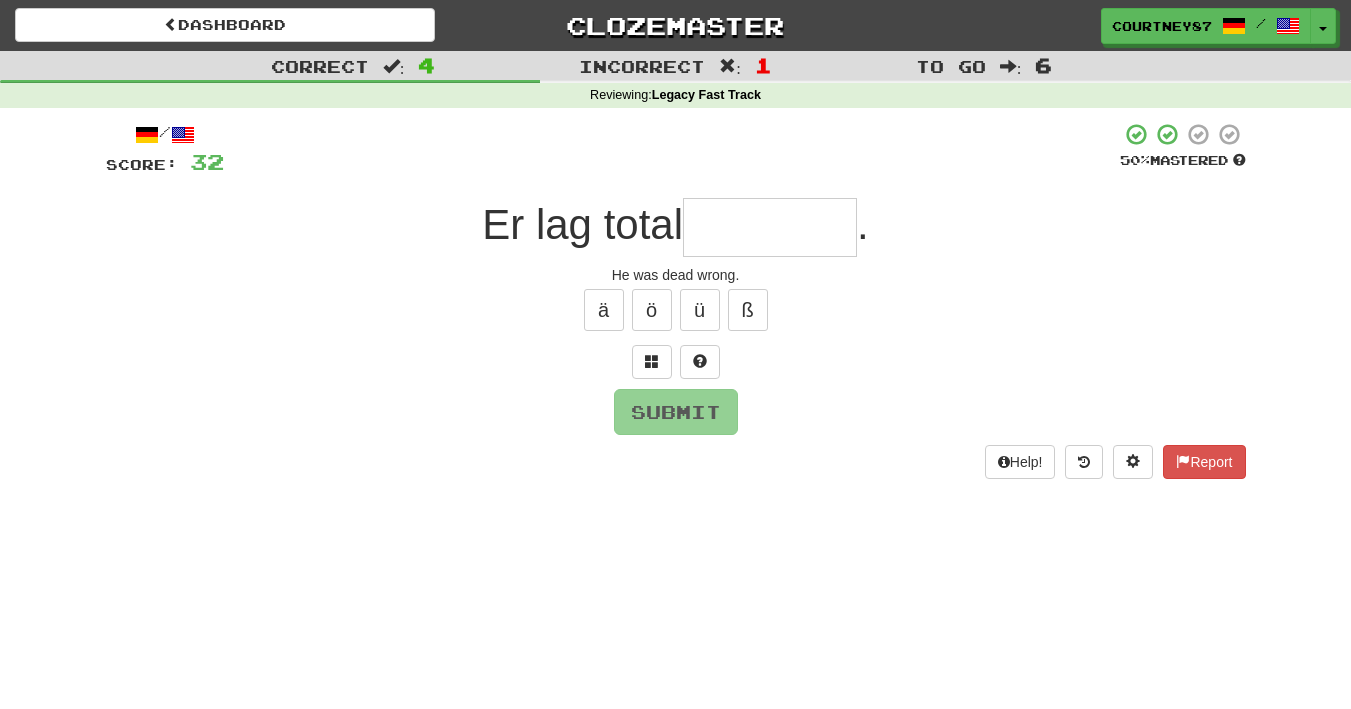 type on "*" 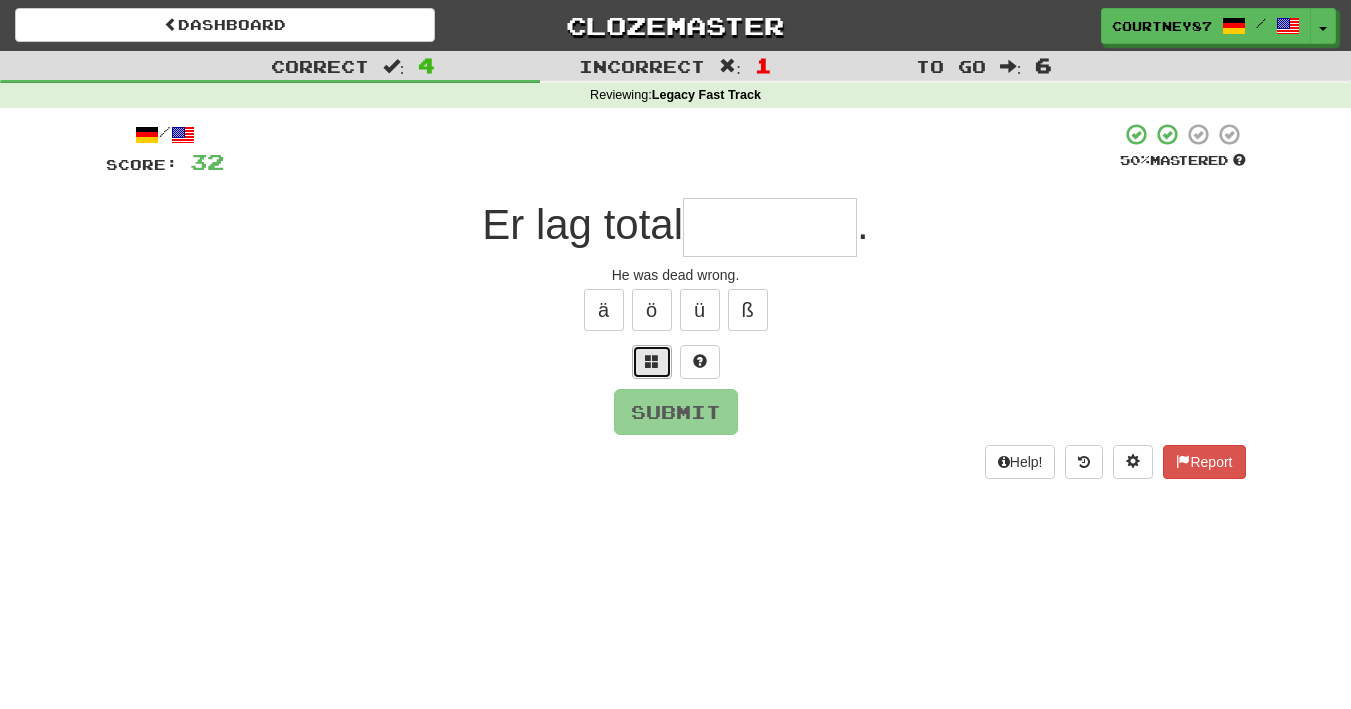 click at bounding box center (652, 362) 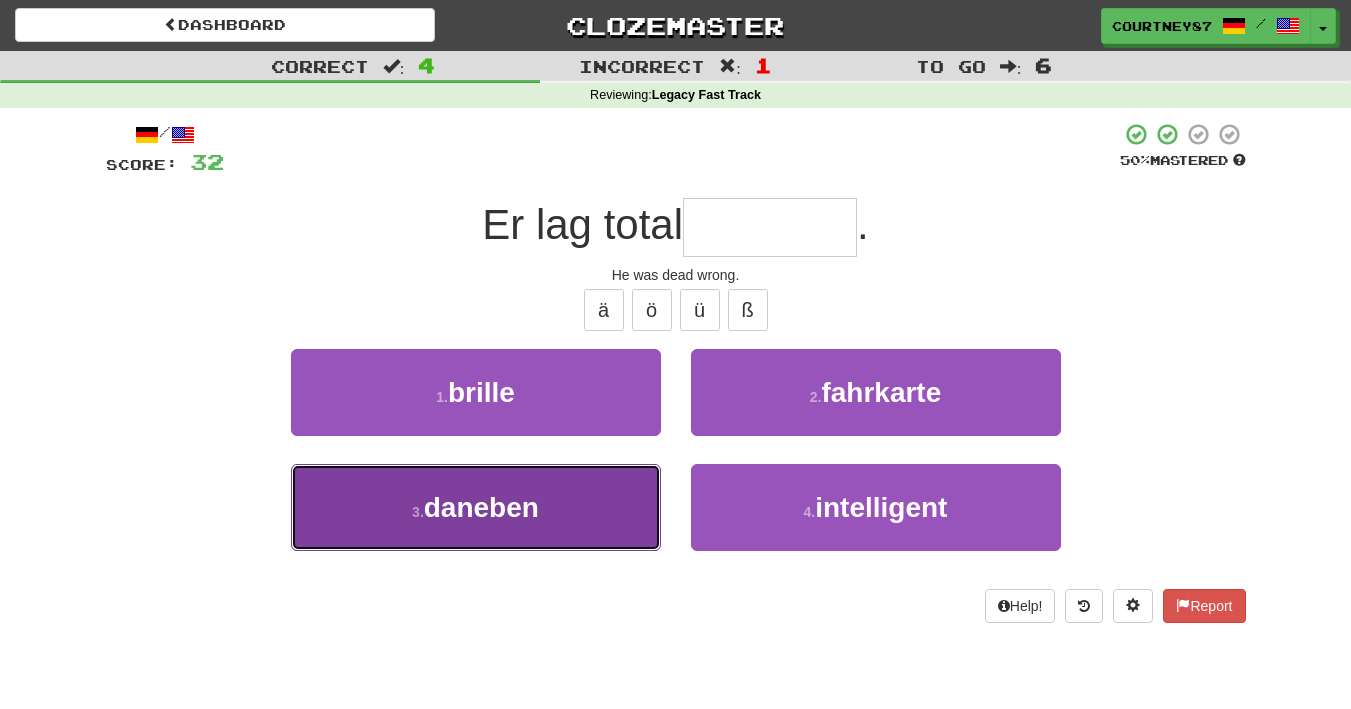 click on "3 .  daneben" at bounding box center (476, 507) 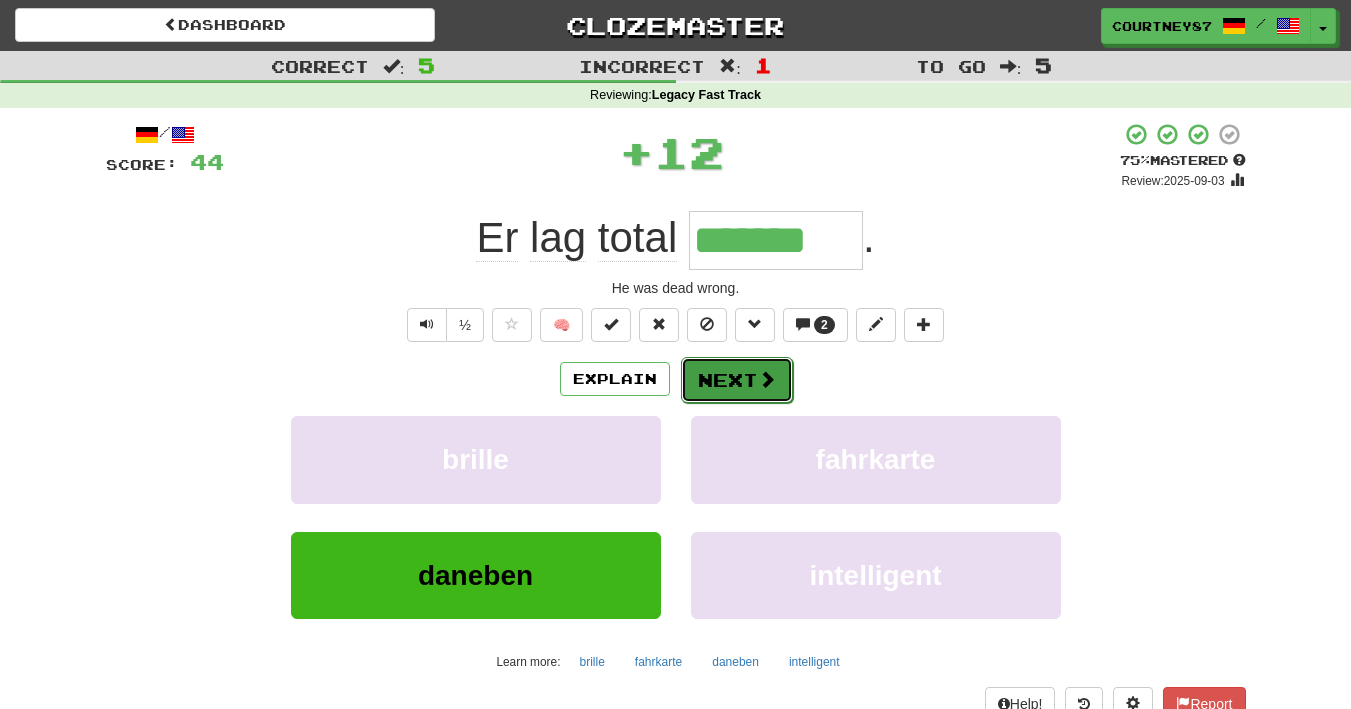 click on "Next" at bounding box center (737, 380) 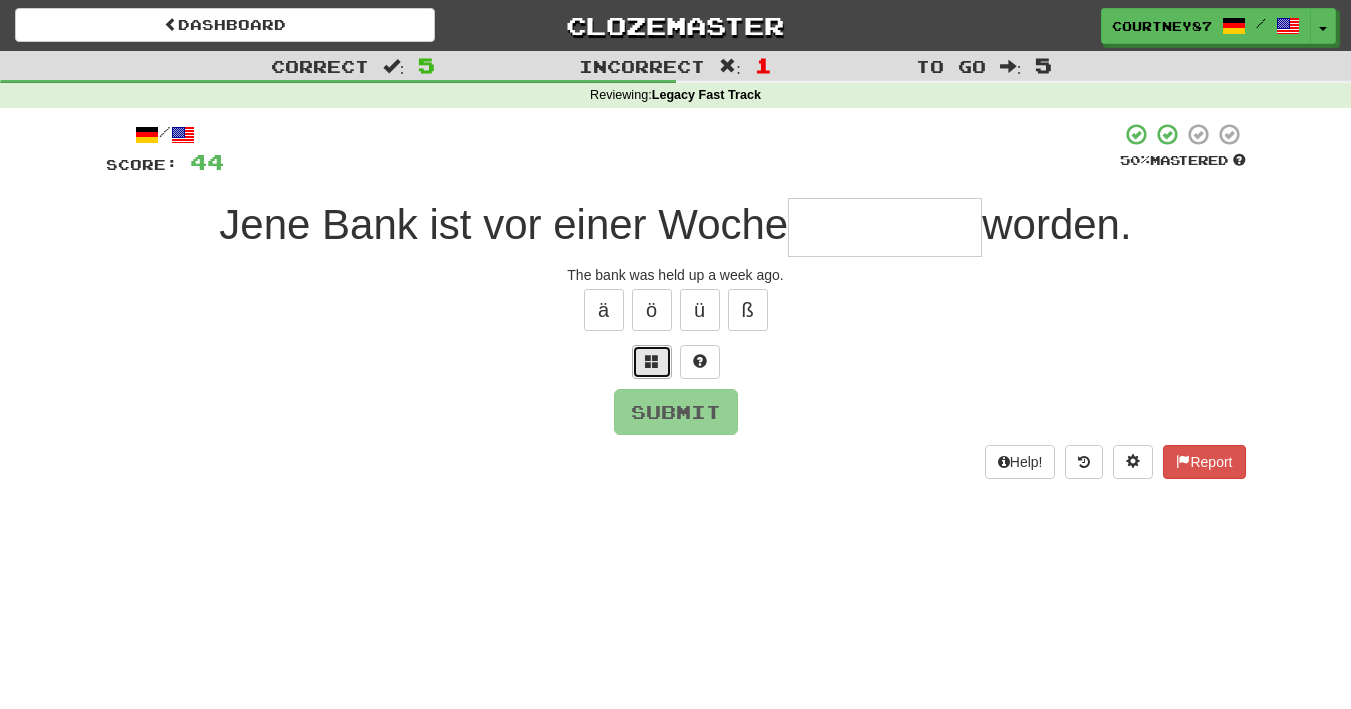 click at bounding box center (652, 361) 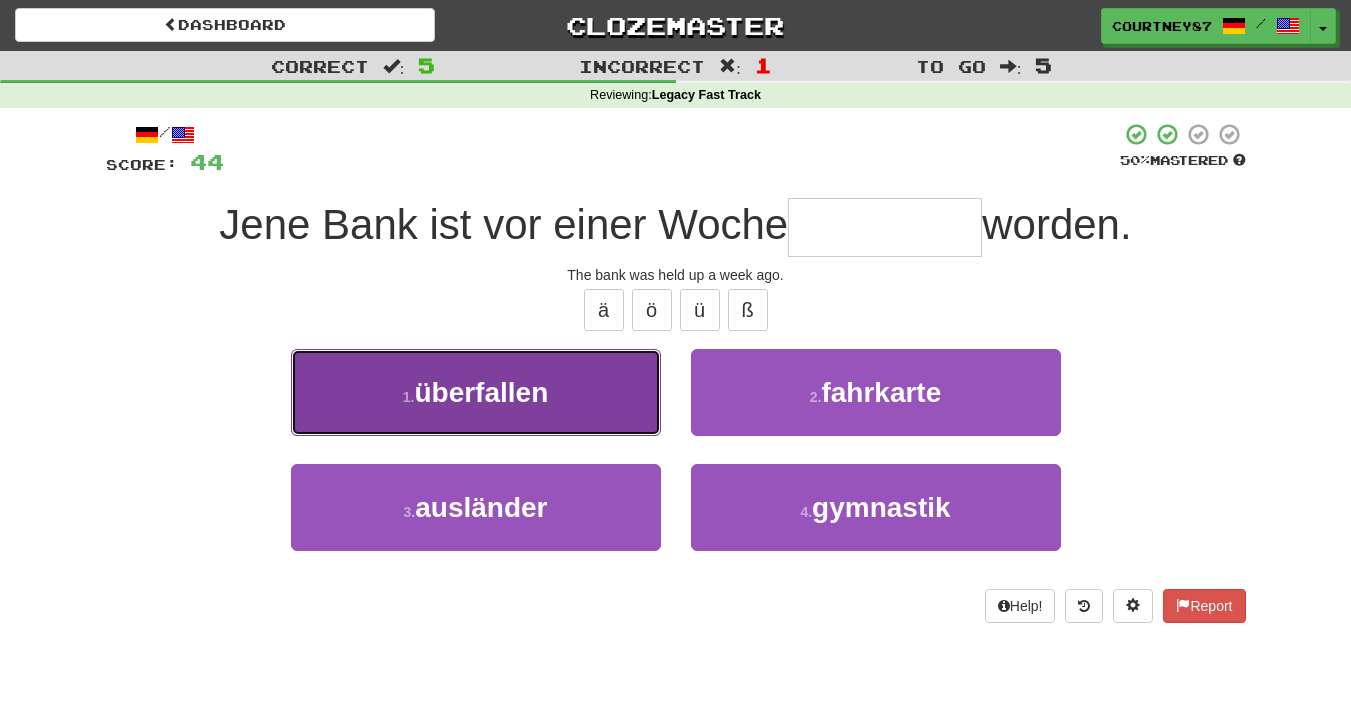 click on "1 .  überfallen" at bounding box center (476, 392) 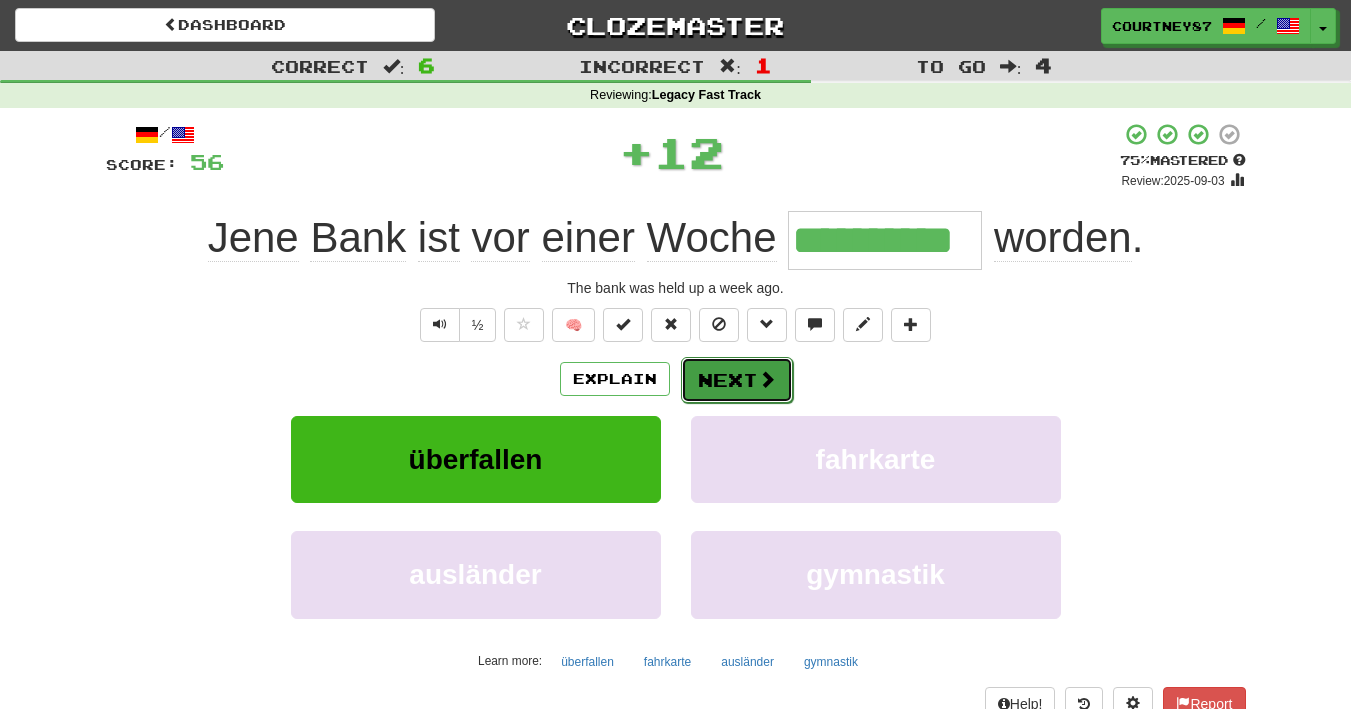 click on "Next" at bounding box center (737, 380) 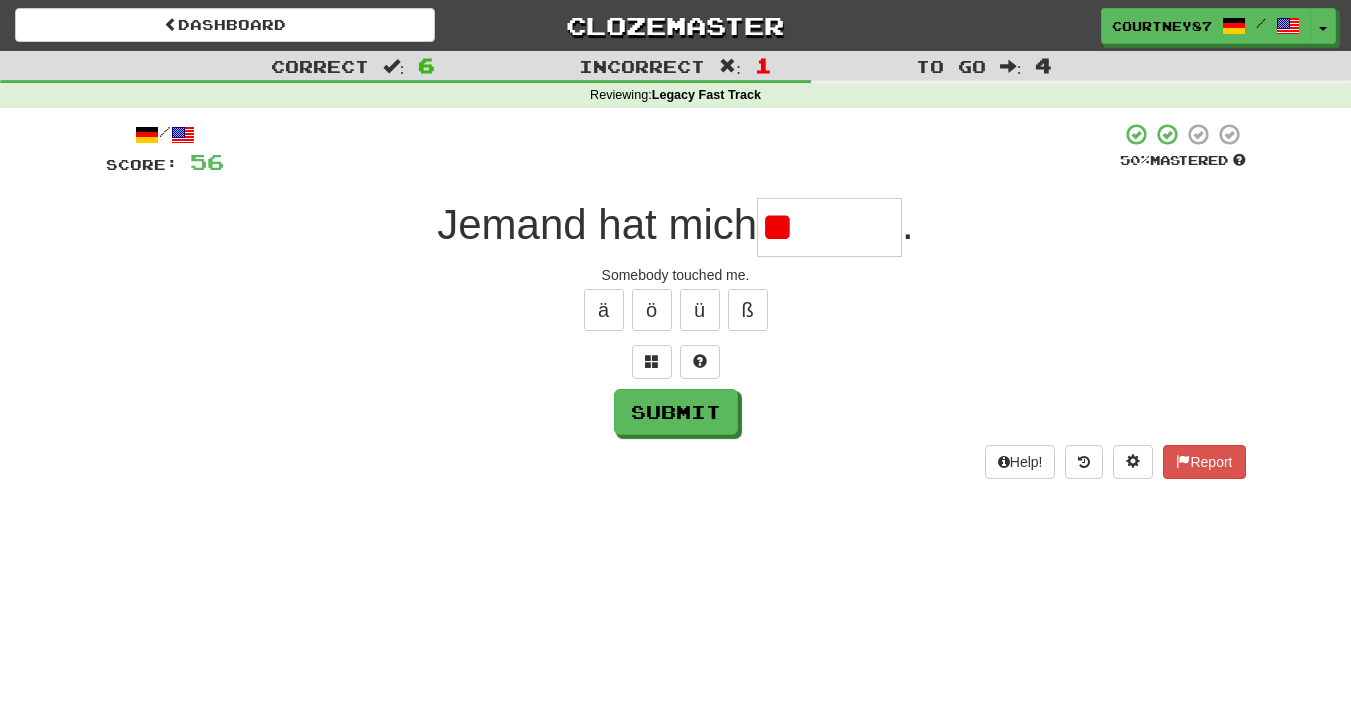 type on "*" 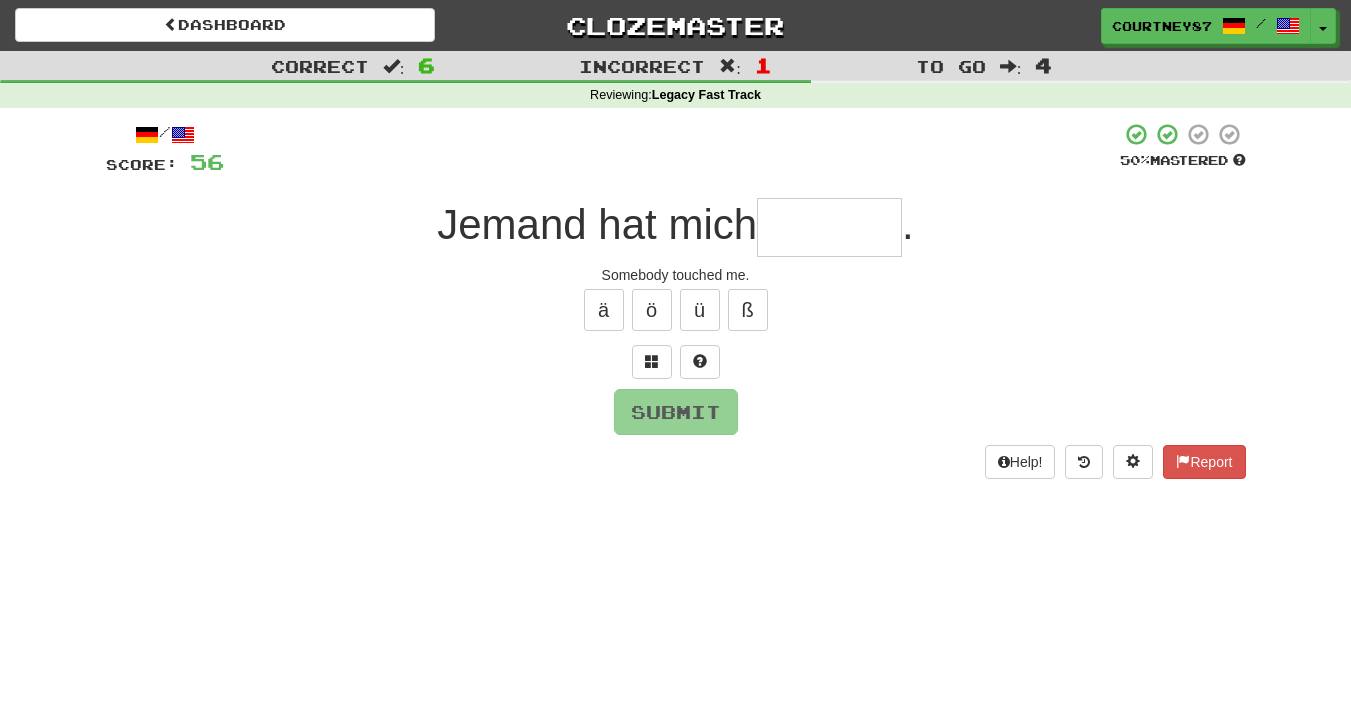 type on "*" 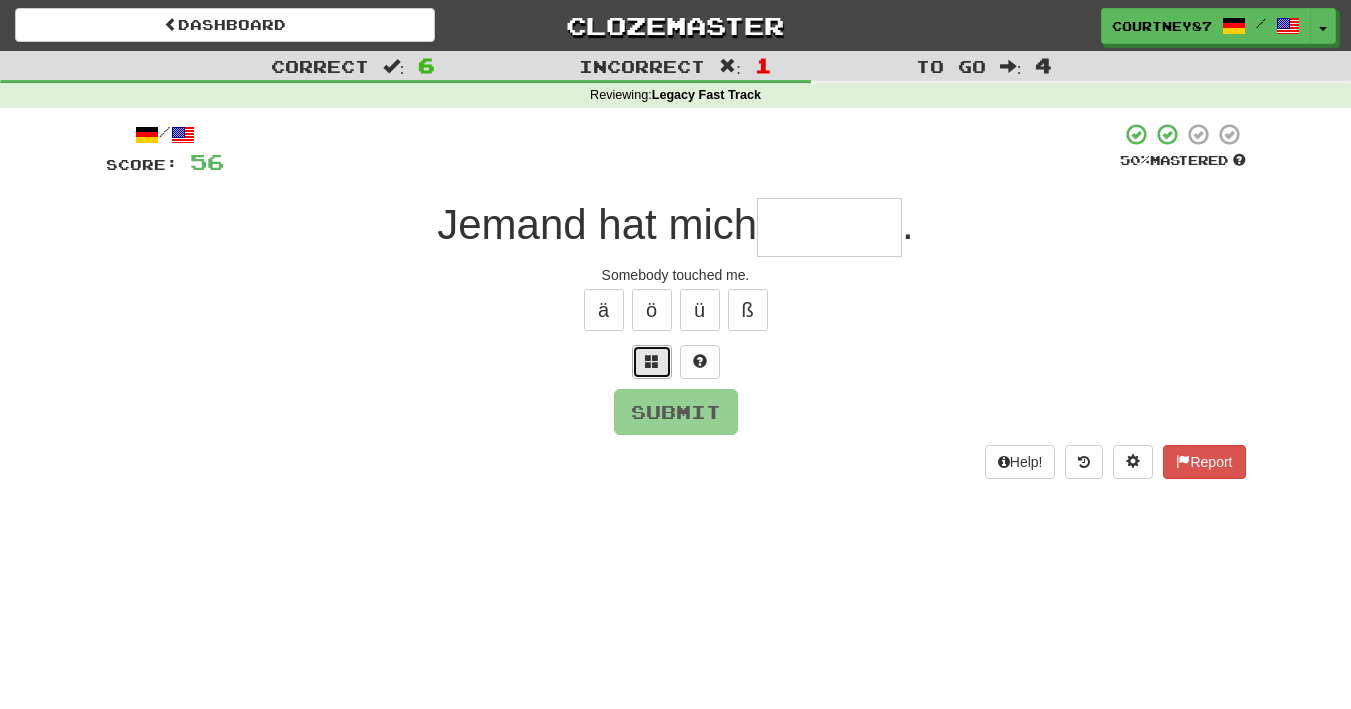 click at bounding box center [652, 362] 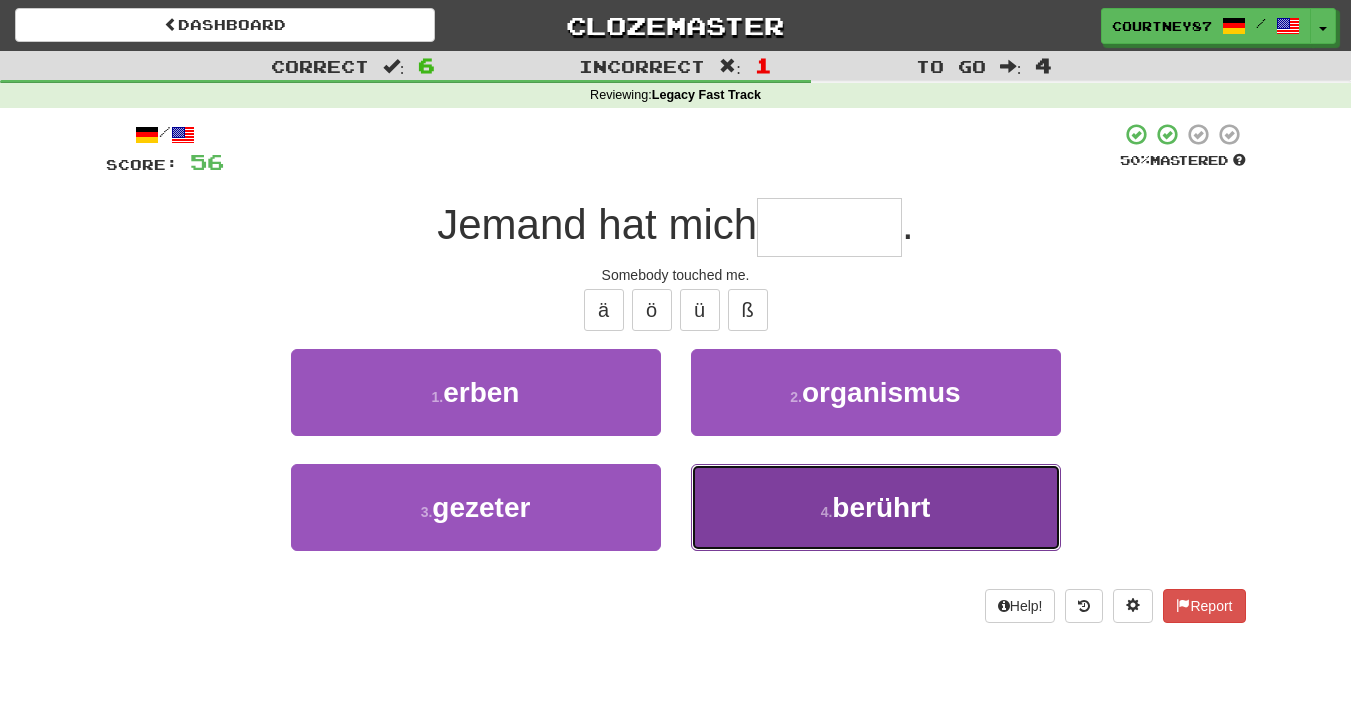 click on "4 .  berührt" at bounding box center [876, 507] 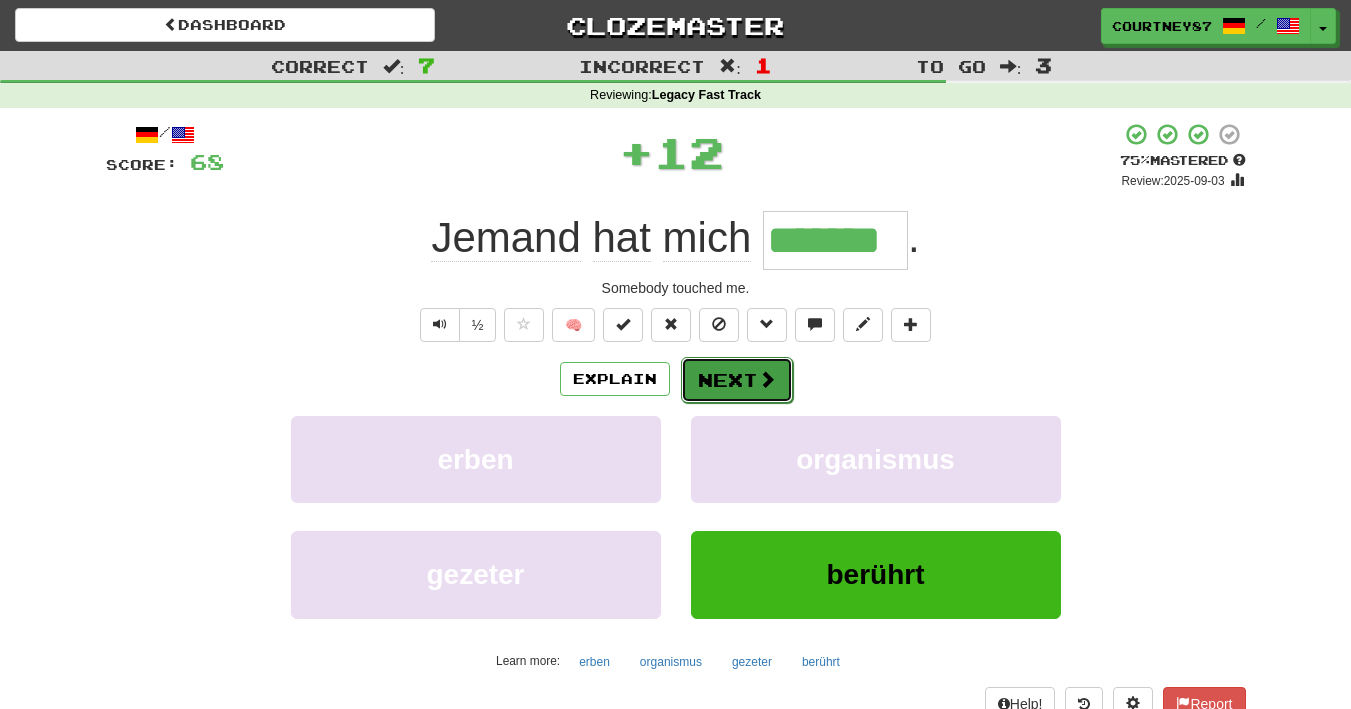 click on "Next" at bounding box center [737, 380] 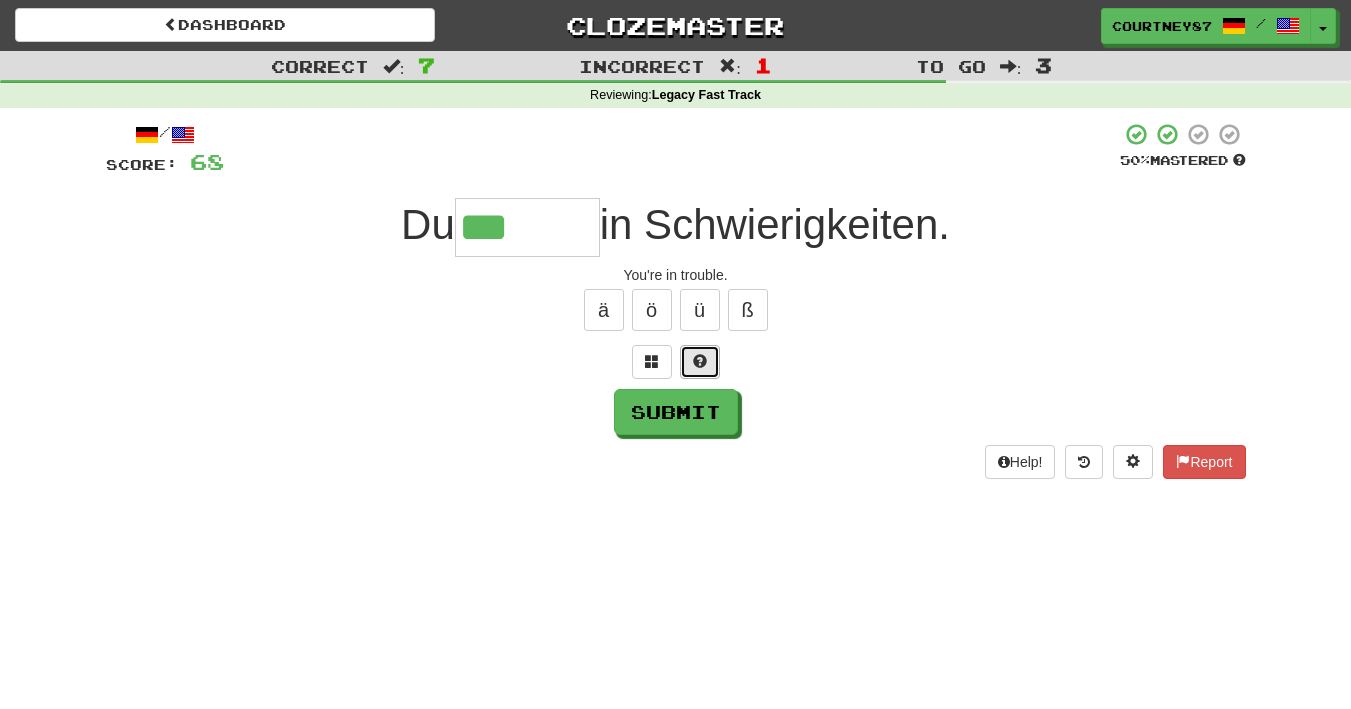 click at bounding box center (700, 362) 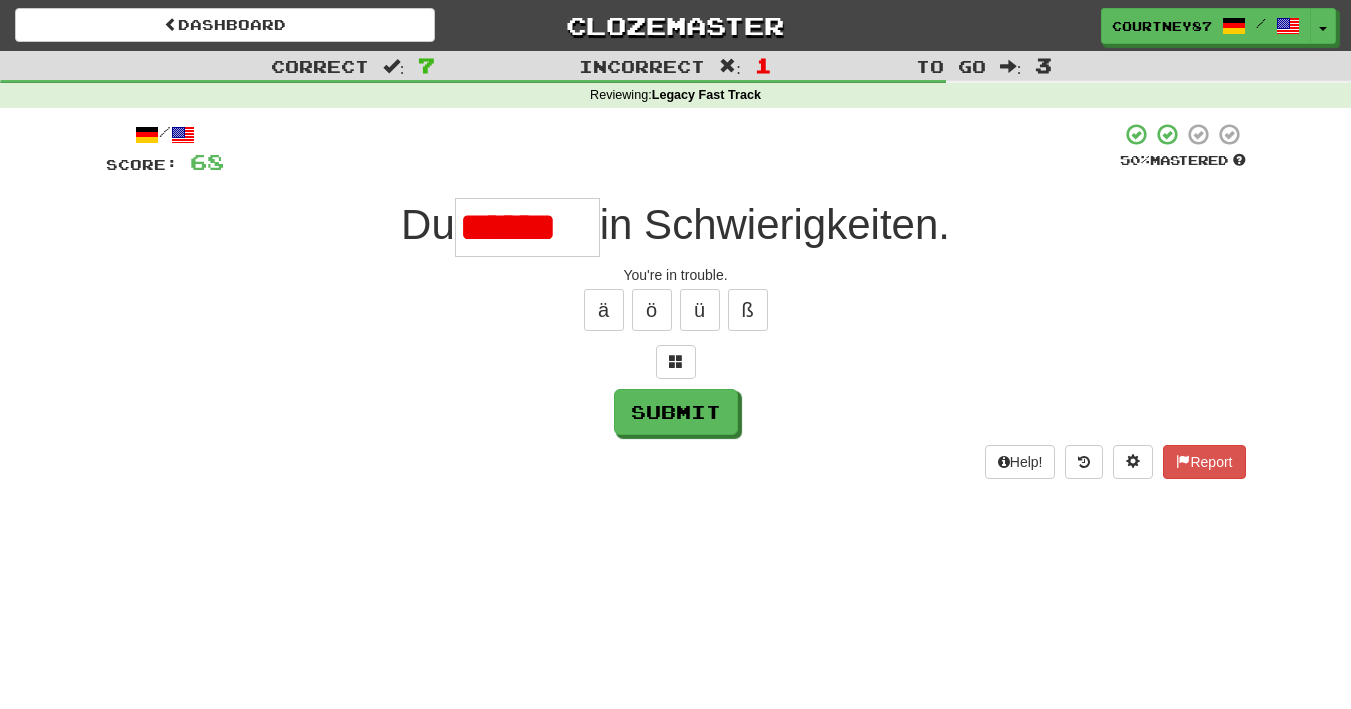 scroll, scrollTop: 0, scrollLeft: 0, axis: both 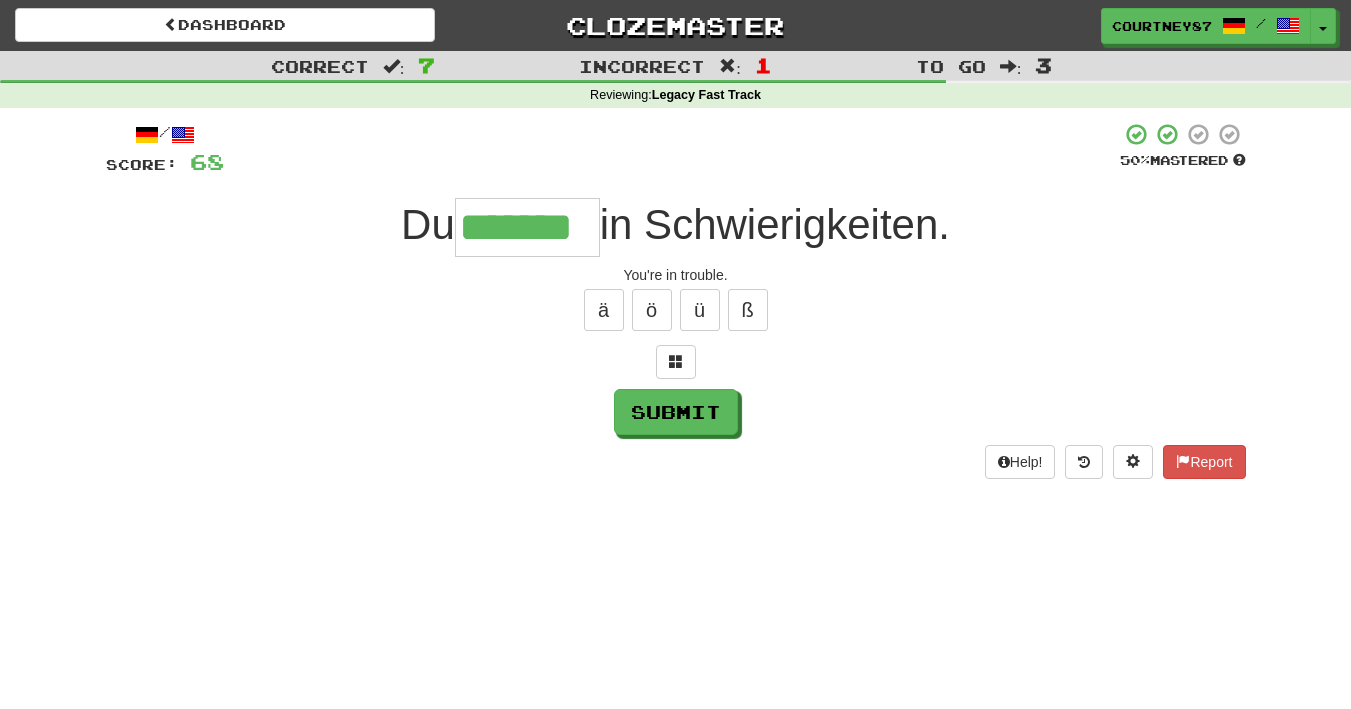 type on "*******" 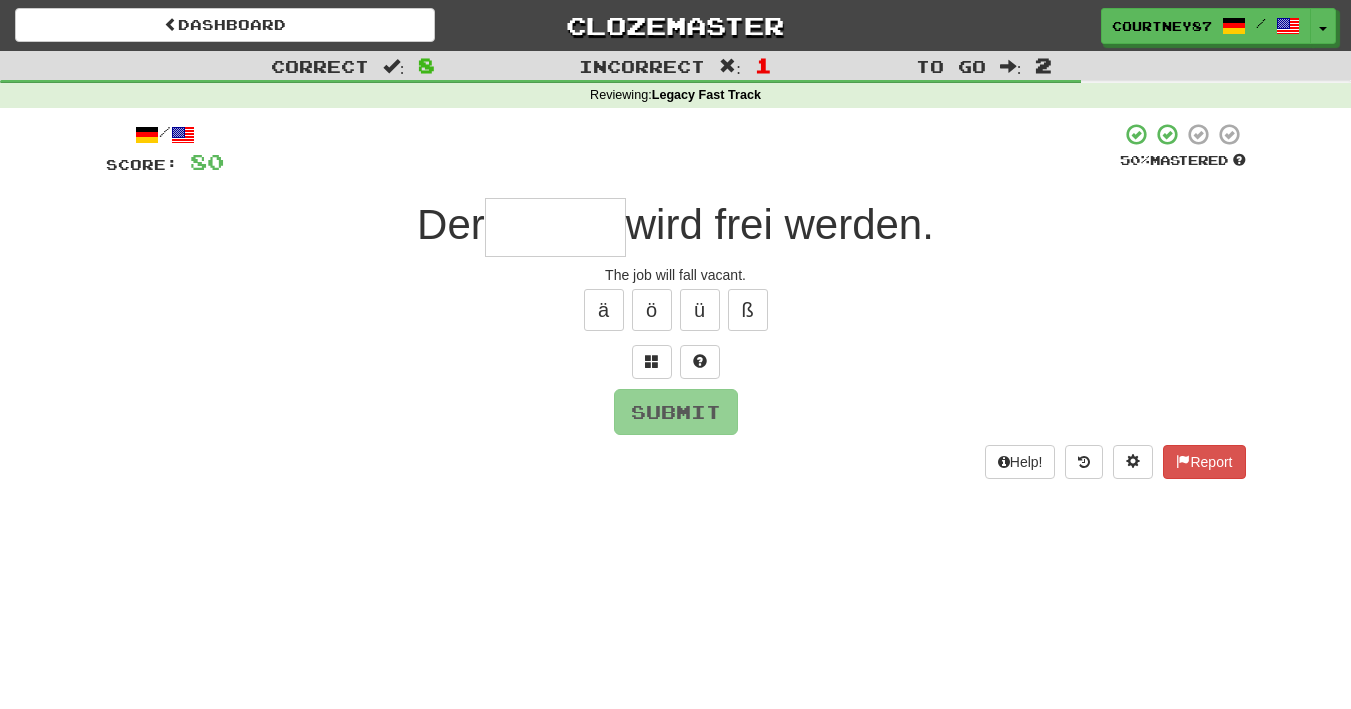 type on "*" 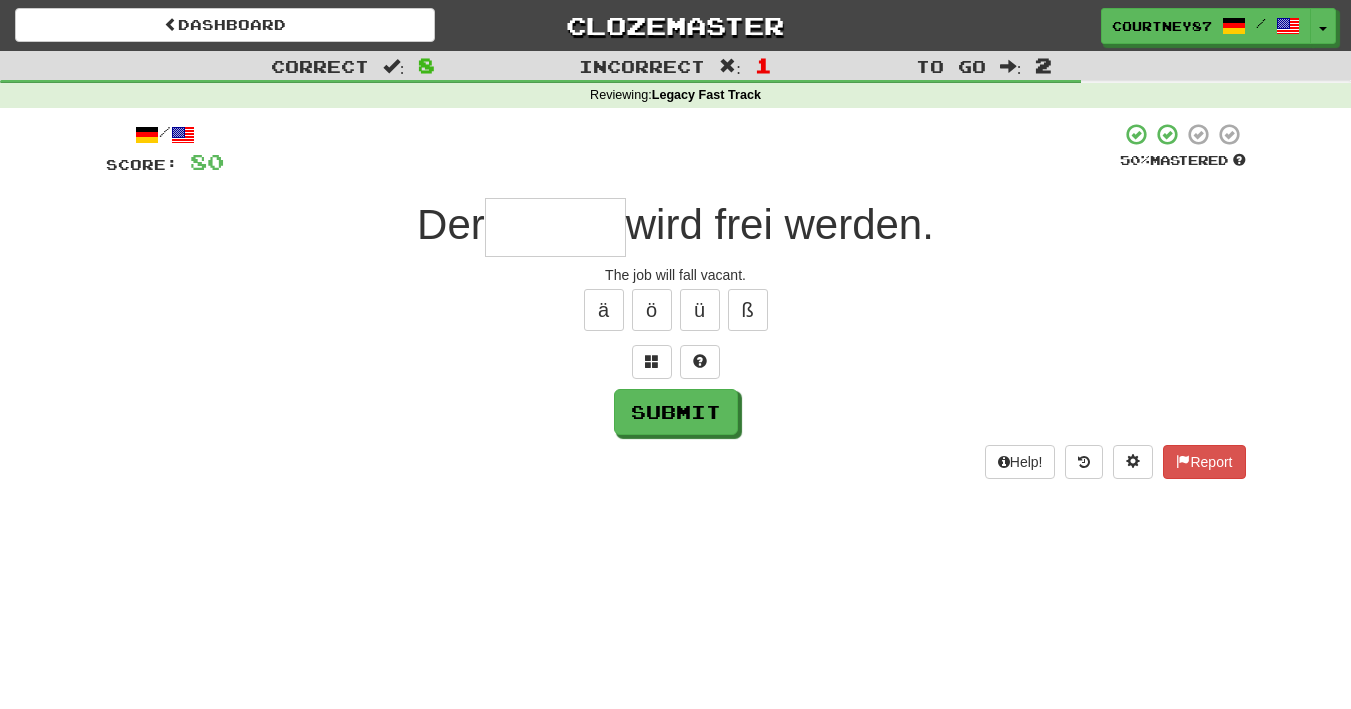 type on "*" 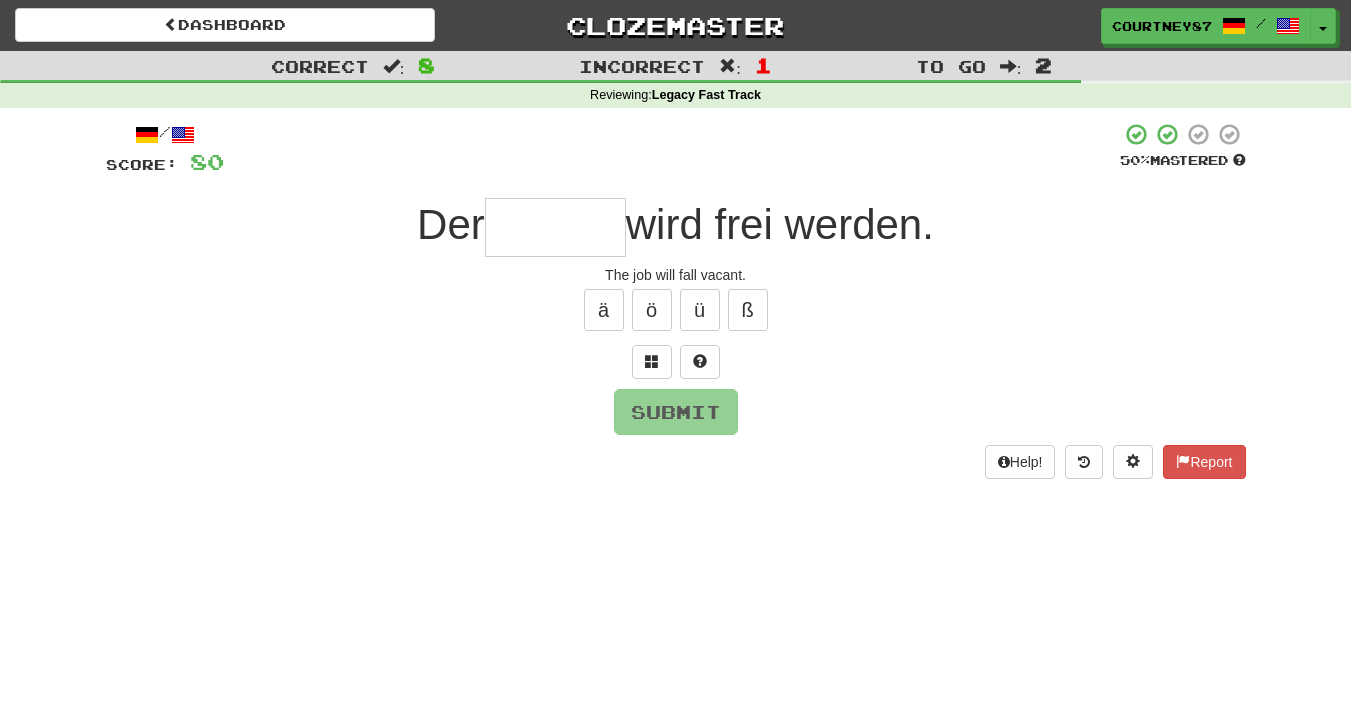 type on "*" 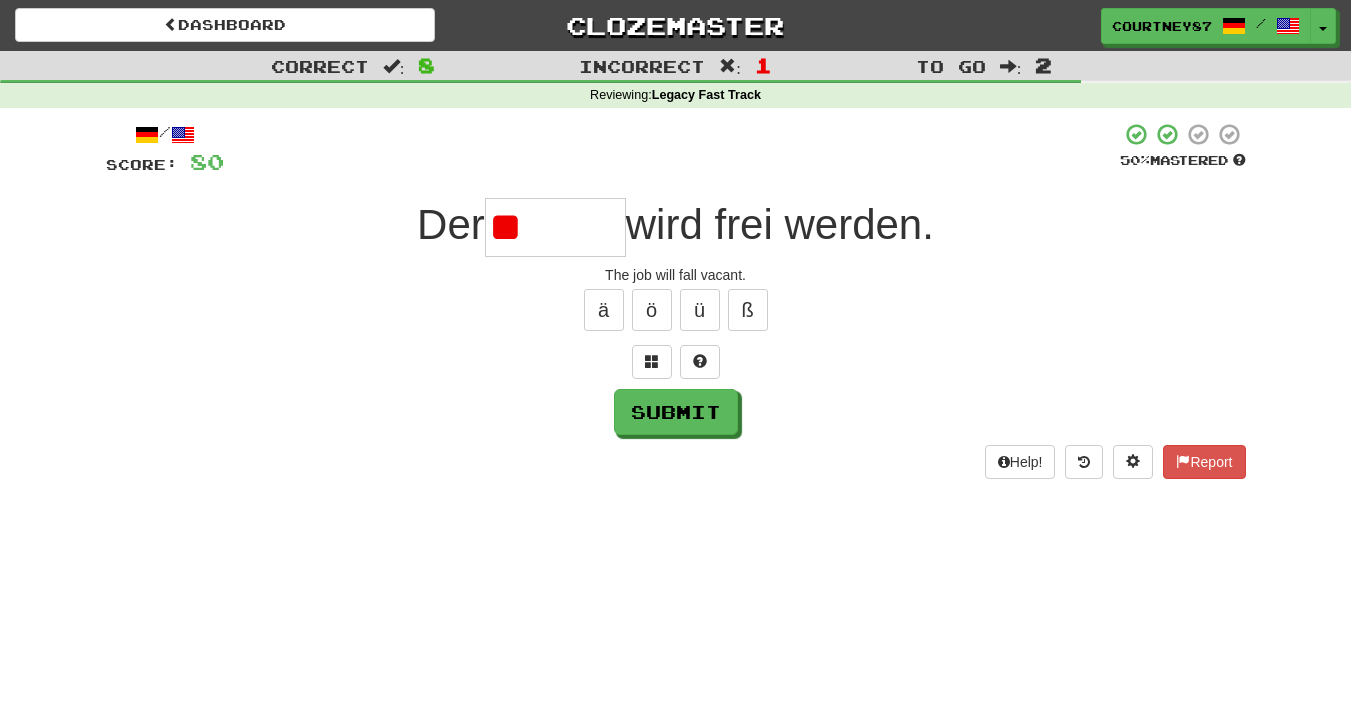 type on "*" 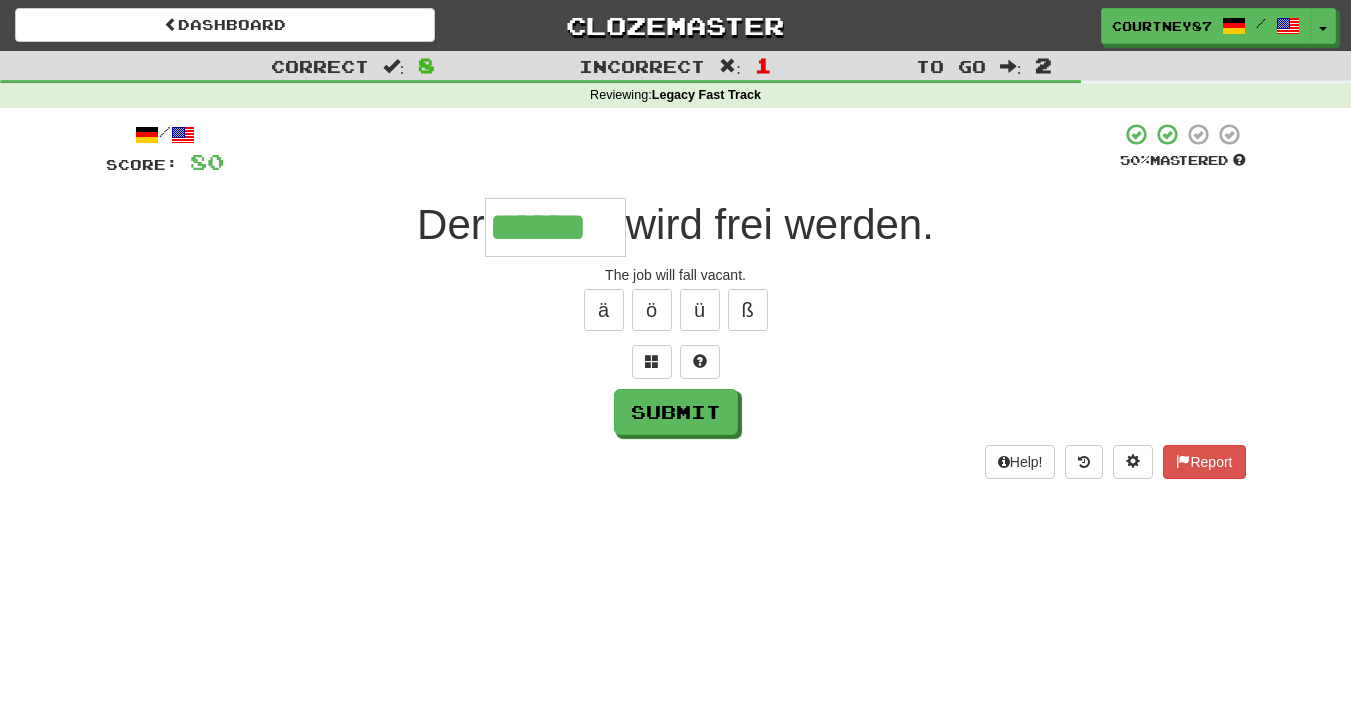 type on "******" 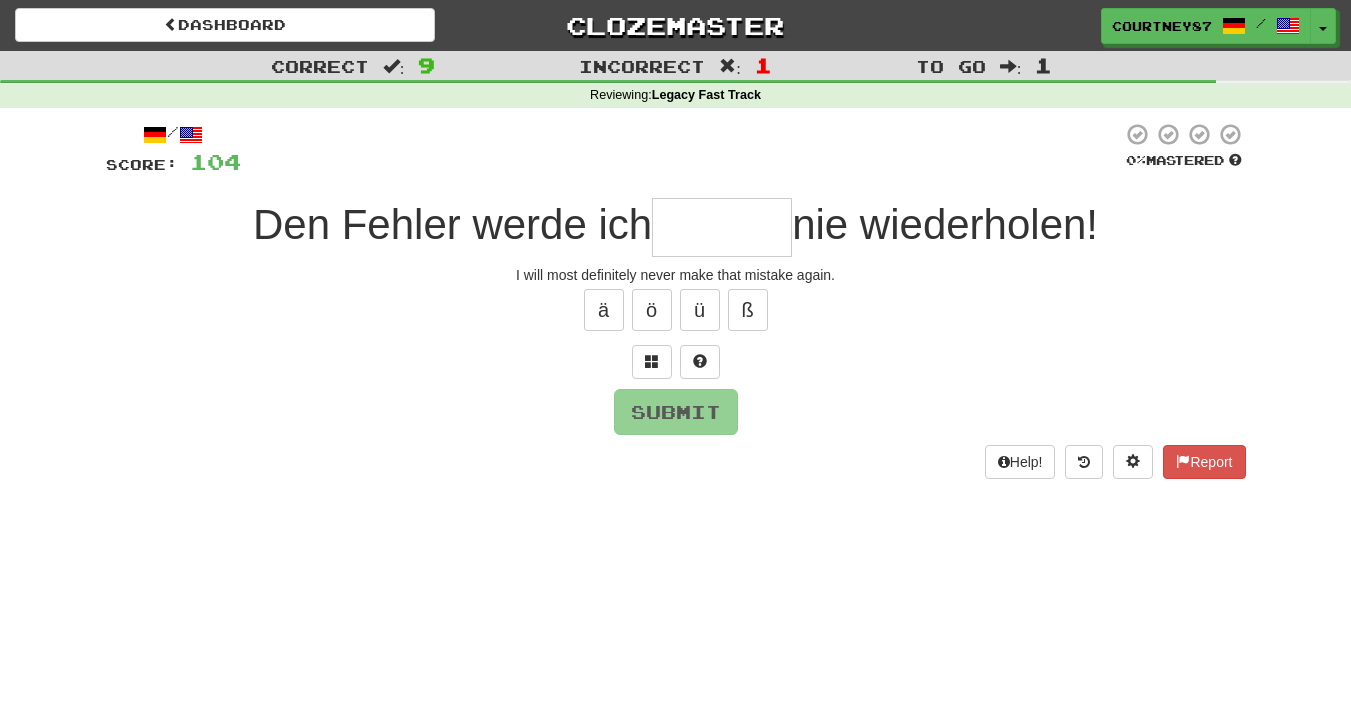type on "*" 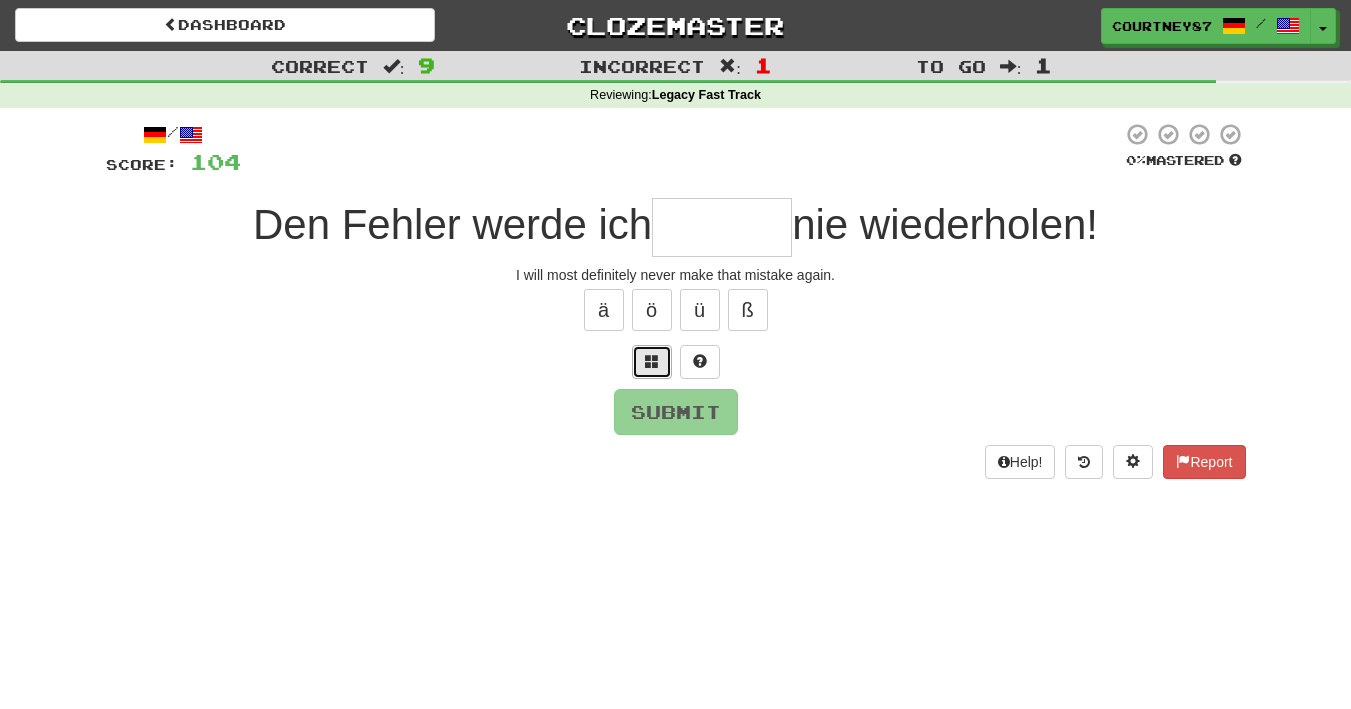 click at bounding box center (652, 362) 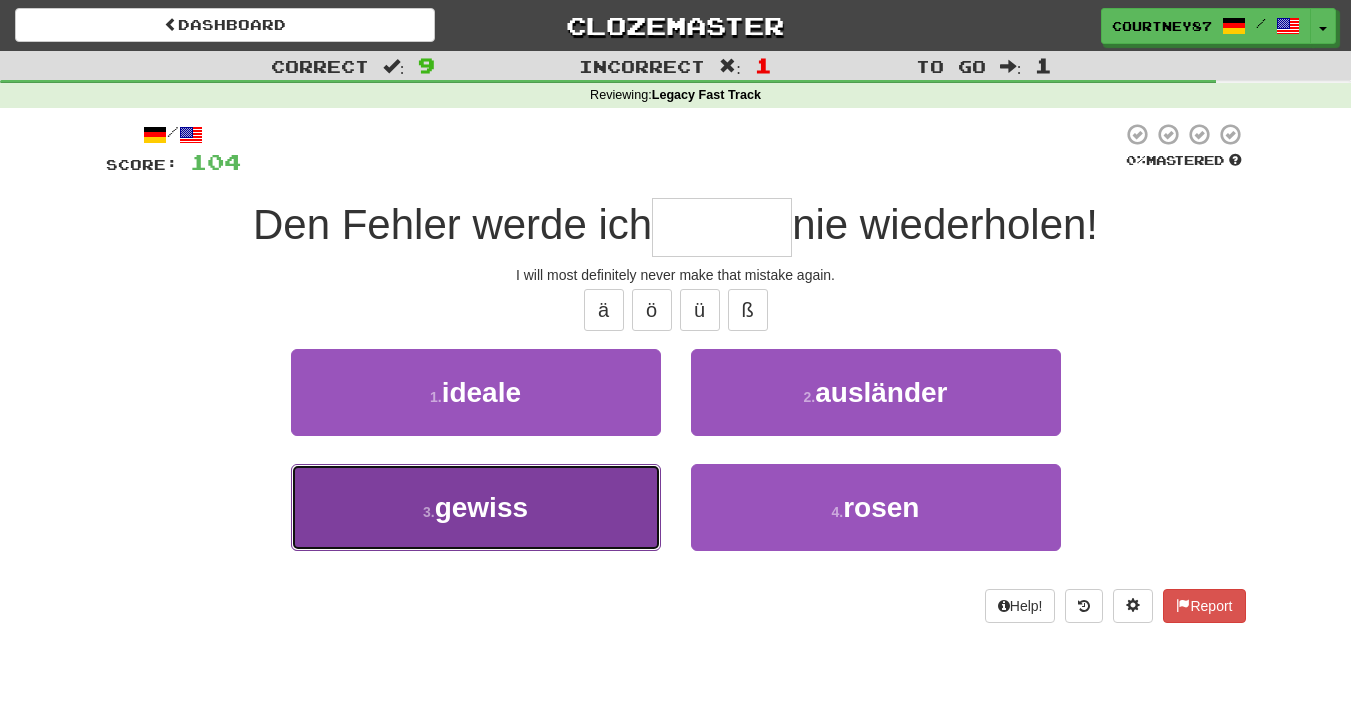 click on "3 .  gewiss" at bounding box center (476, 507) 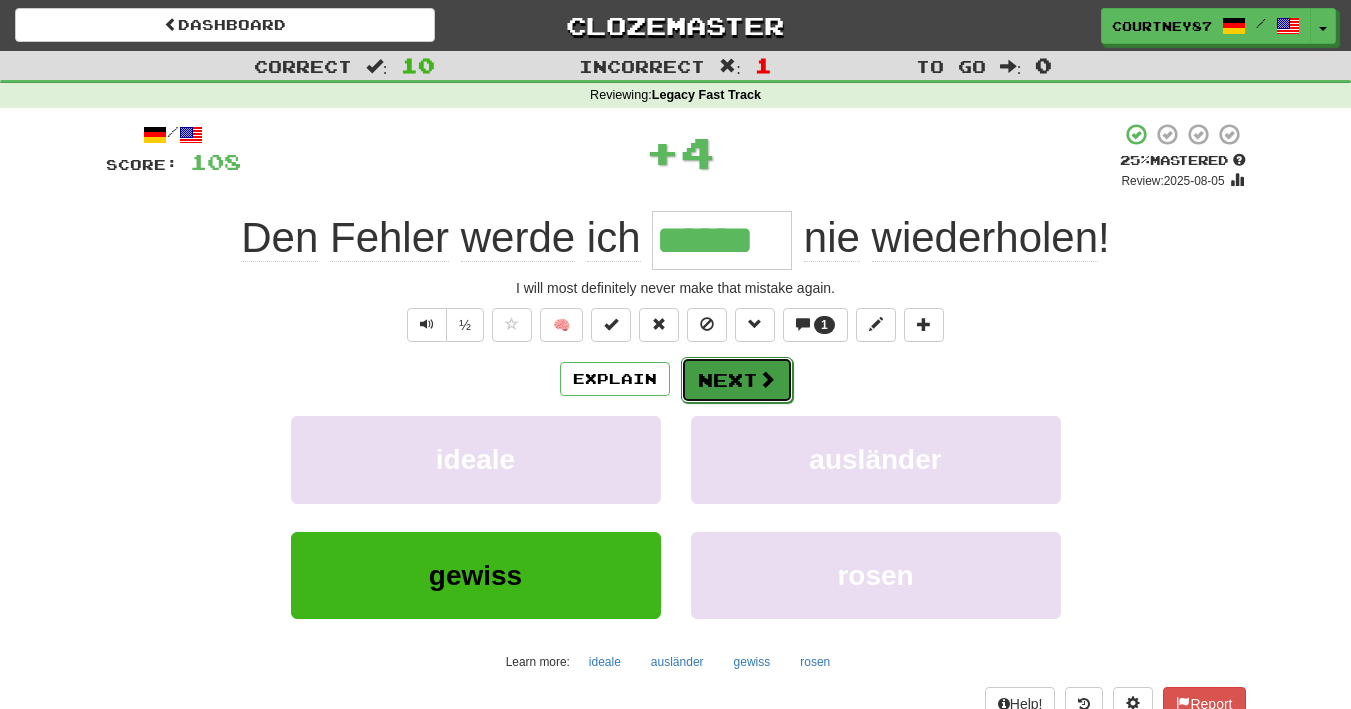 click on "Next" at bounding box center (737, 380) 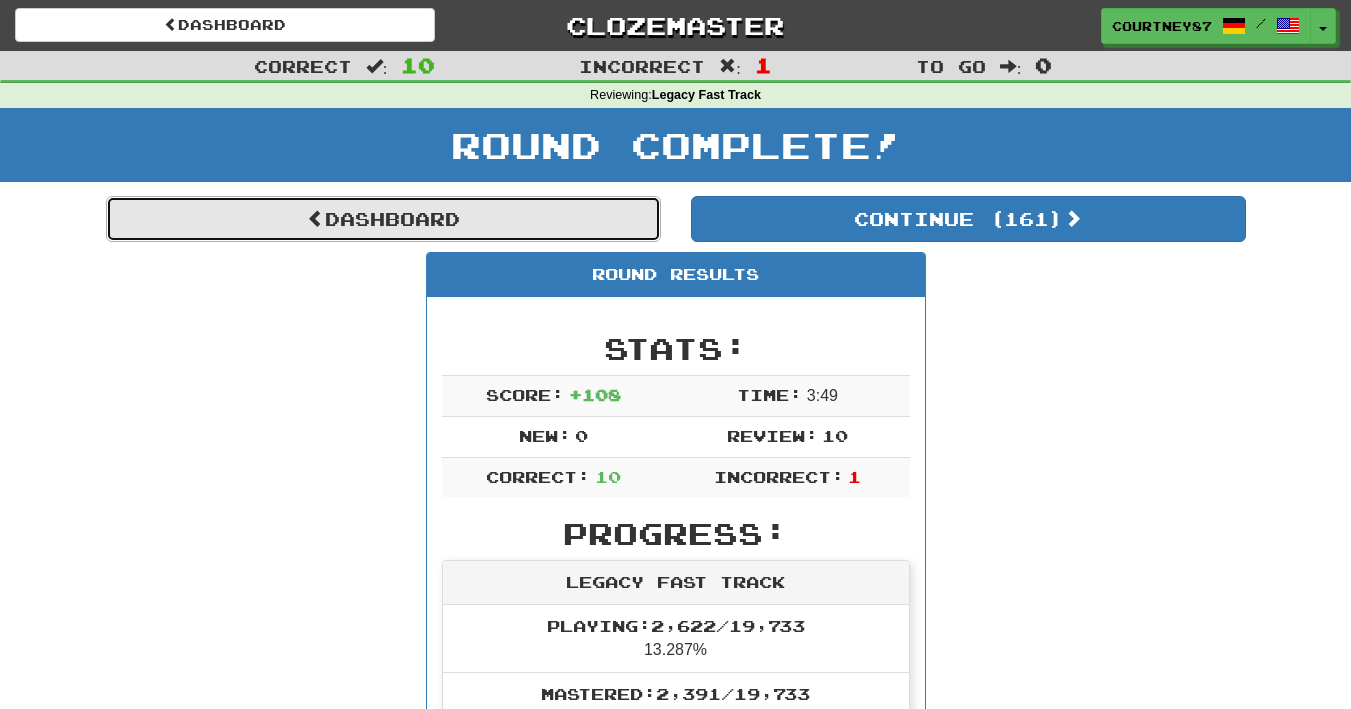 click on "Dashboard" at bounding box center [383, 219] 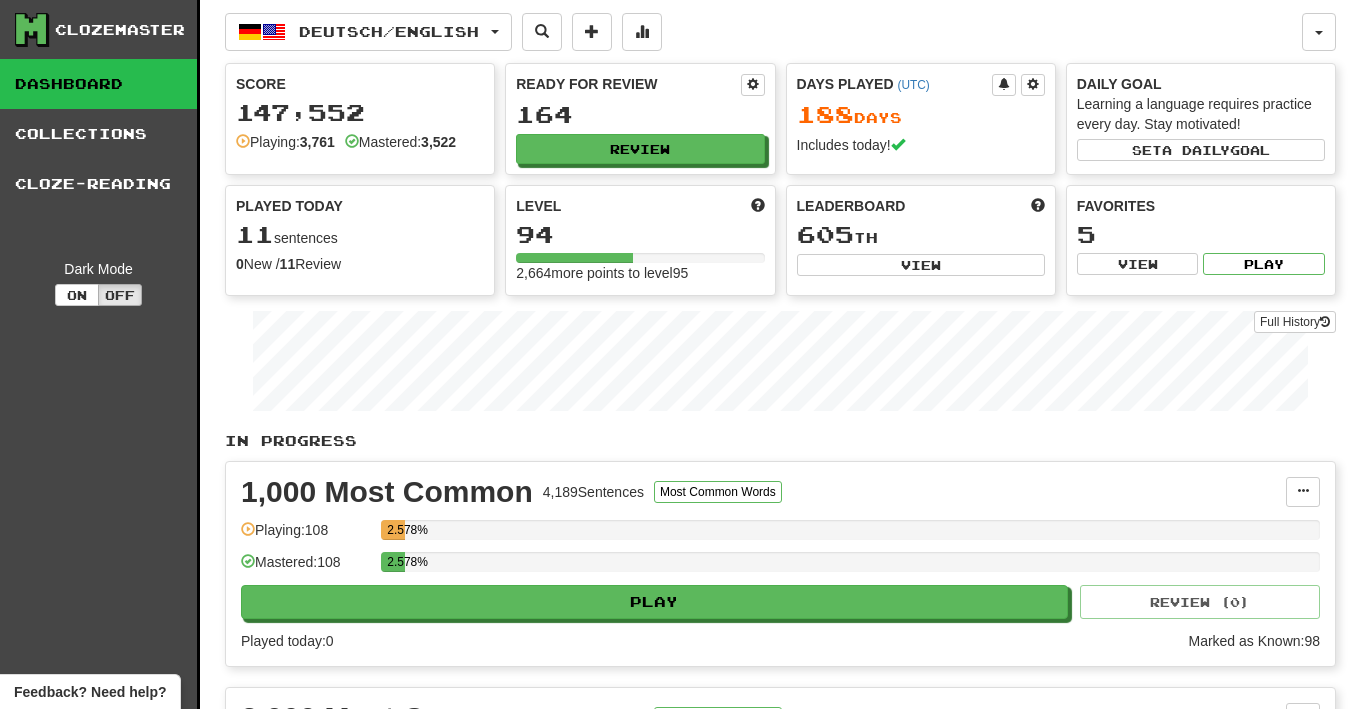 scroll, scrollTop: 0, scrollLeft: 0, axis: both 